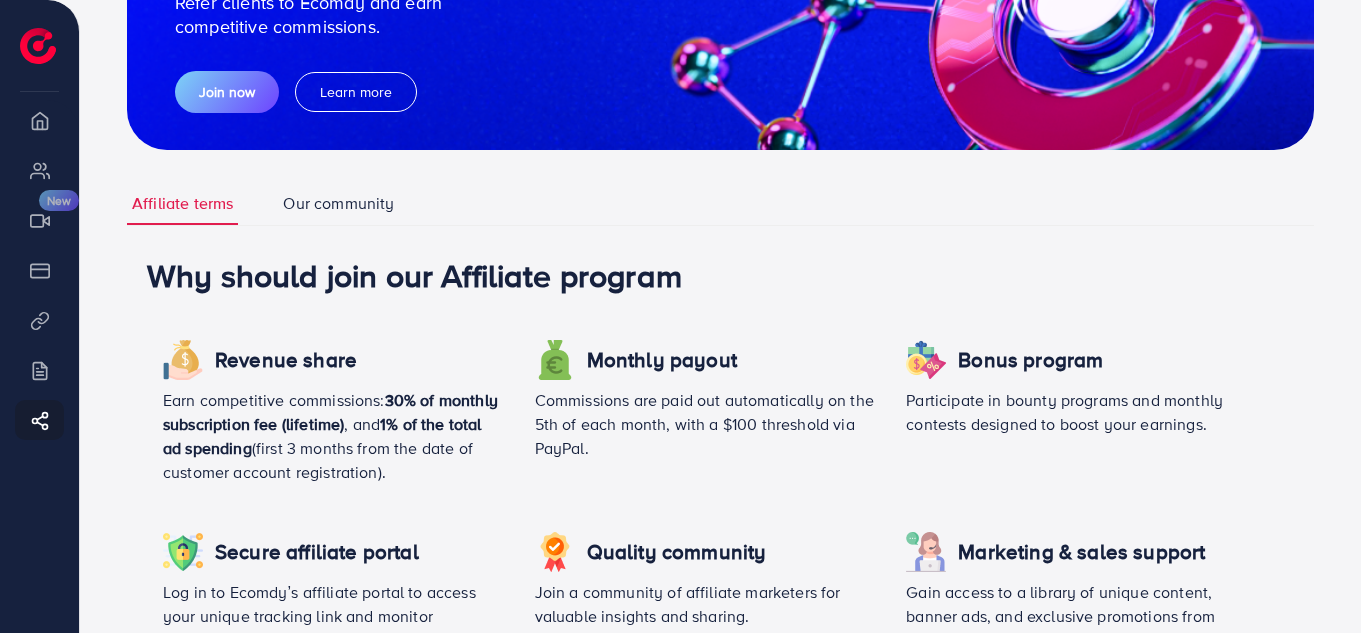 scroll, scrollTop: 0, scrollLeft: 0, axis: both 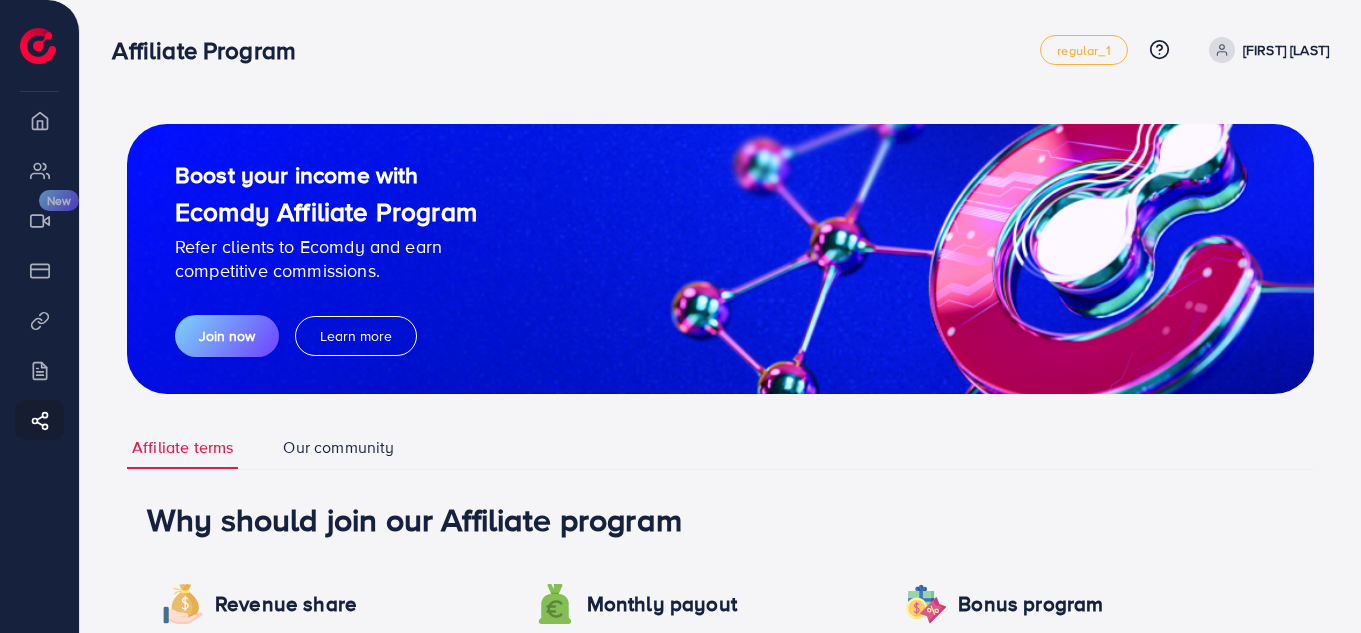 click on "[FIRST] [LAST]" at bounding box center (1286, 50) 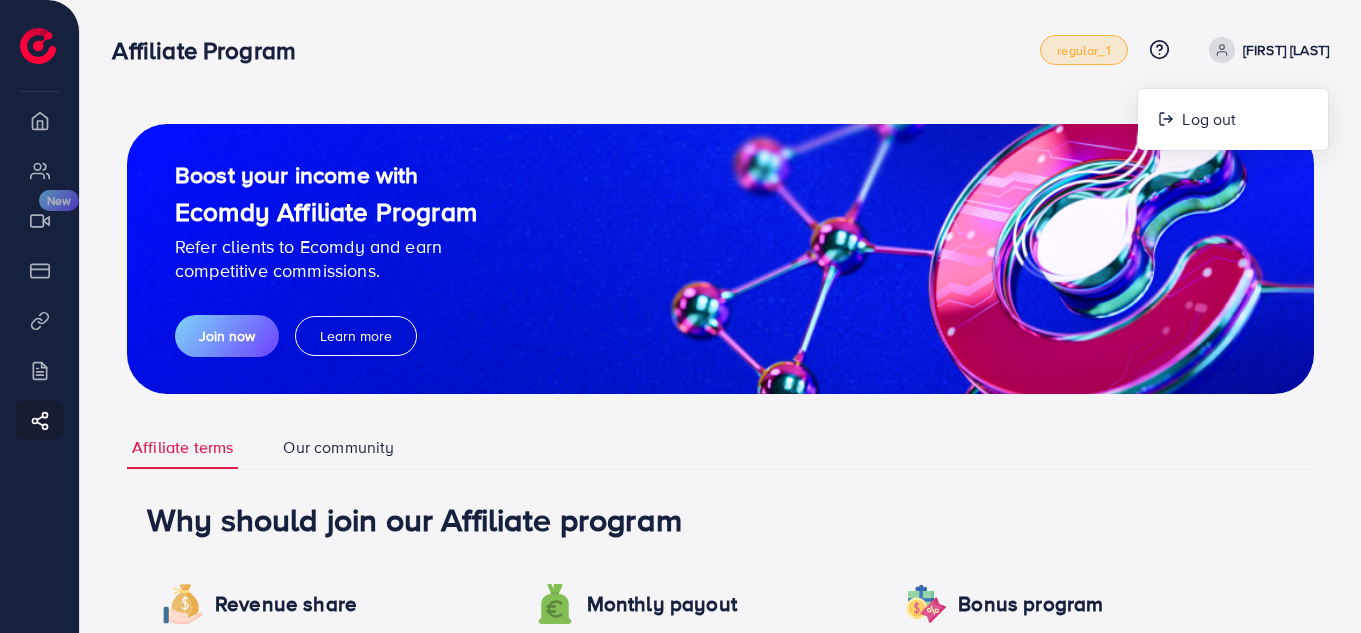 click on "regular_1" at bounding box center [1083, 50] 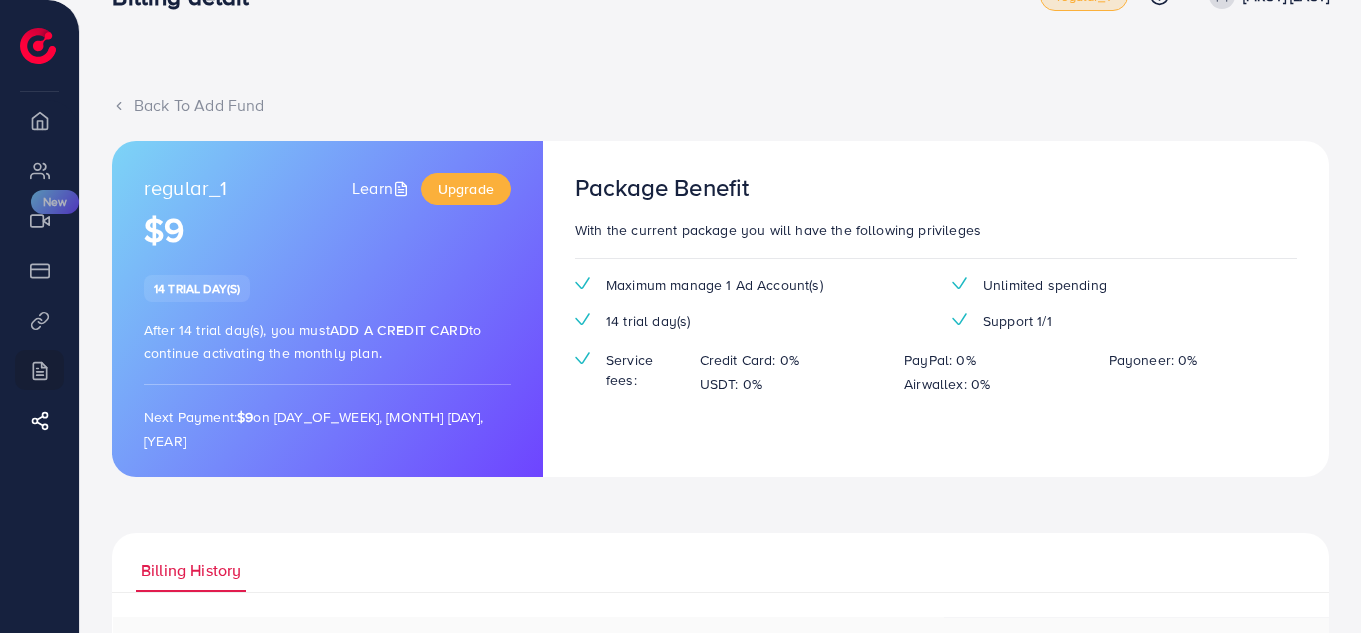 scroll, scrollTop: 0, scrollLeft: 0, axis: both 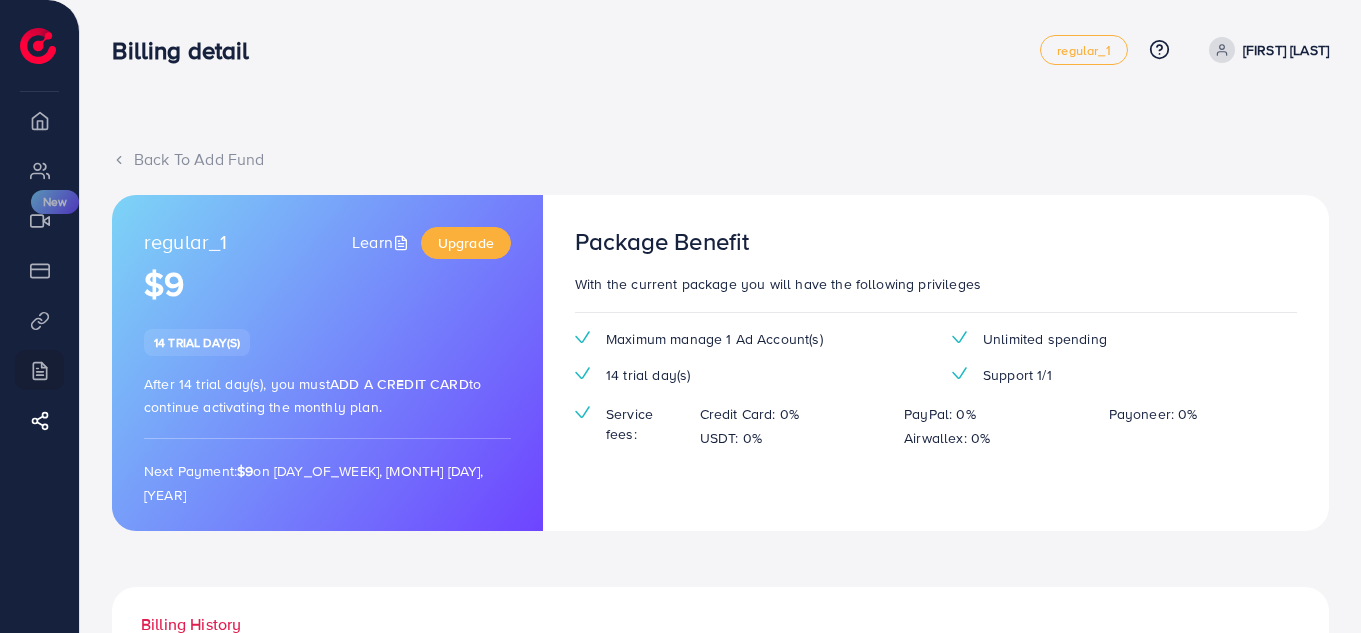 click 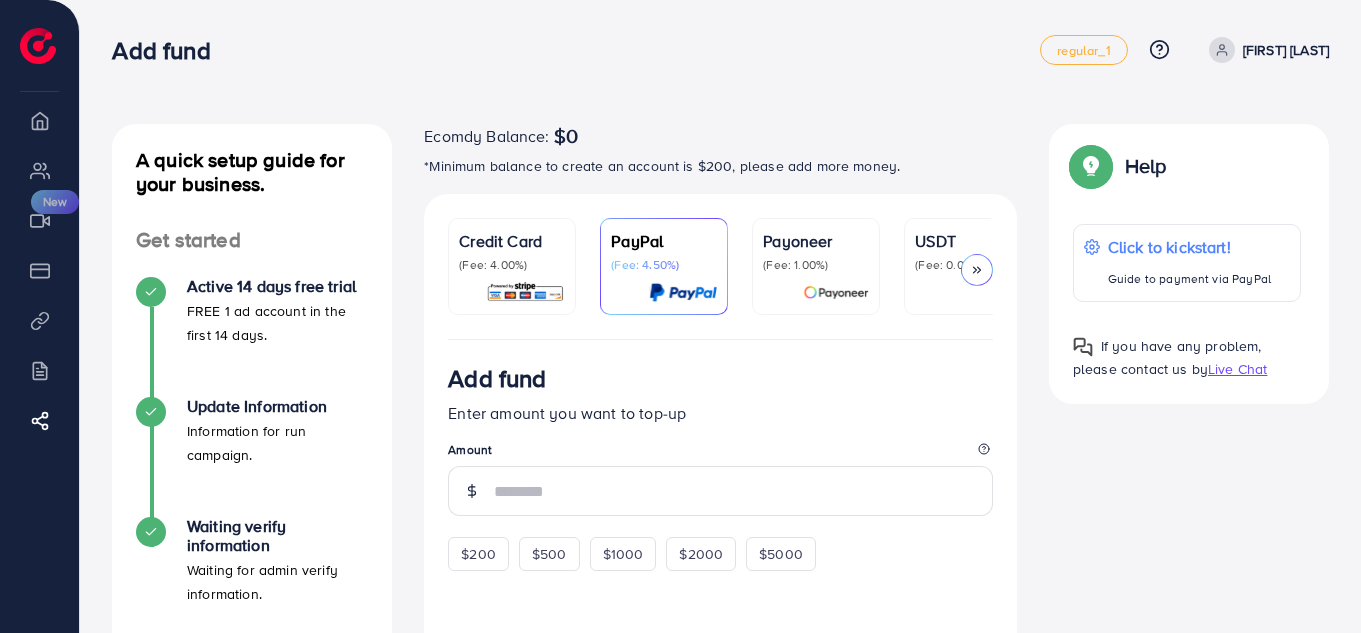 click on "Credit Card   (Fee: 4.00%)" at bounding box center (512, 266) 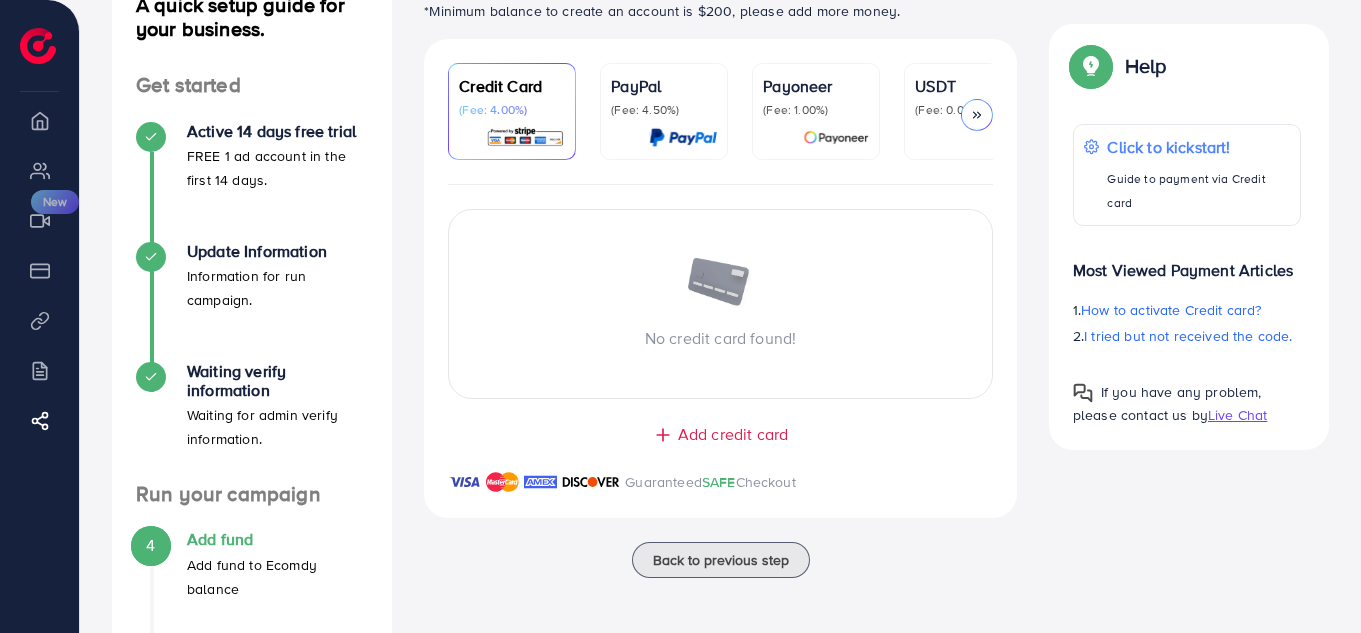 scroll, scrollTop: 0, scrollLeft: 0, axis: both 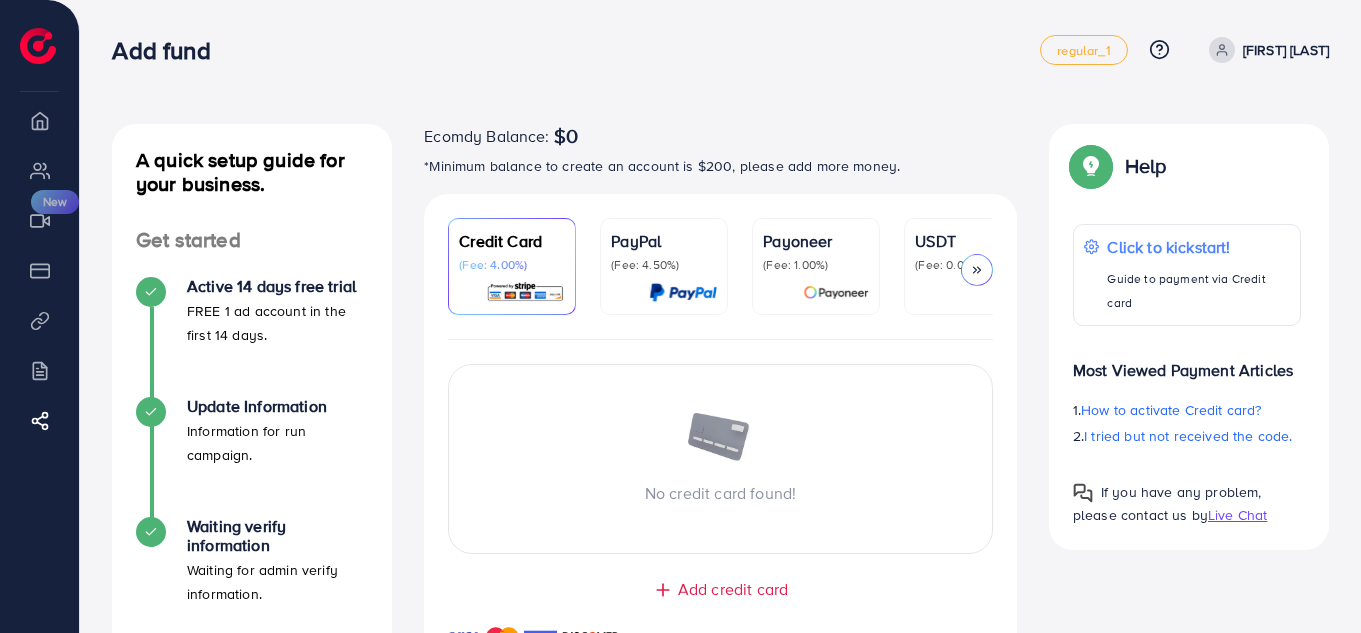 click on "PayPal" at bounding box center (664, 241) 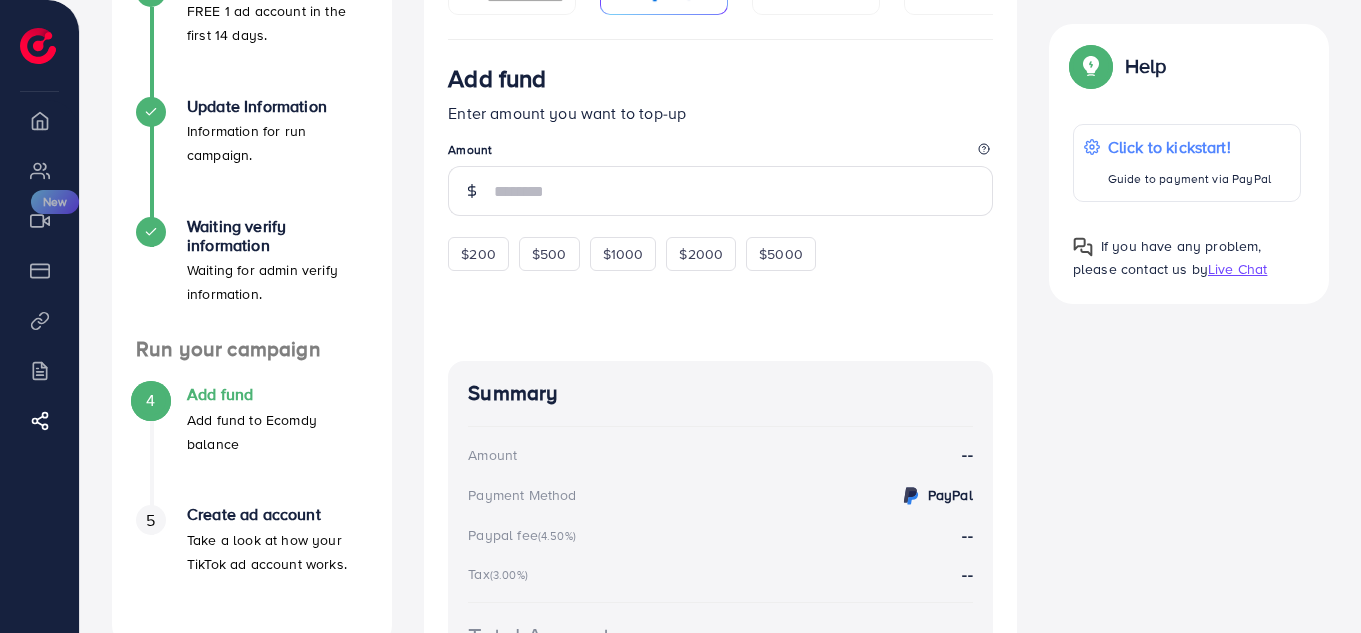 scroll, scrollTop: 0, scrollLeft: 0, axis: both 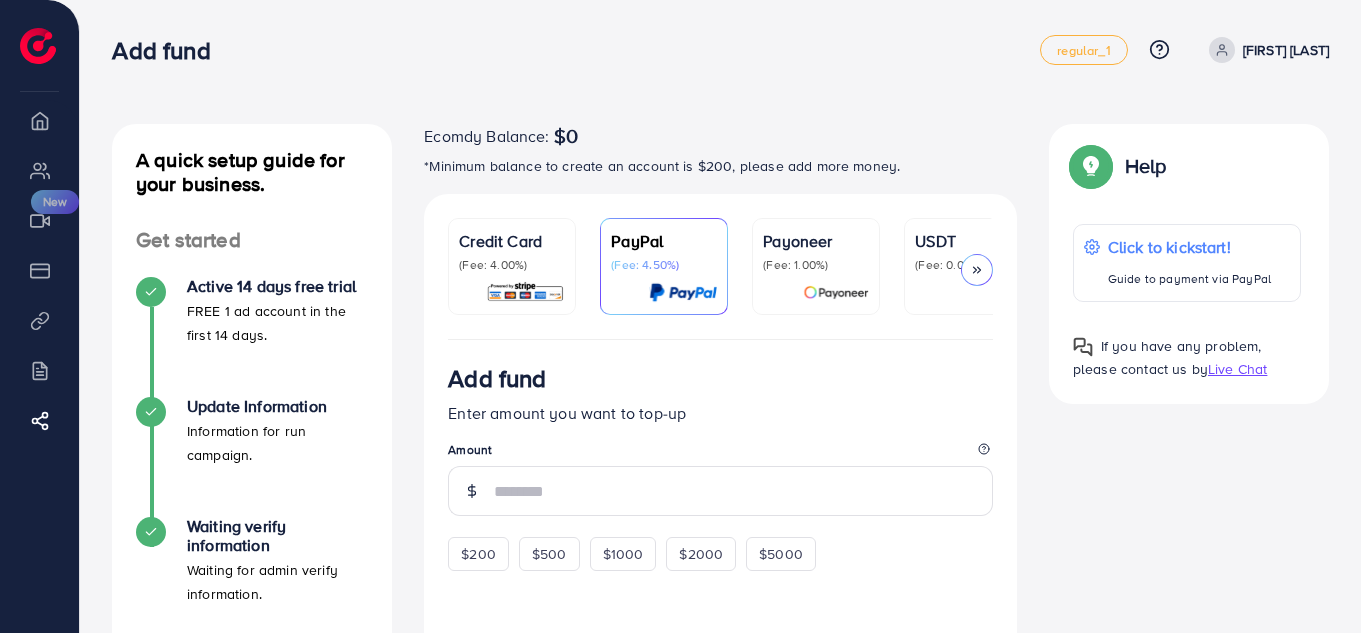 click at bounding box center [836, 292] 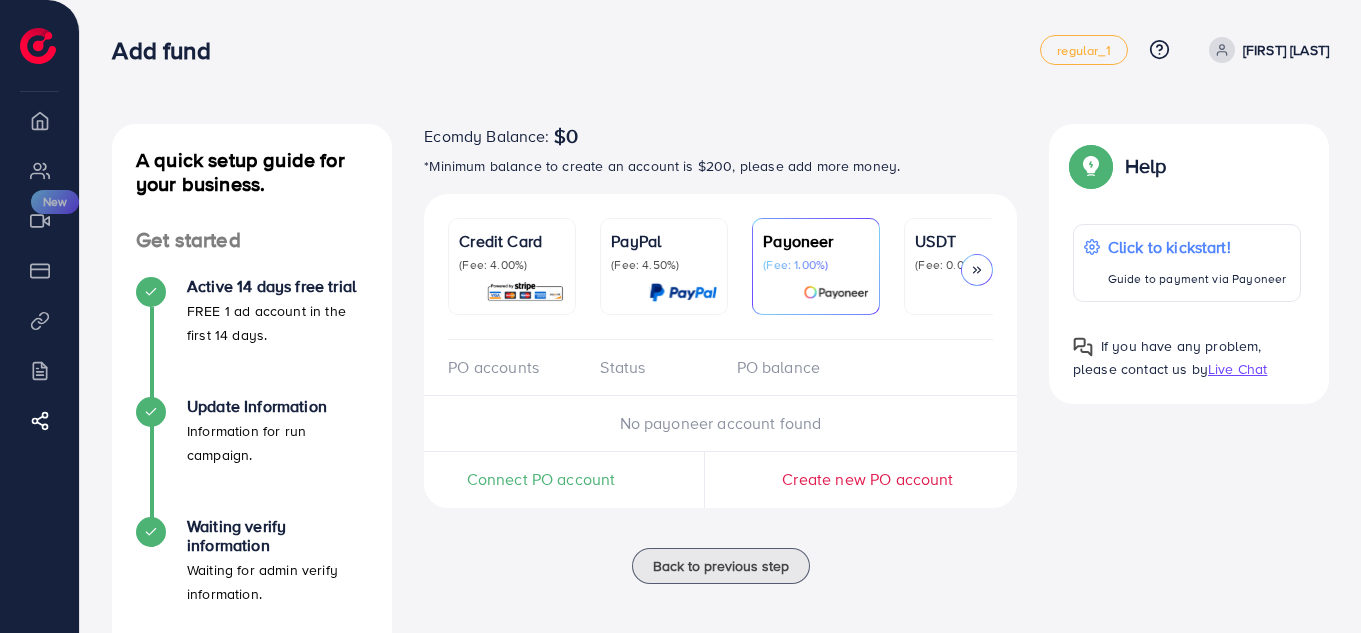 click on "(Fee: 0.00%)" at bounding box center (968, 265) 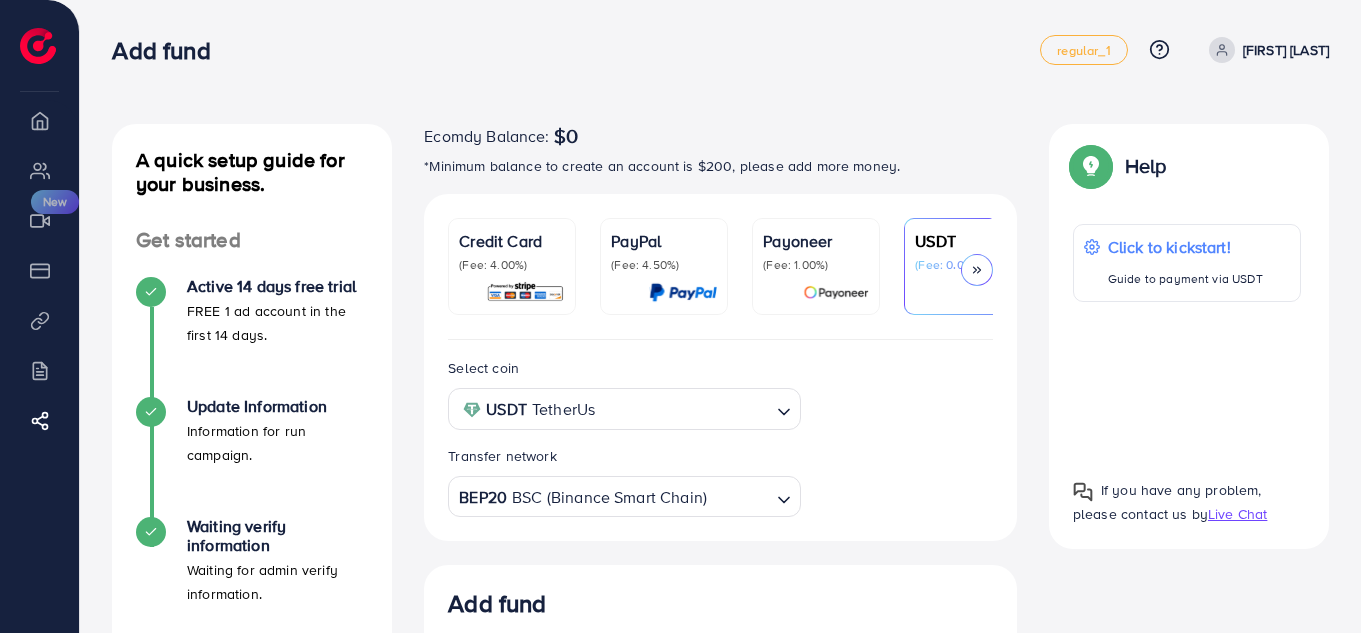 click 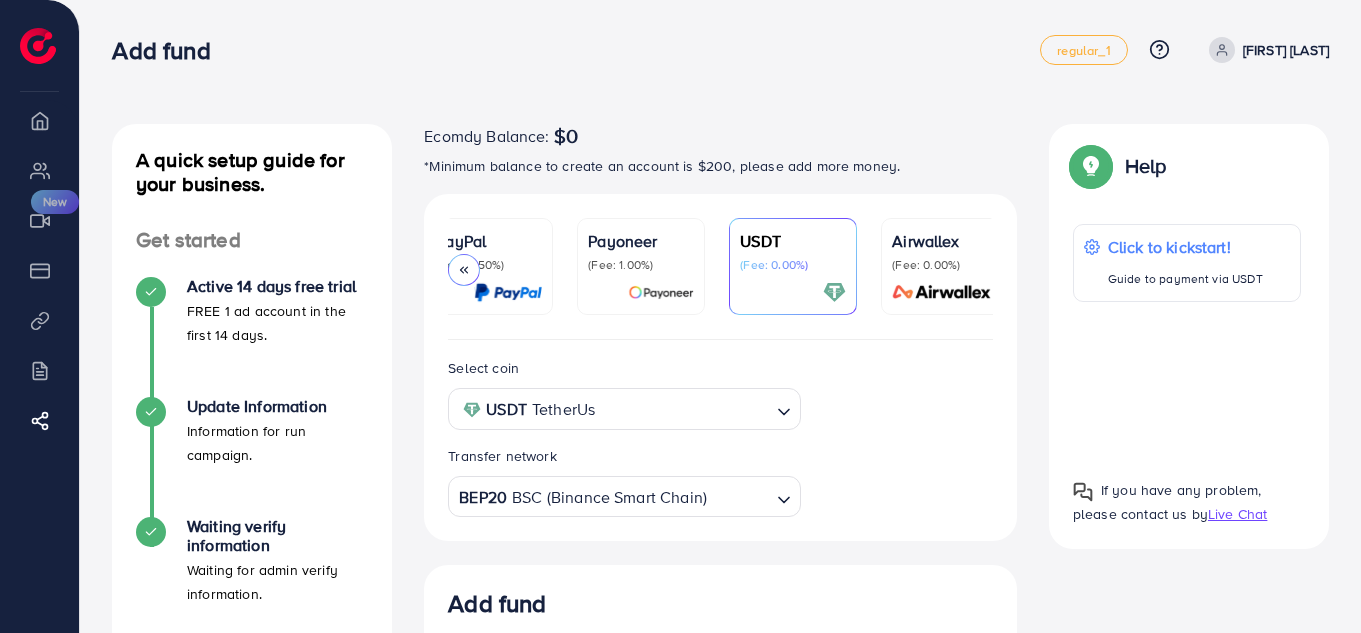 scroll, scrollTop: 0, scrollLeft: 191, axis: horizontal 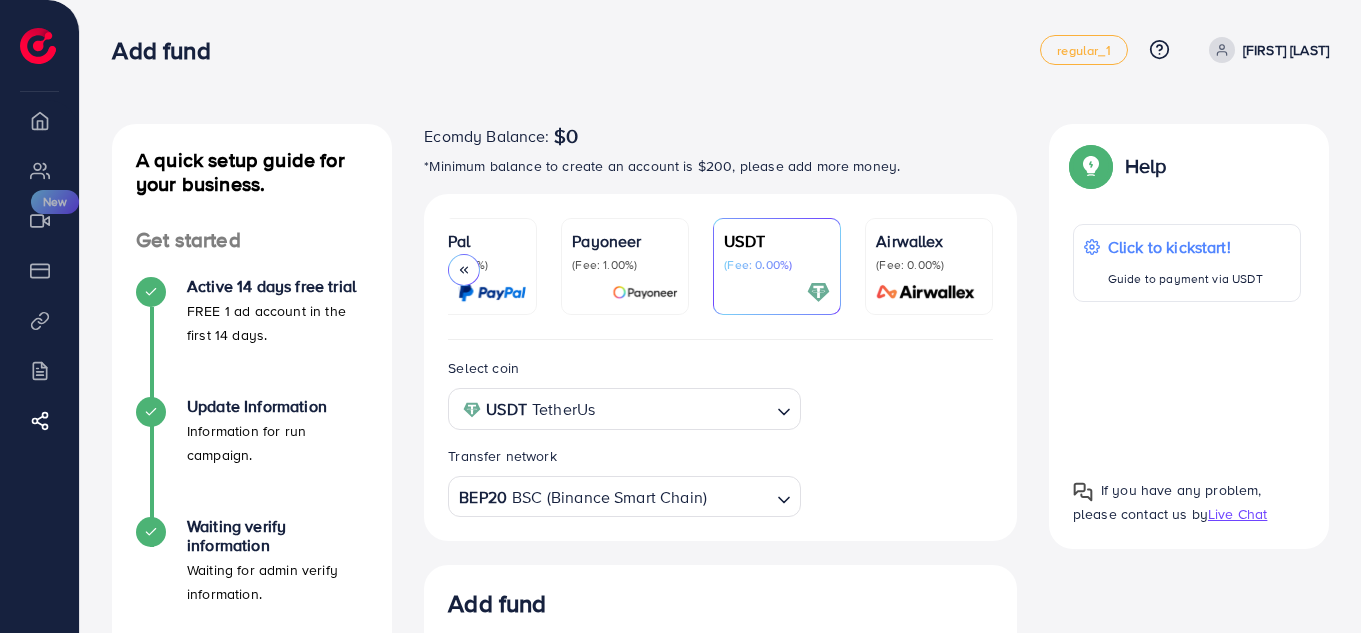 click at bounding box center (464, 270) 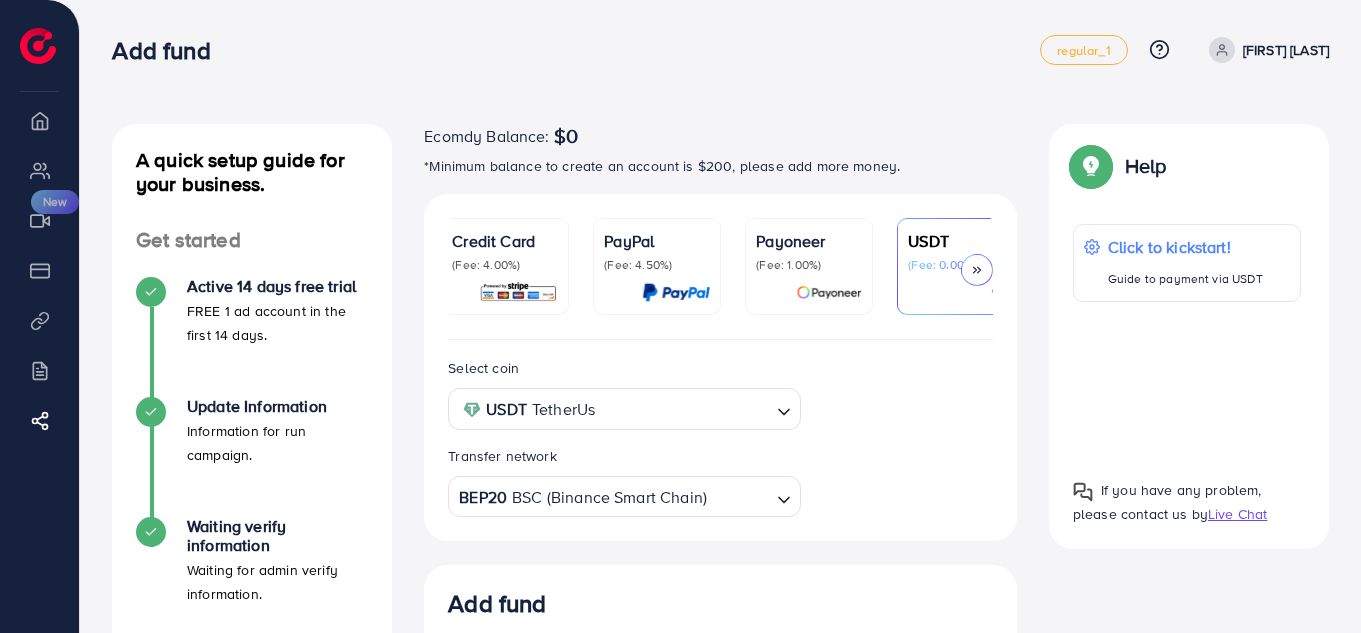 scroll, scrollTop: 0, scrollLeft: 0, axis: both 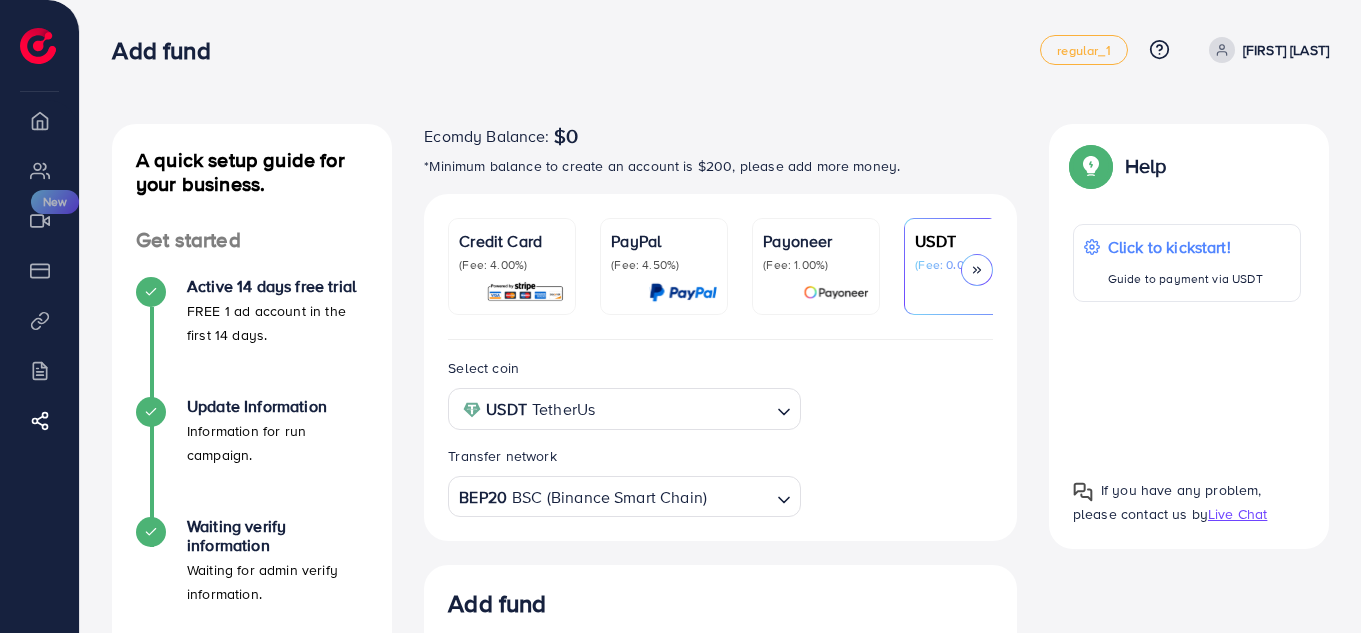 click on "Credit Card   (Fee: 4.00%)" at bounding box center [512, 266] 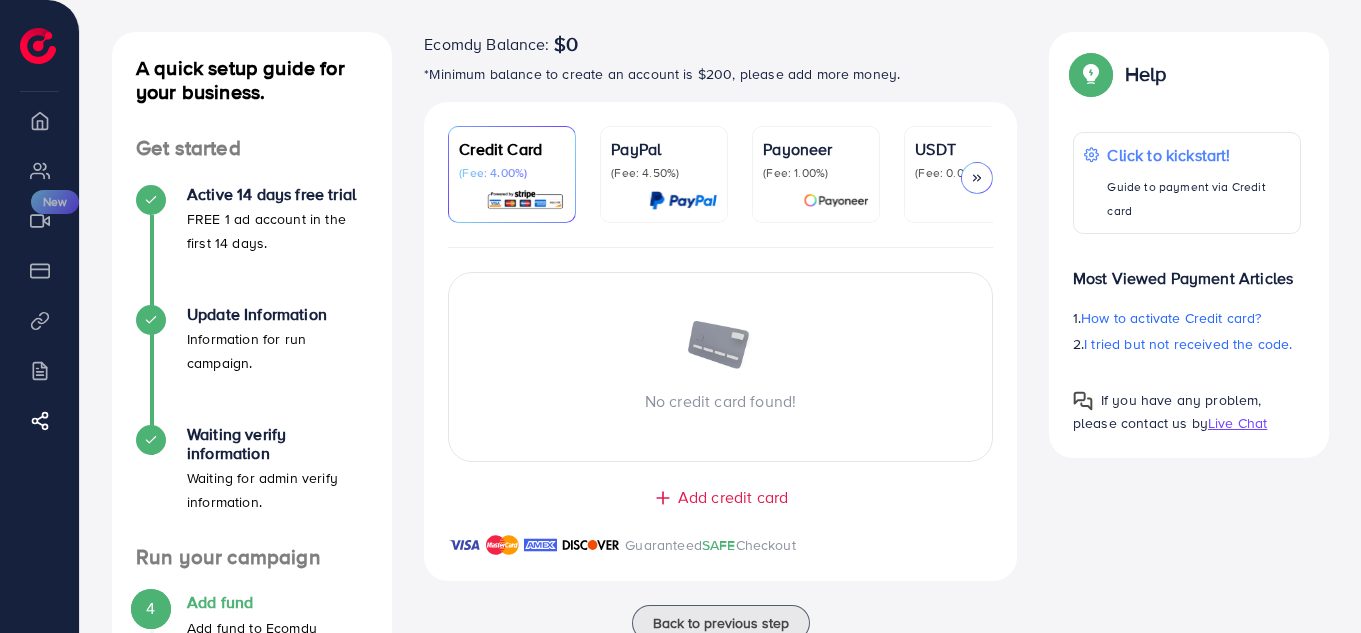 scroll, scrollTop: 0, scrollLeft: 0, axis: both 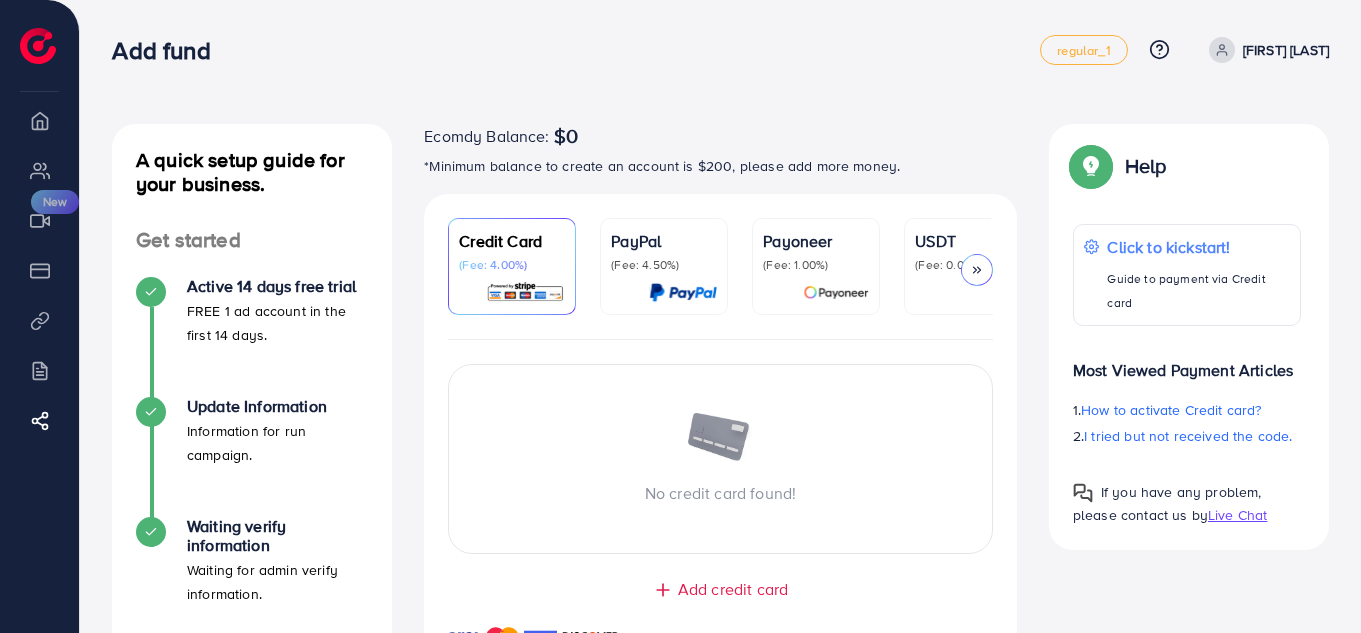 click at bounding box center (683, 292) 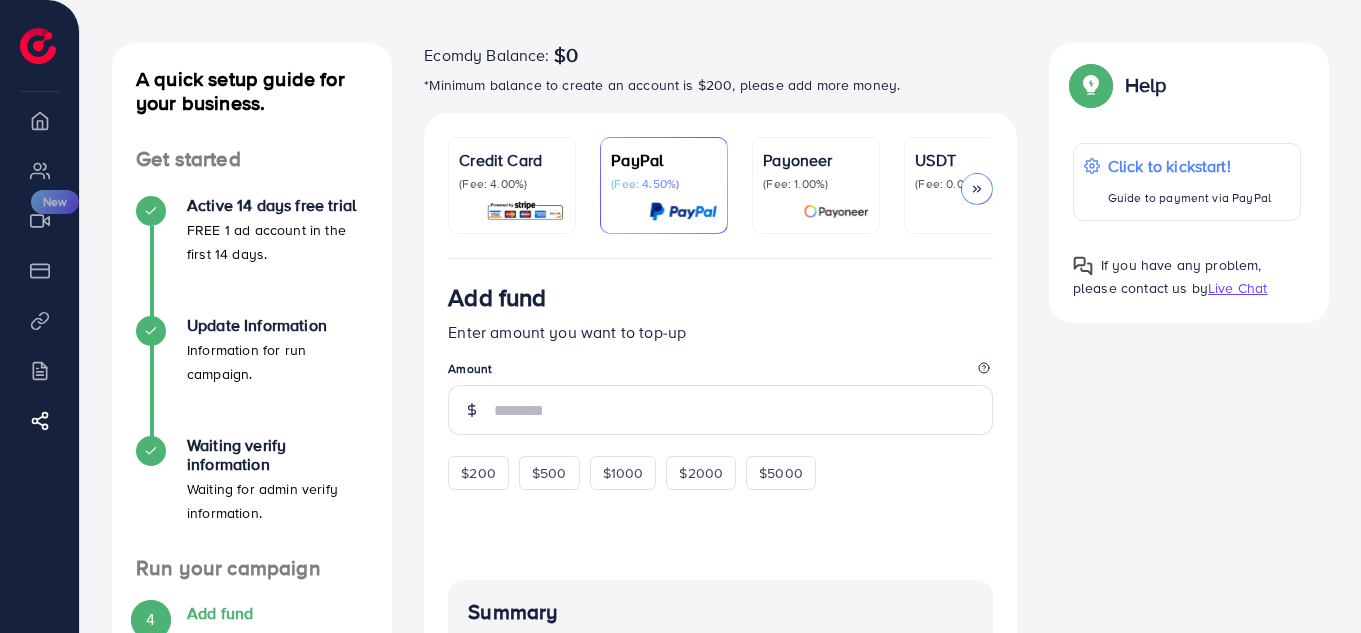 scroll, scrollTop: 0, scrollLeft: 0, axis: both 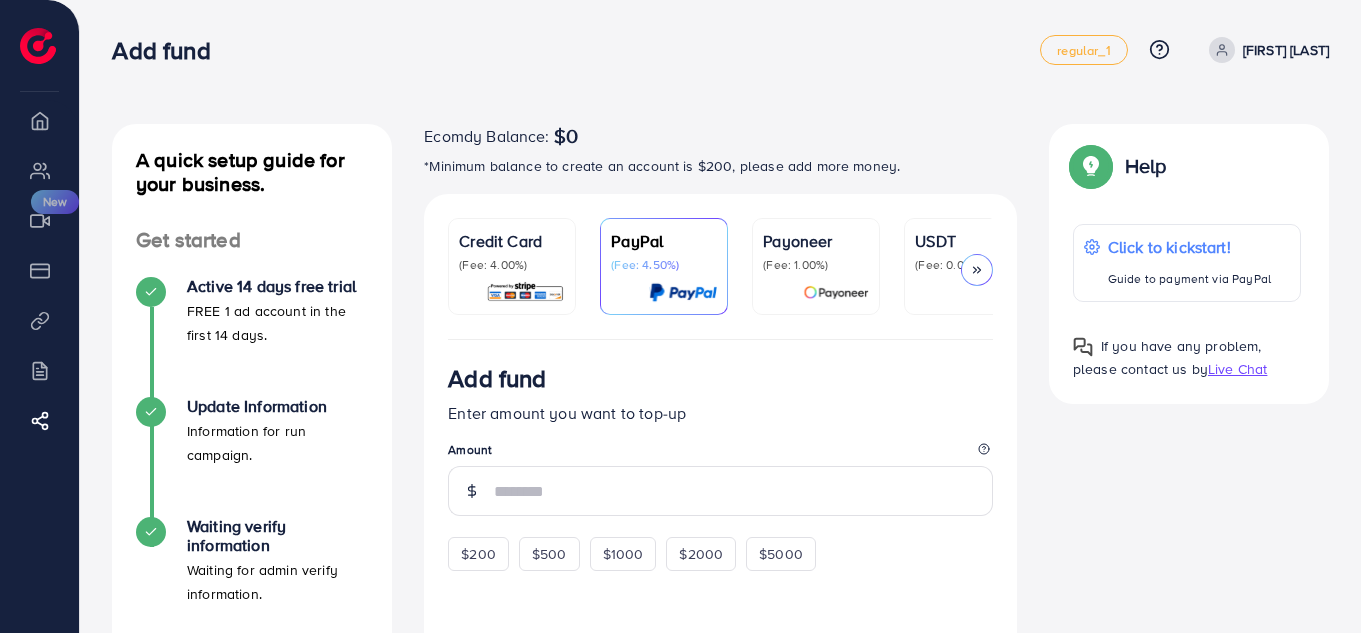 click at bounding box center [525, 292] 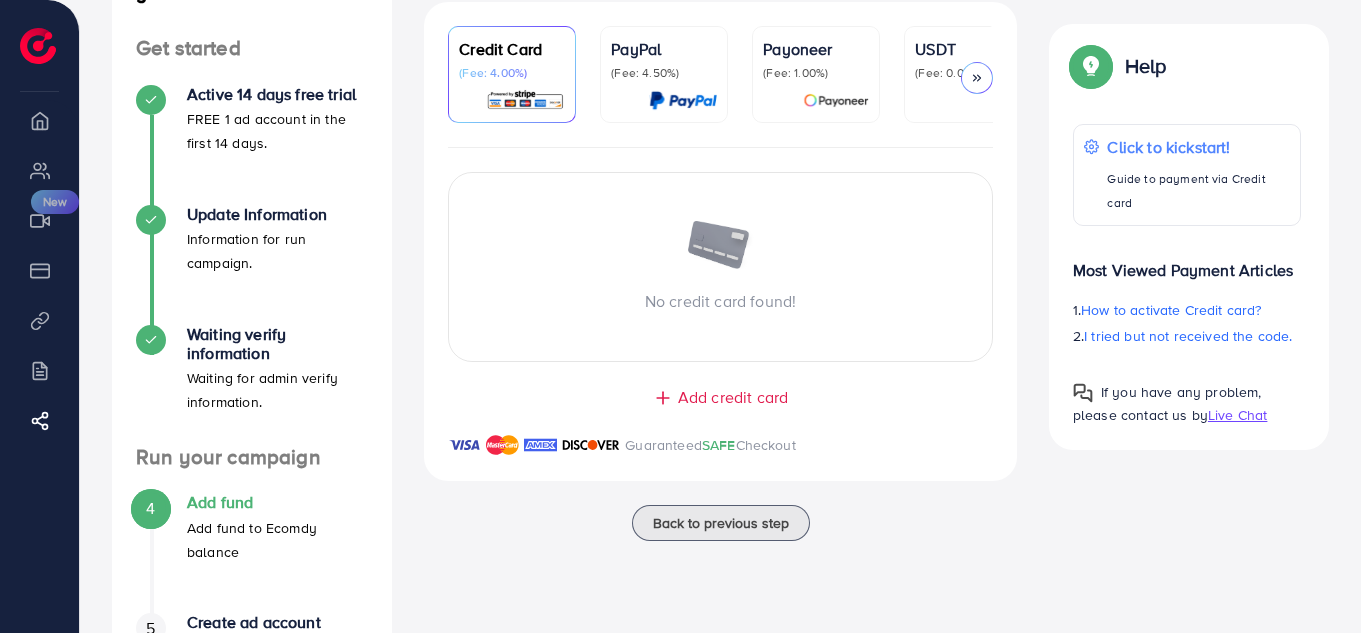 scroll, scrollTop: 200, scrollLeft: 0, axis: vertical 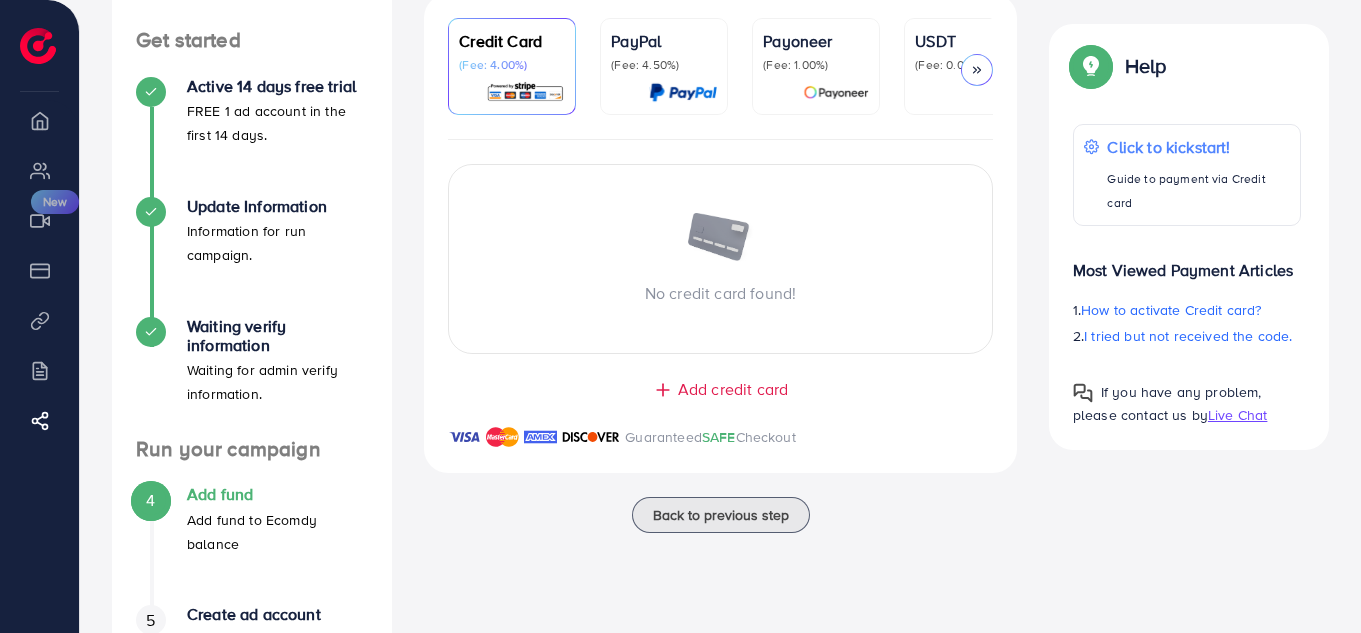 click on "No credit card found!" at bounding box center (720, 293) 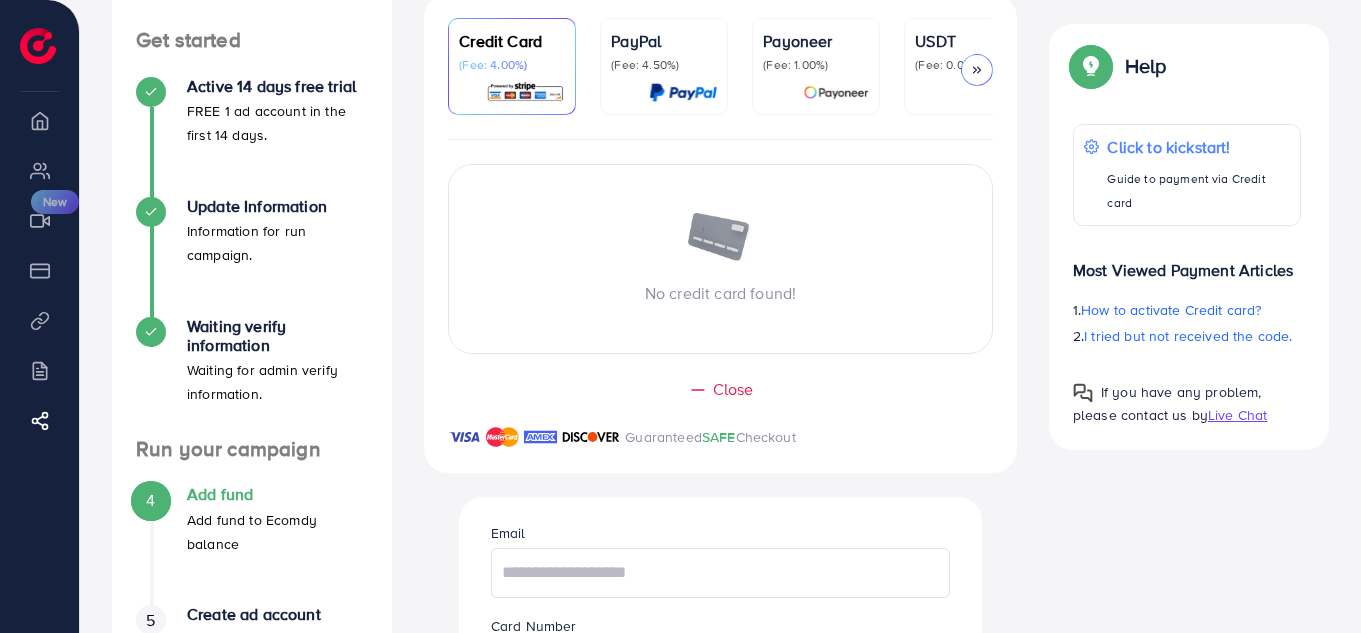 click on "Close" at bounding box center (733, 389) 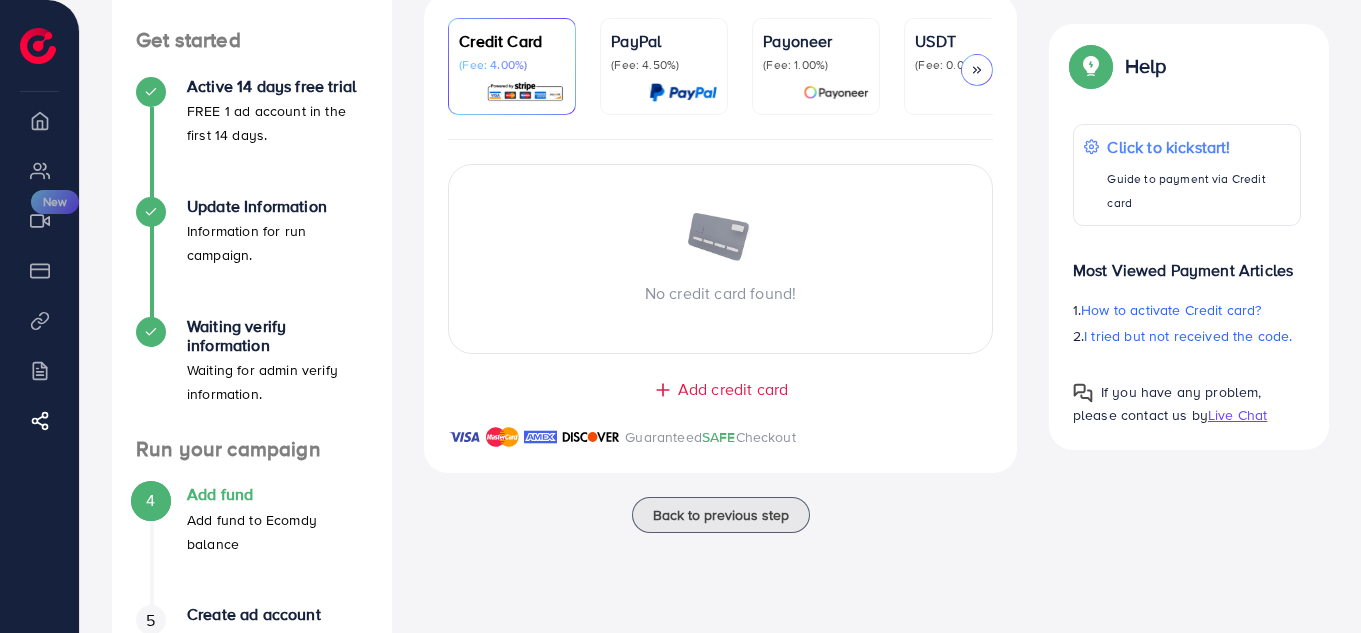 click on "Add credit card" at bounding box center [733, 389] 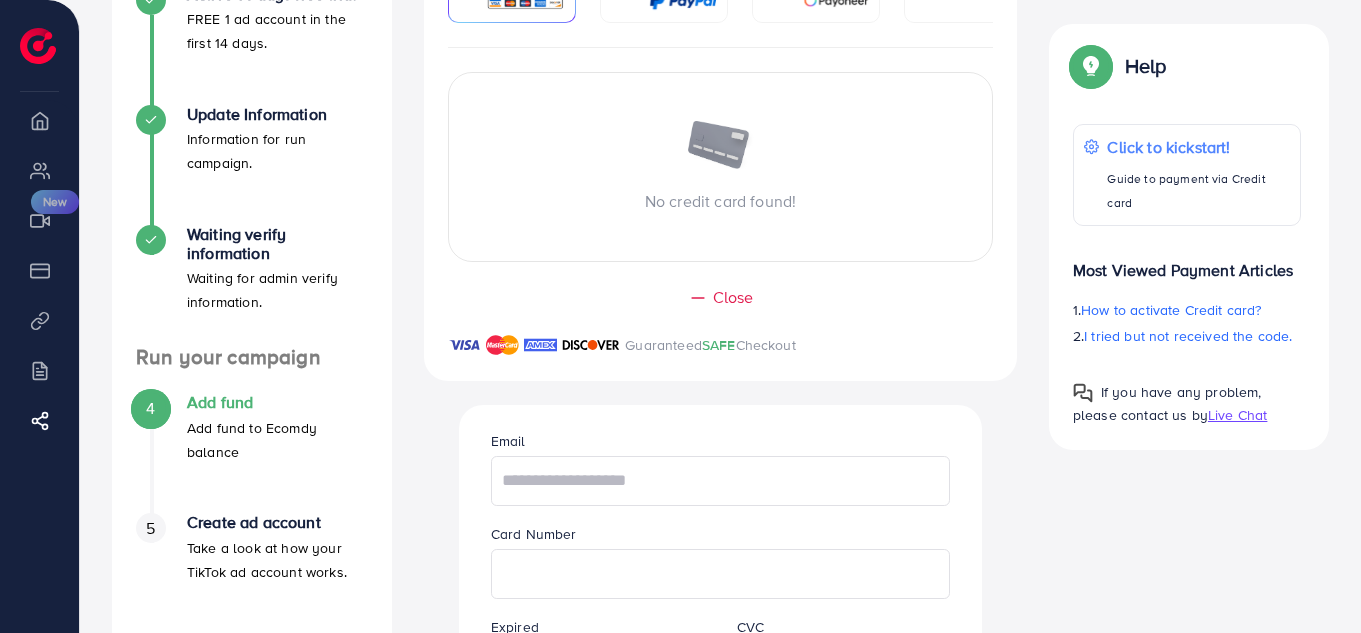 scroll, scrollTop: 500, scrollLeft: 0, axis: vertical 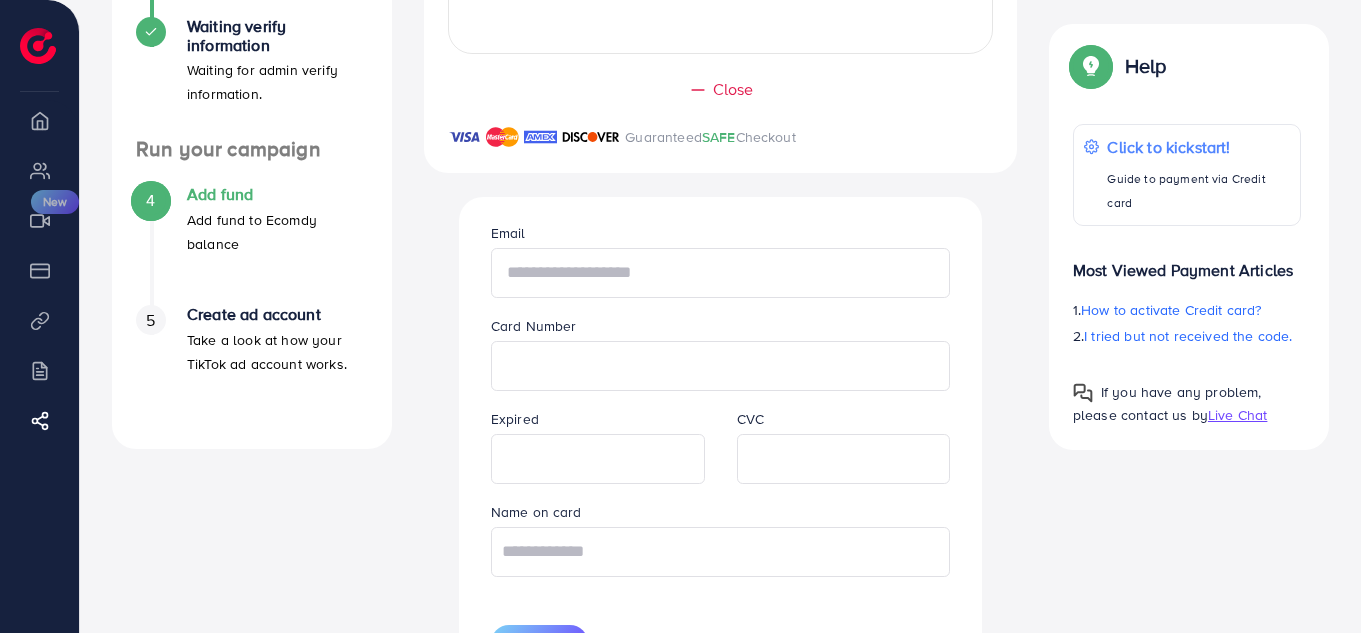 click at bounding box center (721, 273) 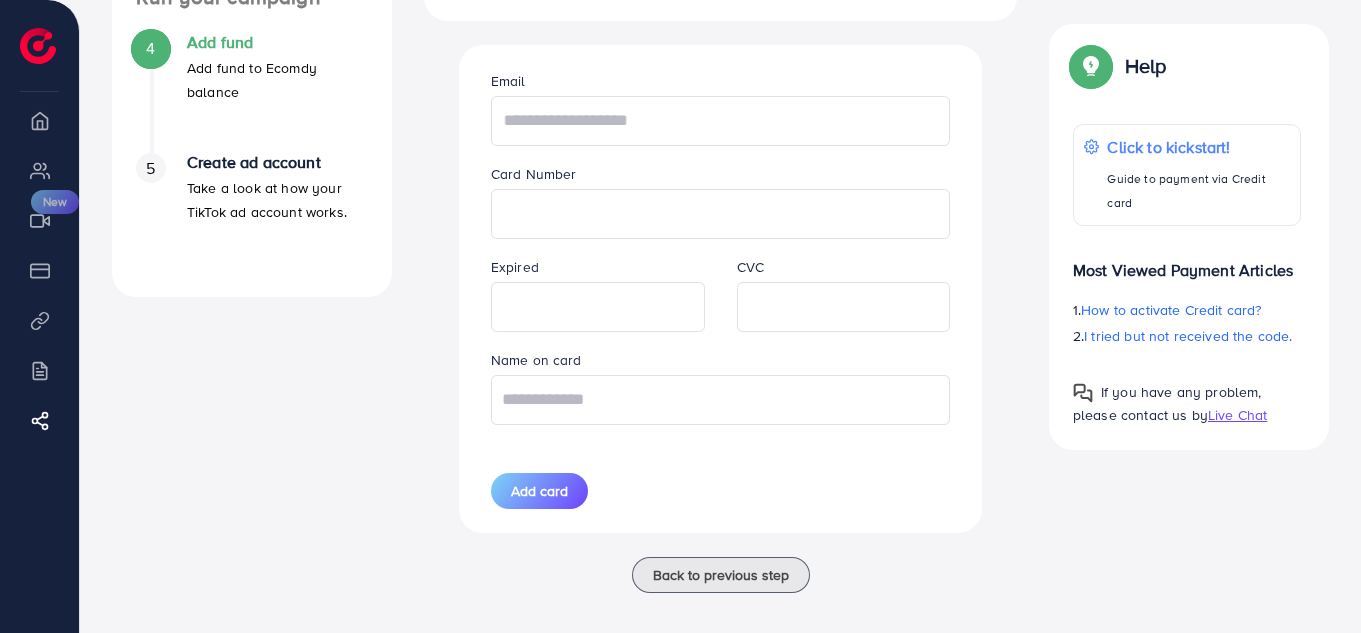 scroll, scrollTop: 673, scrollLeft: 0, axis: vertical 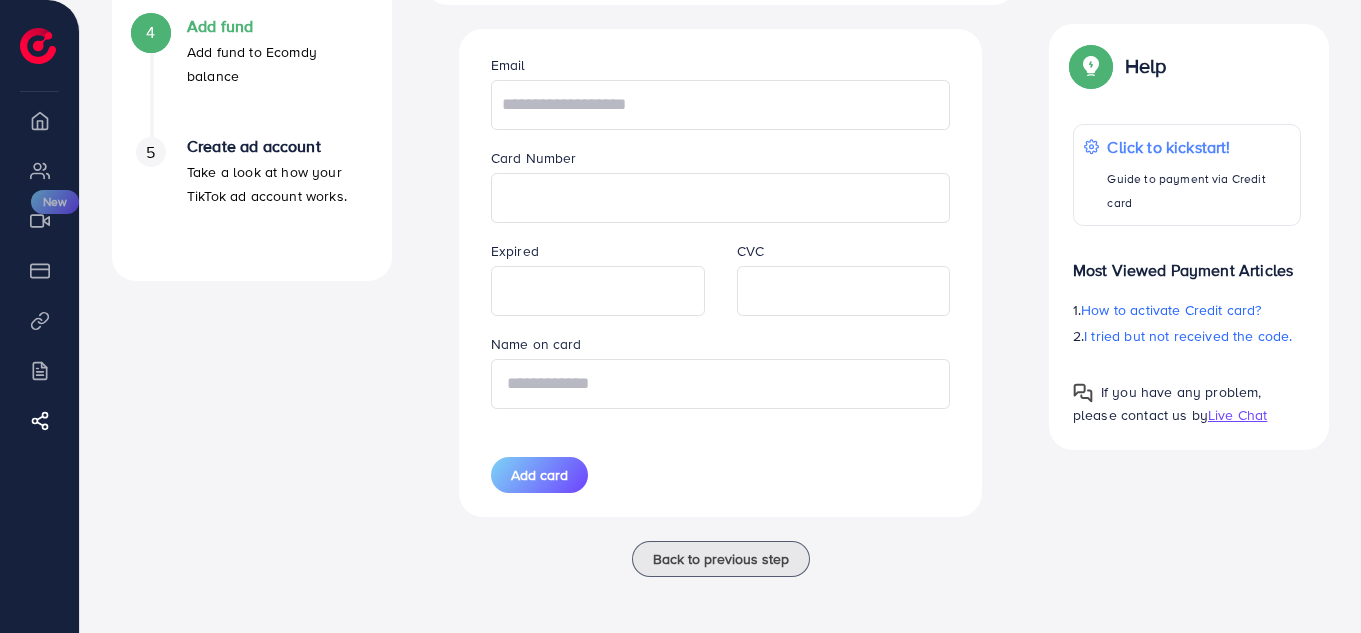 click at bounding box center (721, 384) 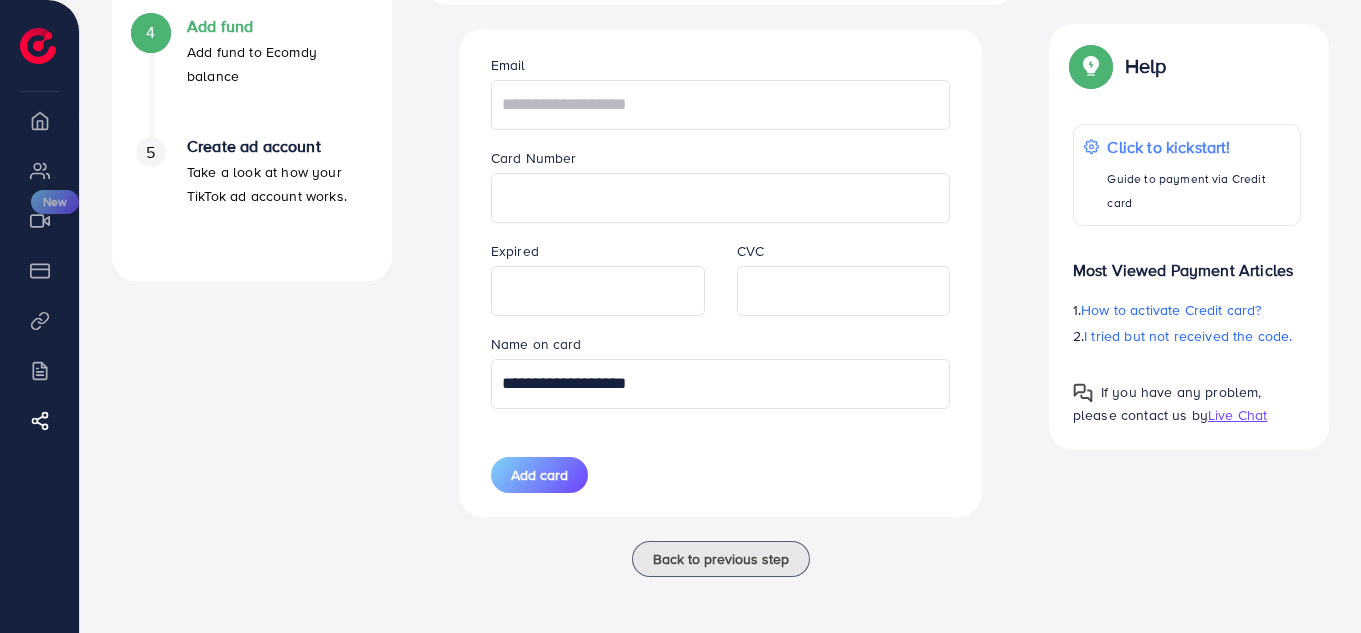type on "**********" 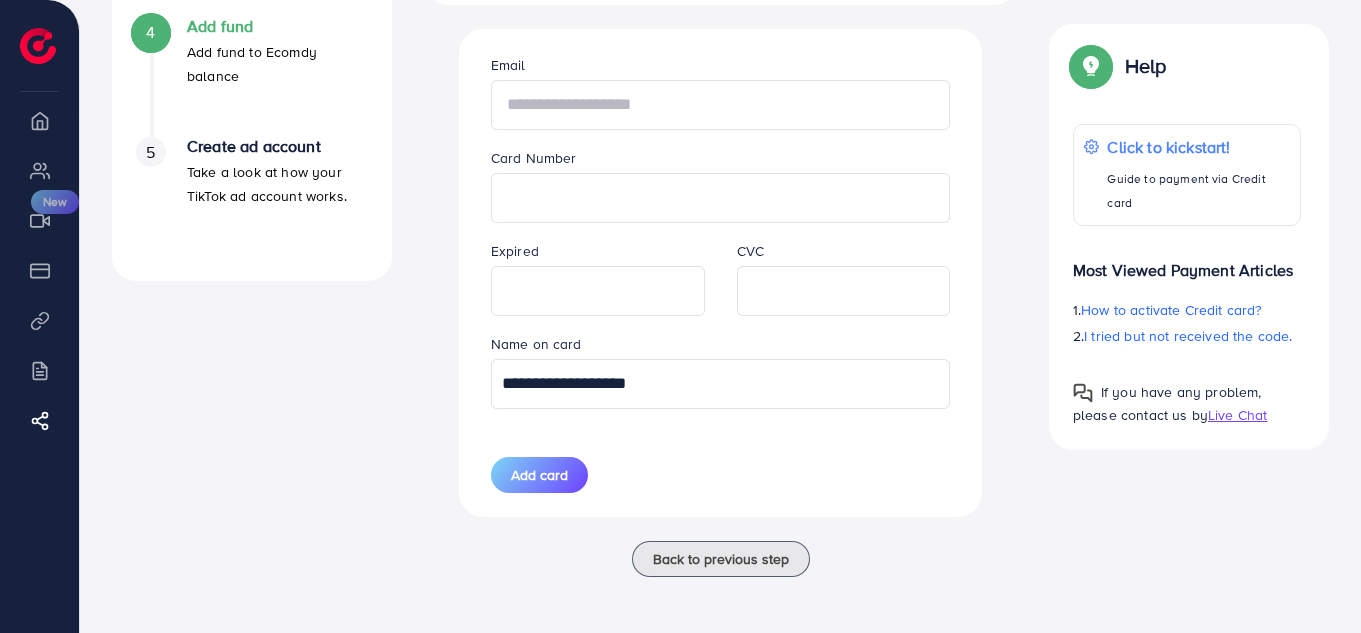 click at bounding box center (721, 105) 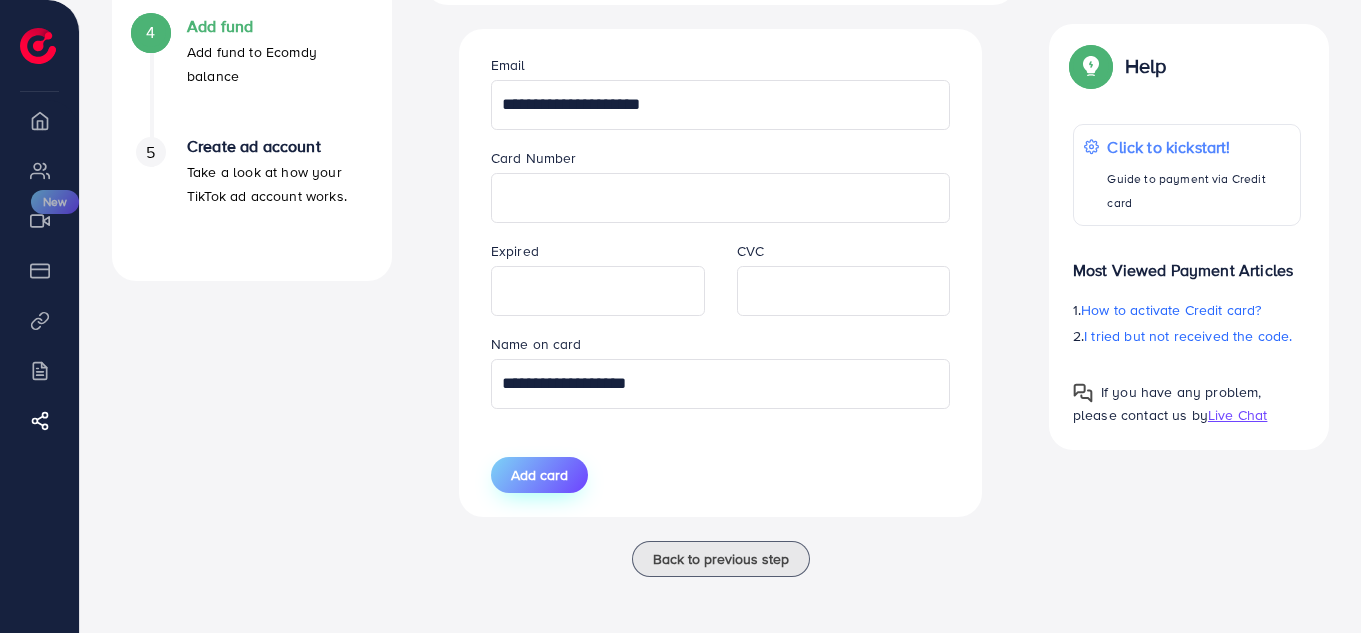 type on "**********" 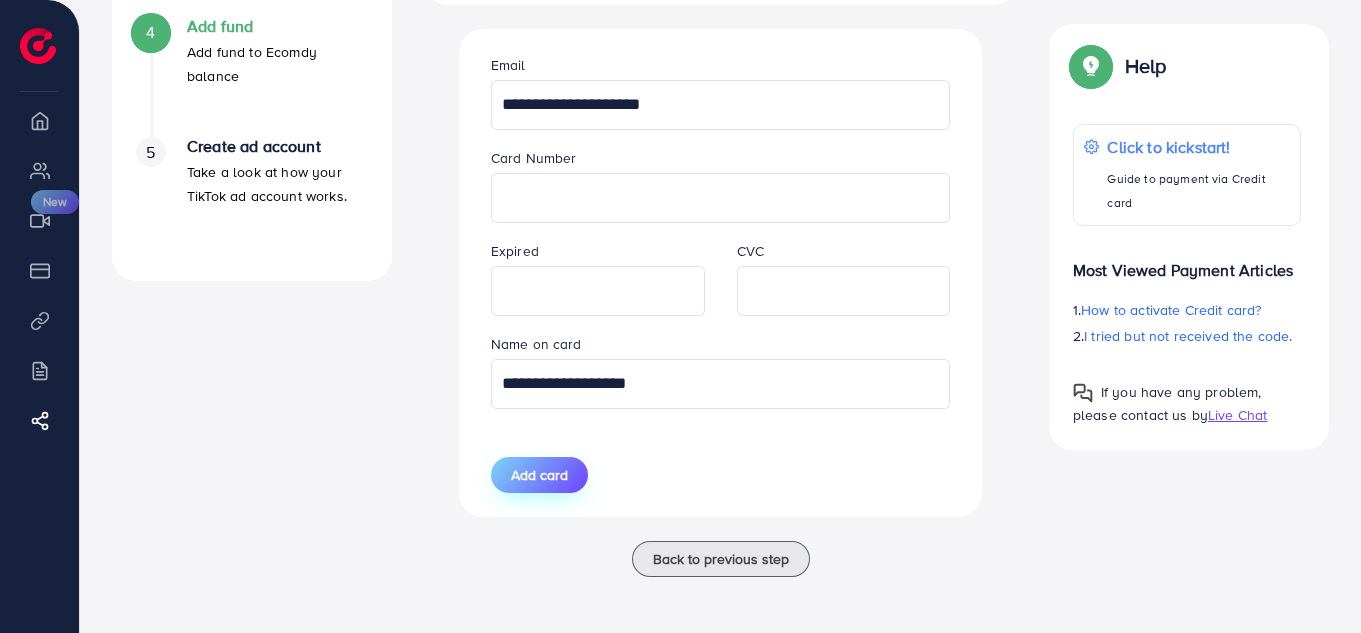 click on "Add card" at bounding box center [539, 475] 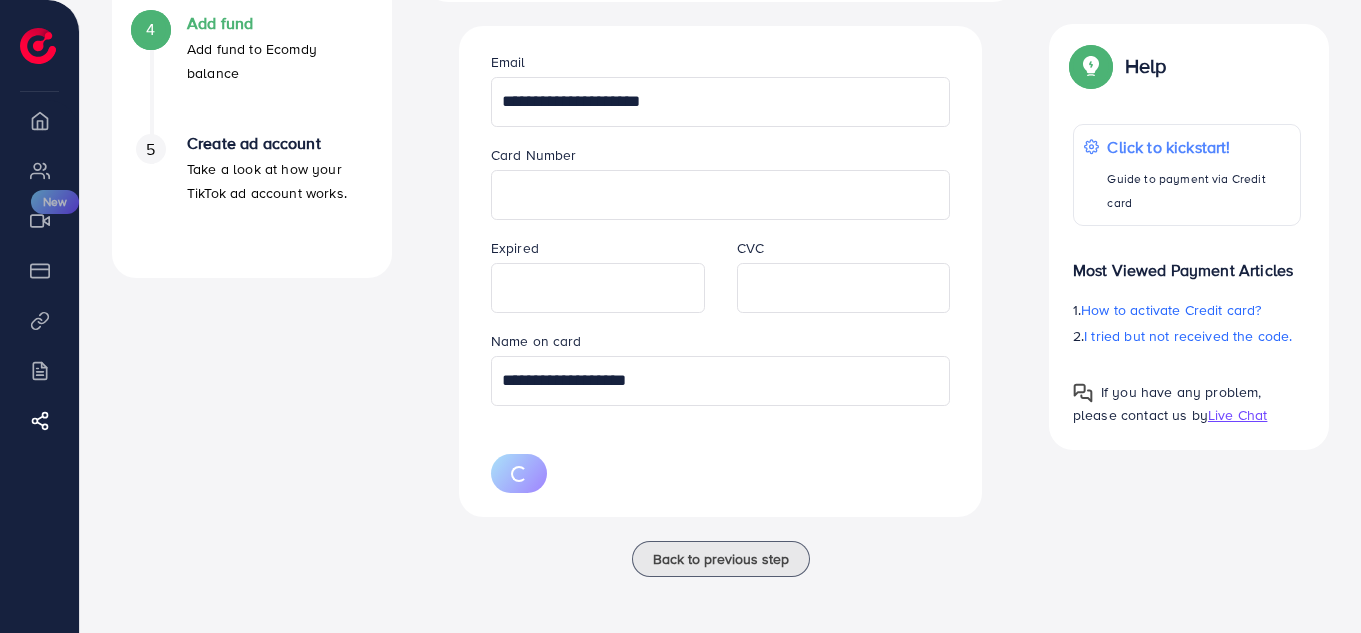 type 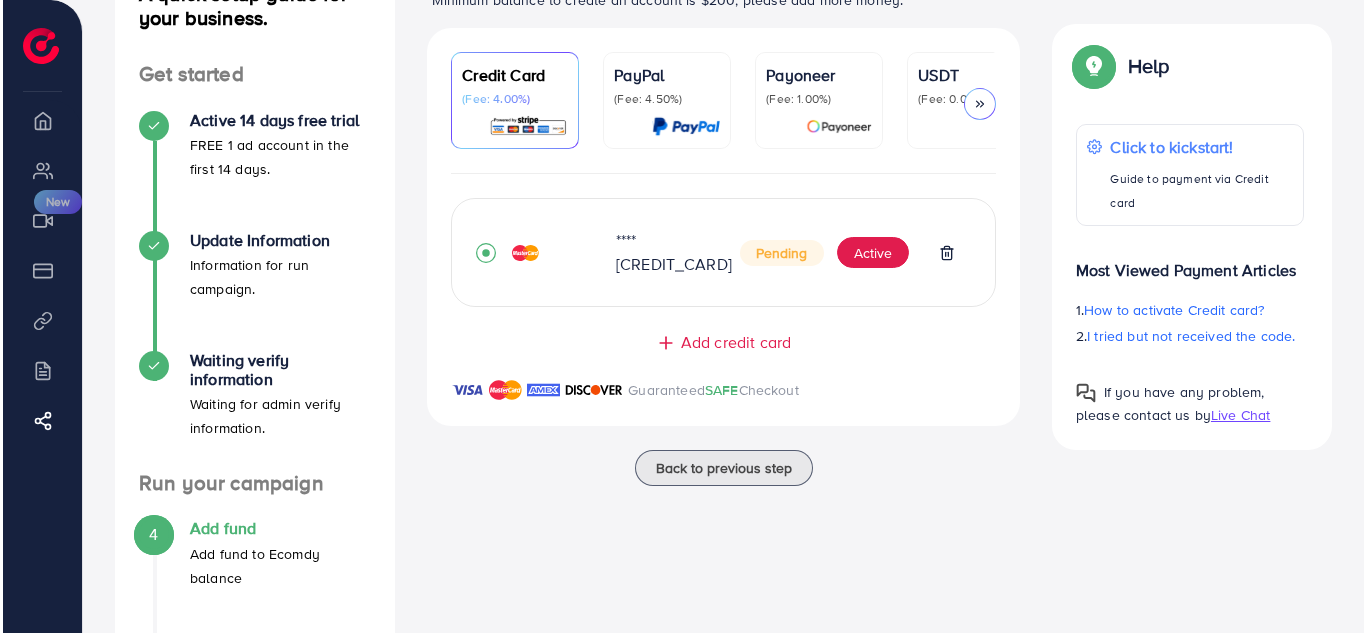 scroll, scrollTop: 200, scrollLeft: 0, axis: vertical 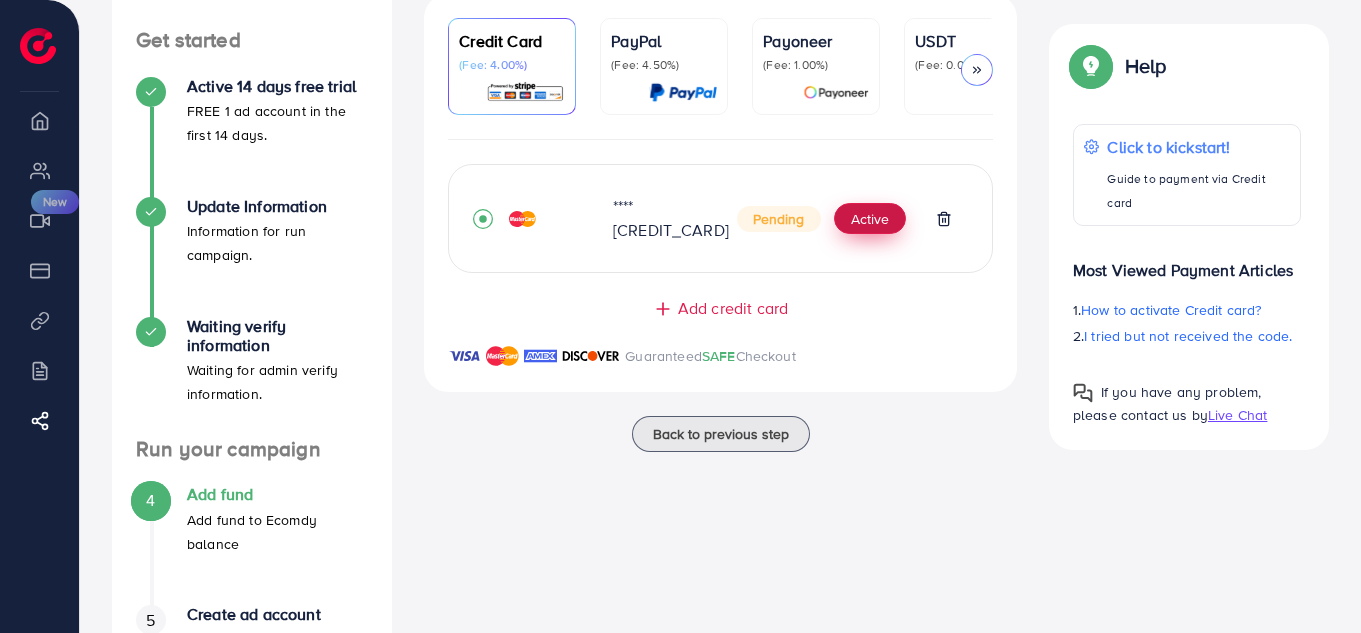click on "Active" at bounding box center (870, 219) 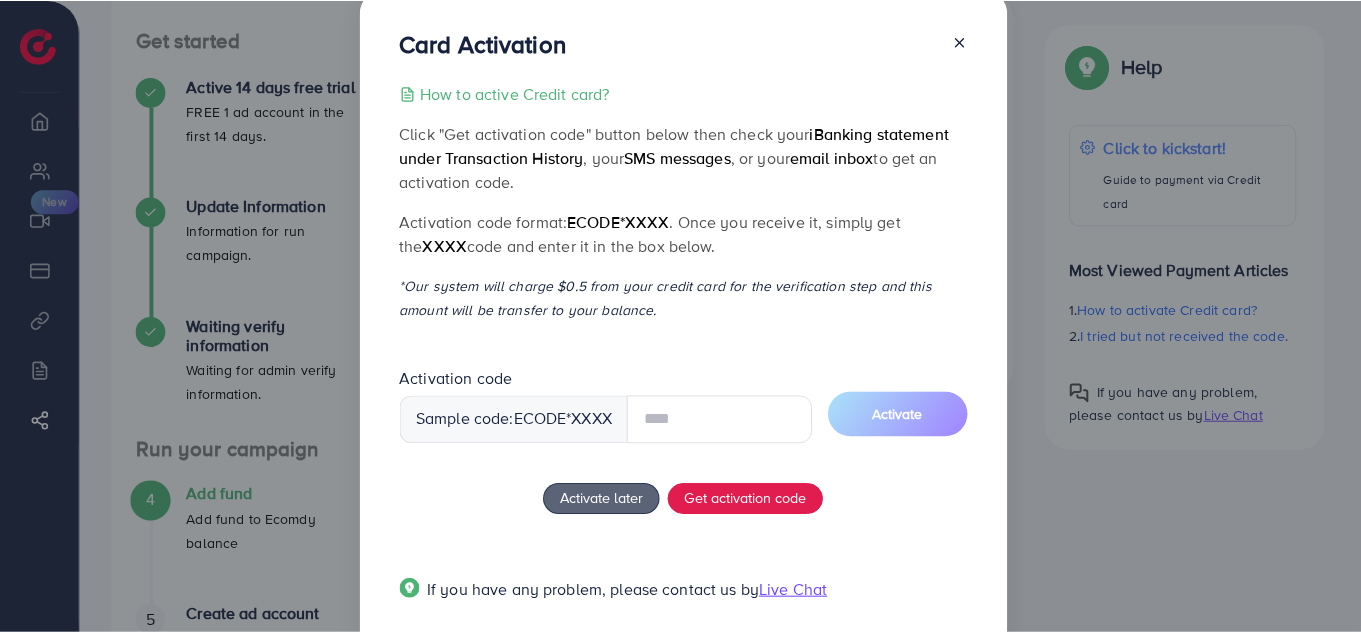 scroll, scrollTop: 0, scrollLeft: 0, axis: both 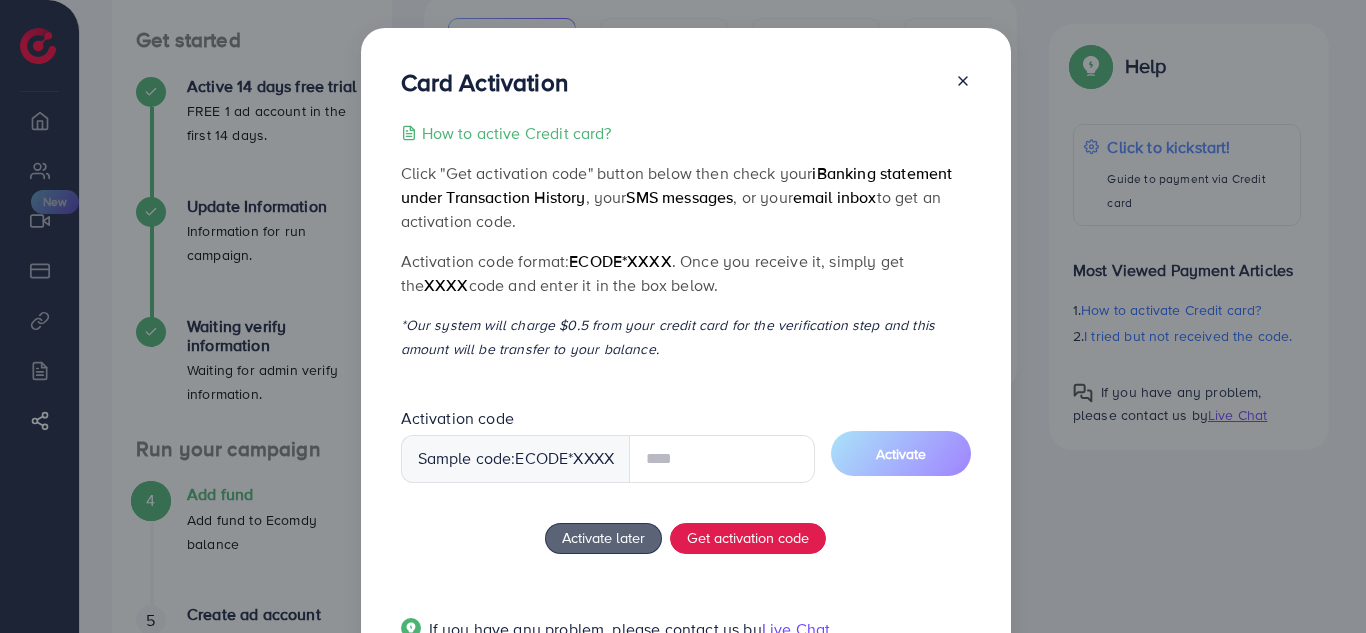 click 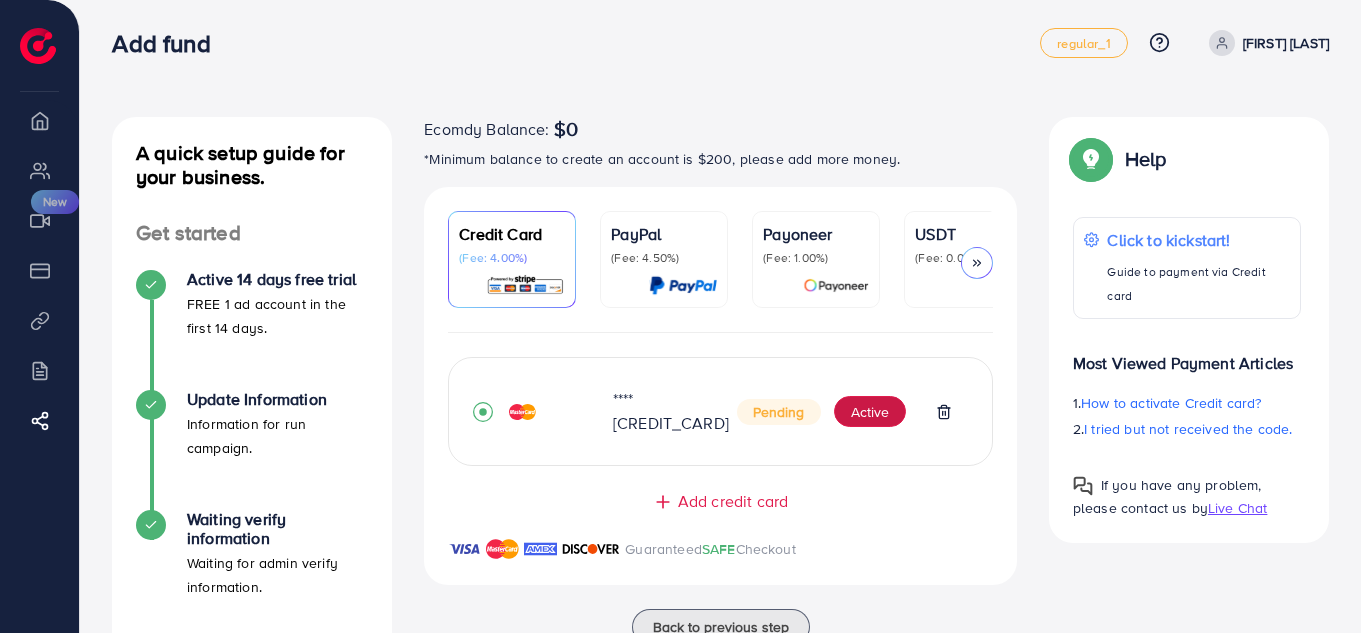 scroll, scrollTop: 0, scrollLeft: 0, axis: both 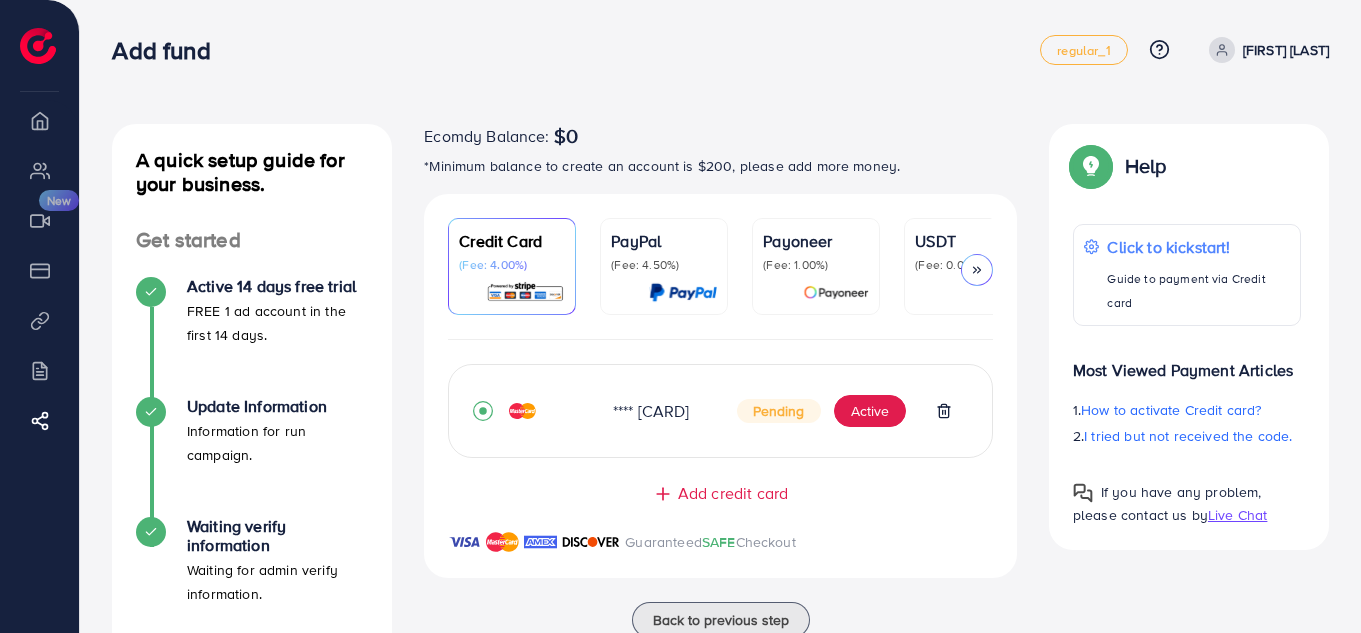 click on "(Fee: 4.50%)" at bounding box center (664, 265) 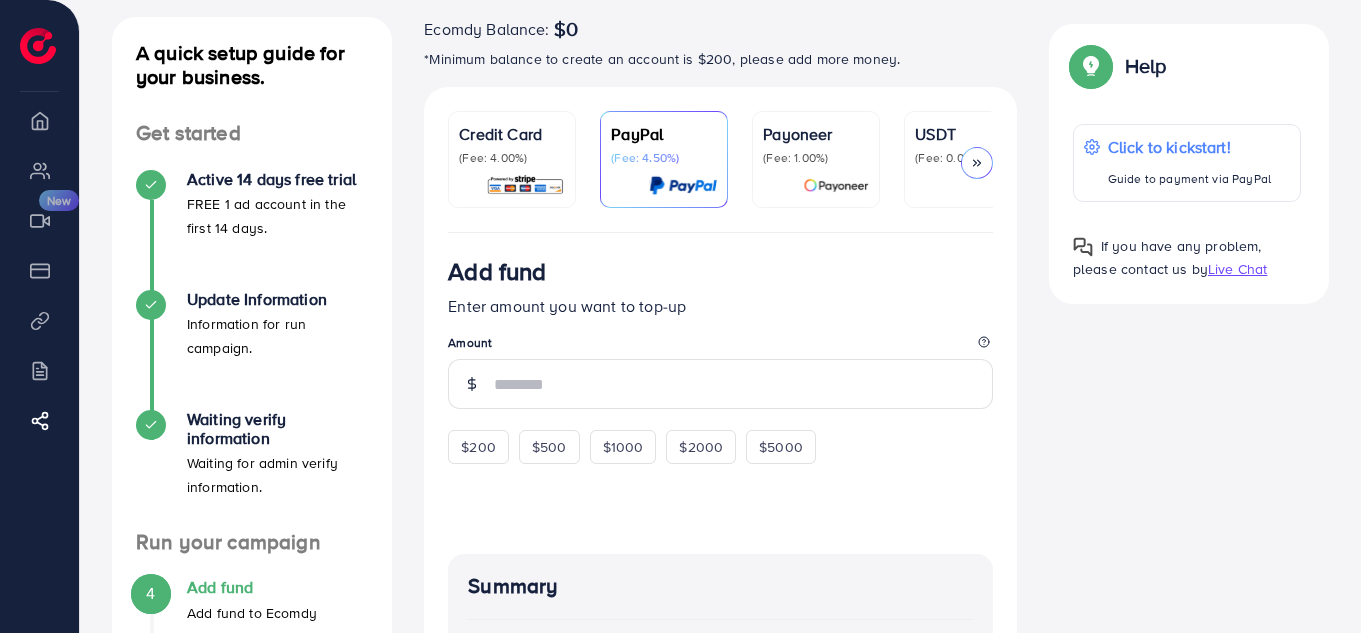 scroll, scrollTop: 0, scrollLeft: 0, axis: both 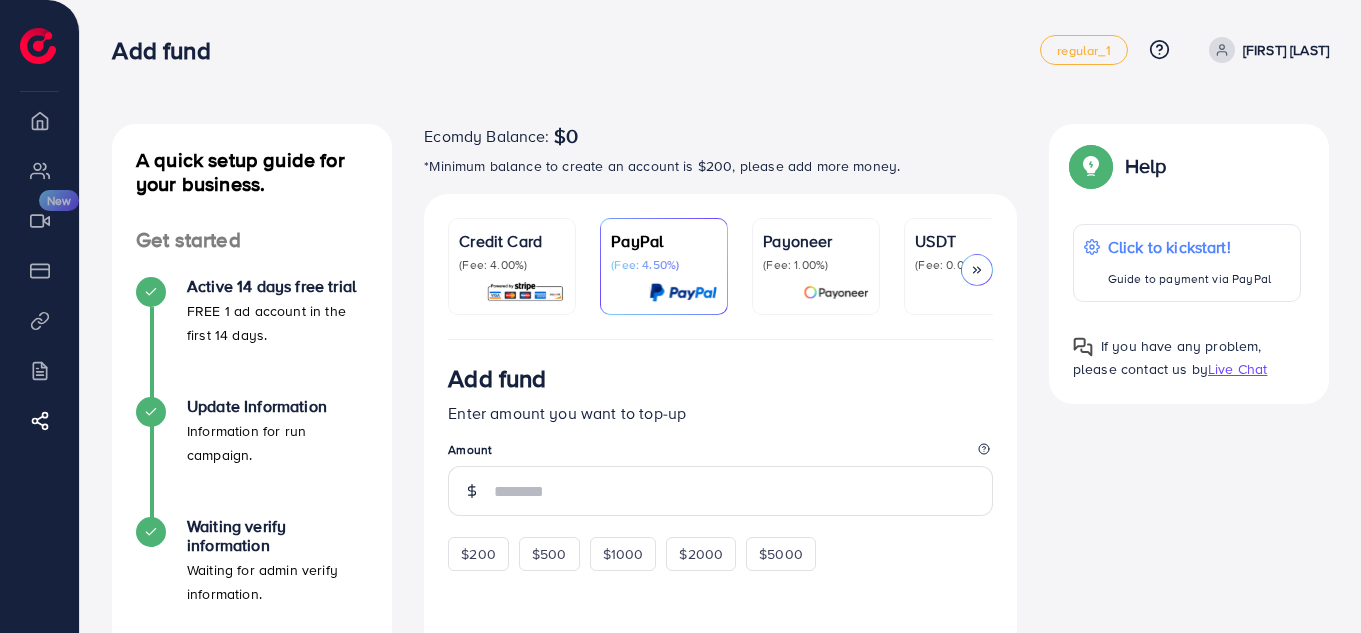 click on "Payoneer" at bounding box center (816, 241) 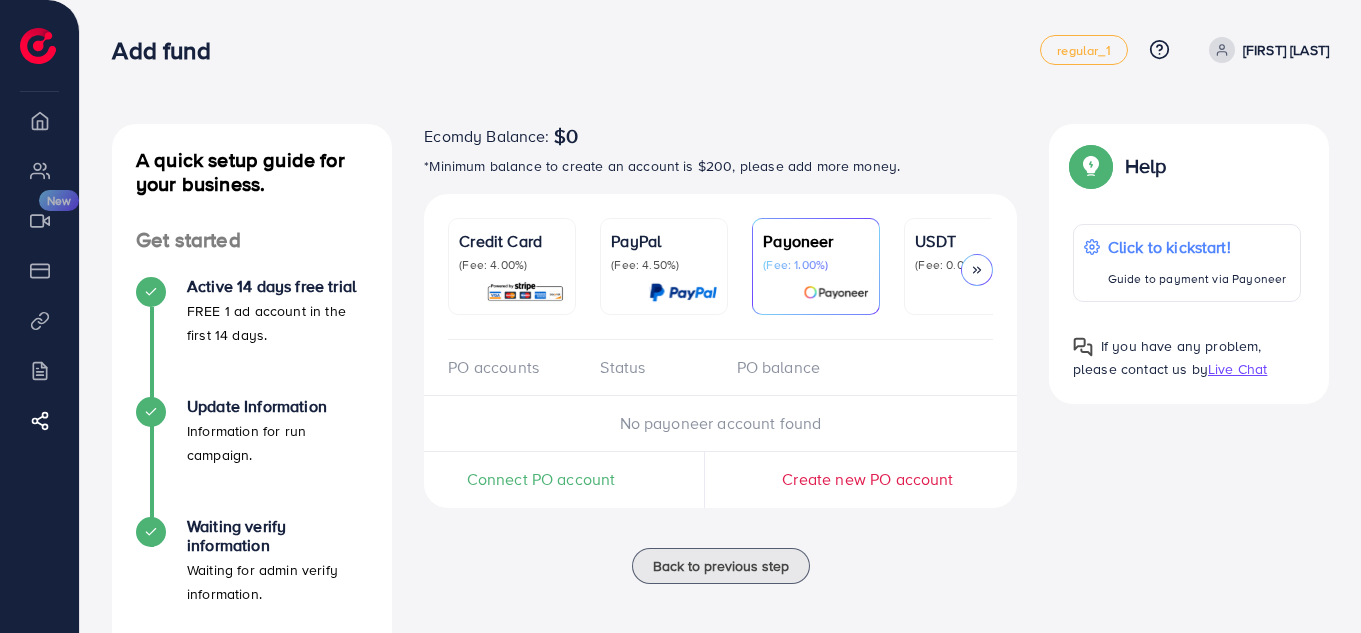 click 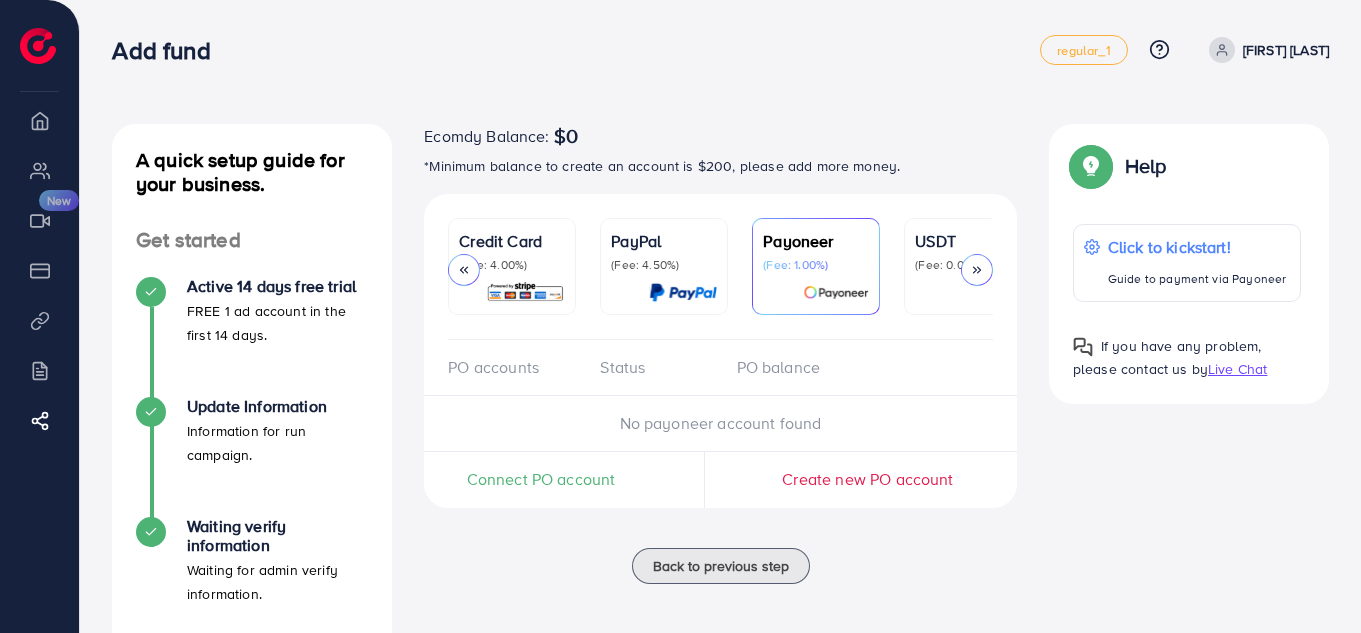 scroll, scrollTop: 0, scrollLeft: 191, axis: horizontal 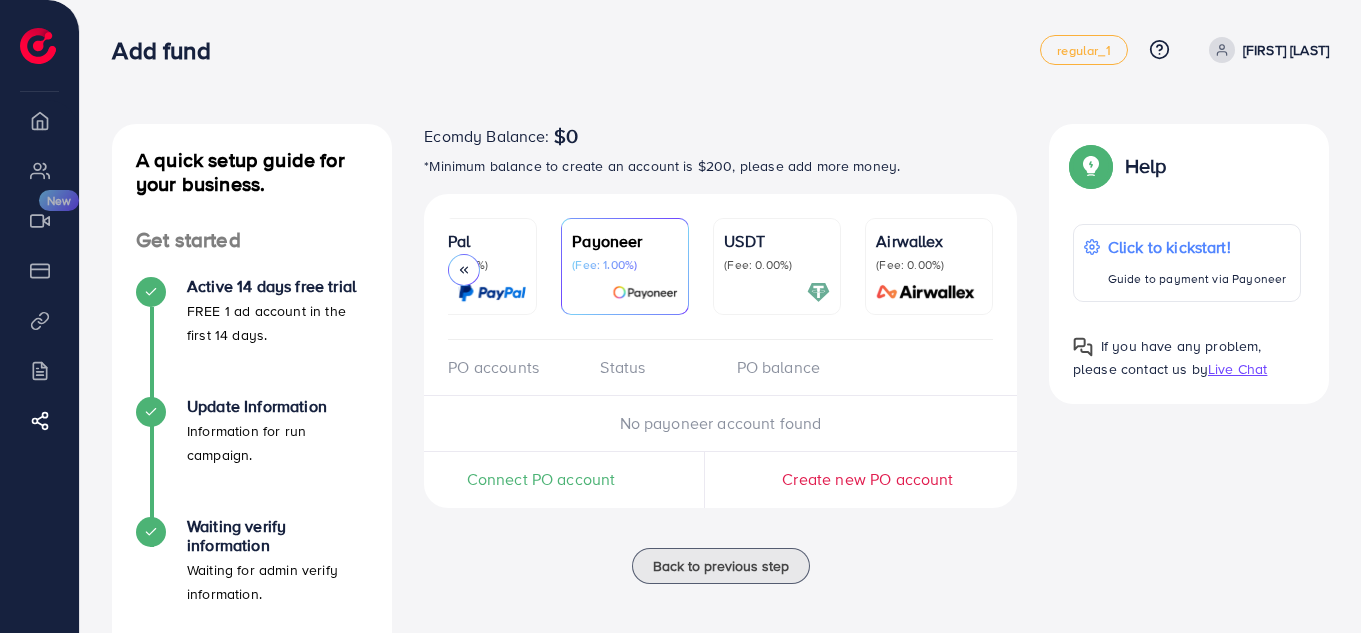 click on "USDT   (Fee: 0.00%)" at bounding box center [777, 266] 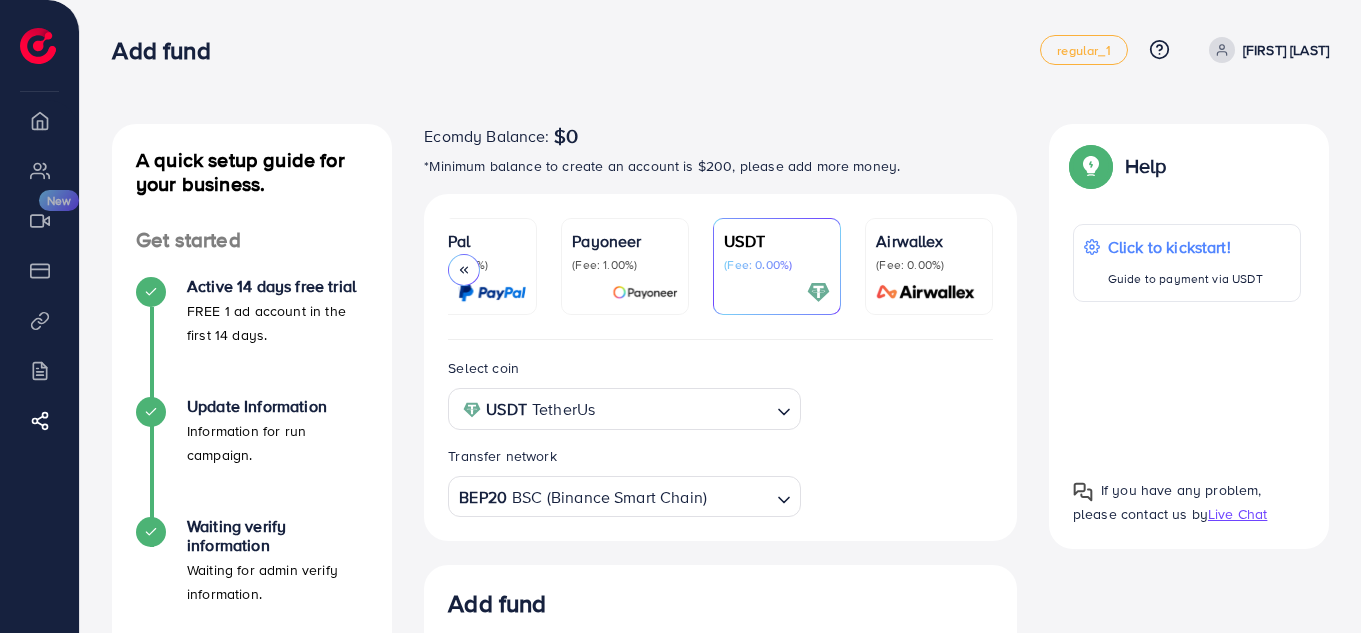 click on "Airwallex   (Fee: 0.00%)" at bounding box center (929, 266) 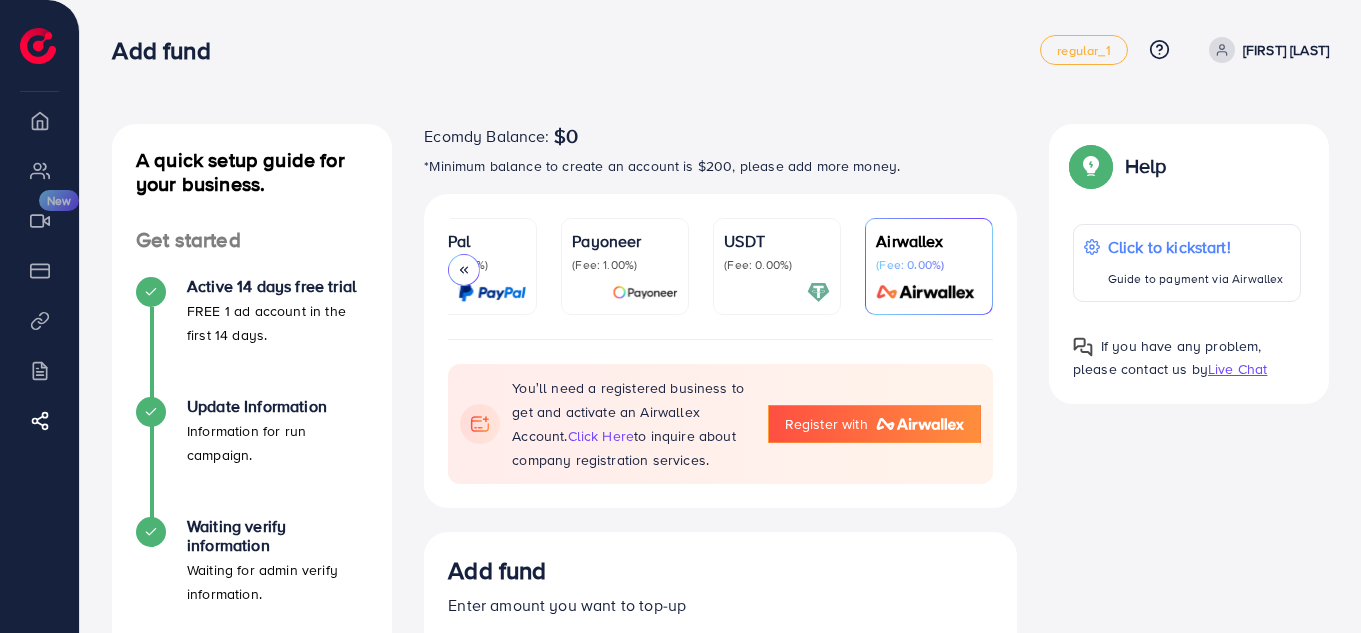 click at bounding box center (464, 270) 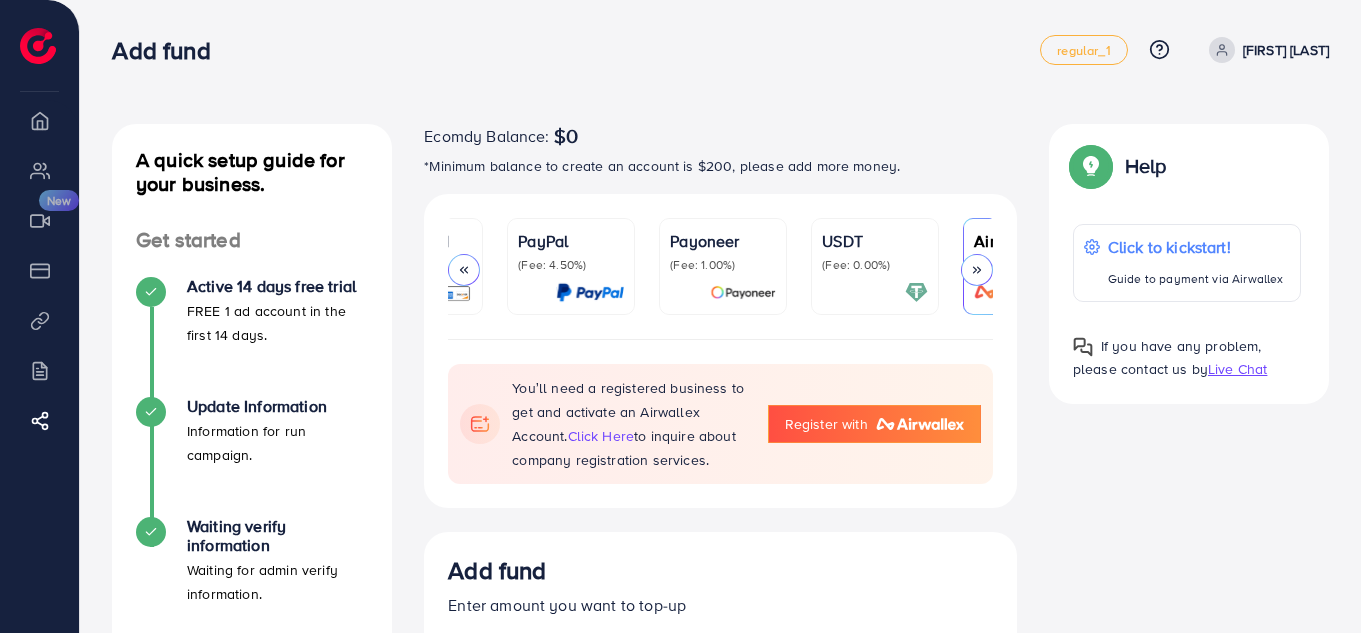 scroll, scrollTop: 0, scrollLeft: 0, axis: both 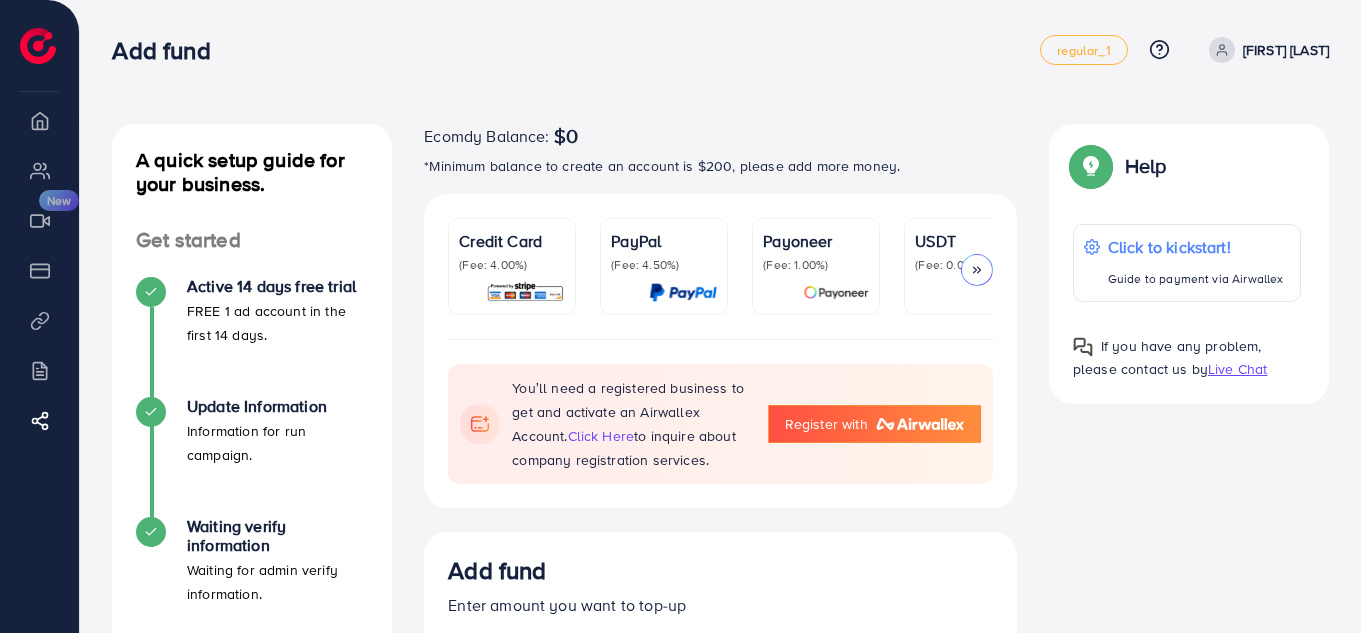 click on "Credit Card   (Fee: 4.00%)" at bounding box center [512, 266] 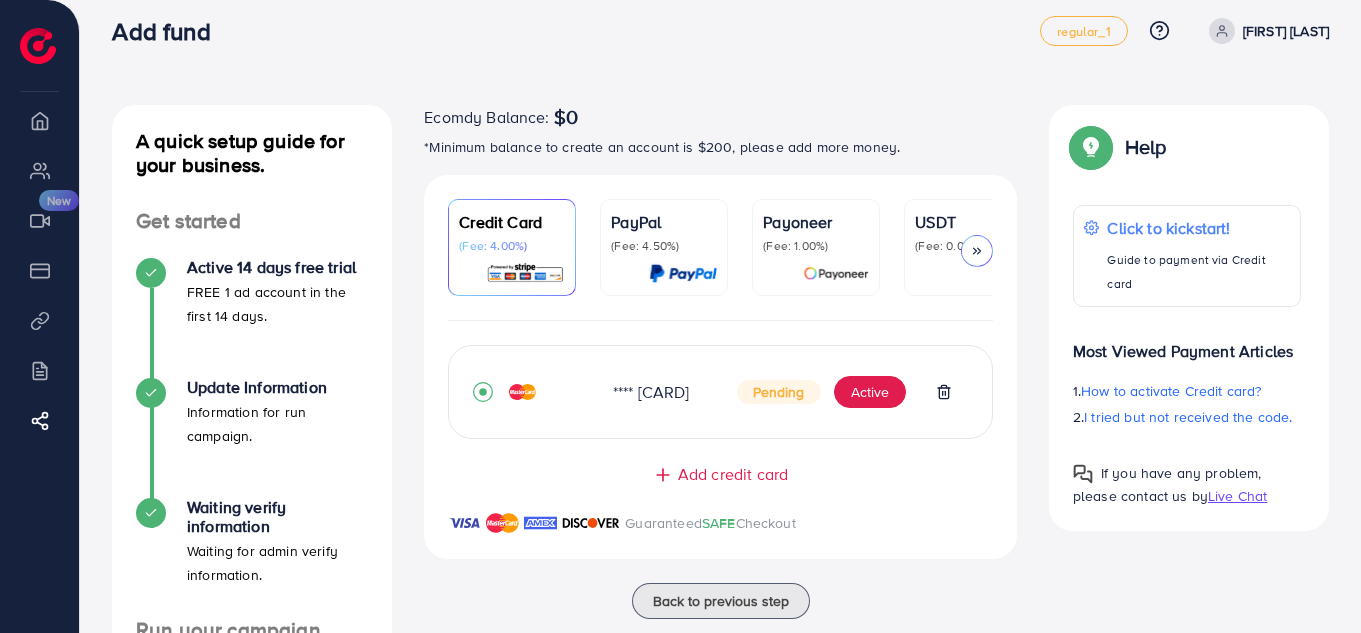 scroll, scrollTop: 0, scrollLeft: 0, axis: both 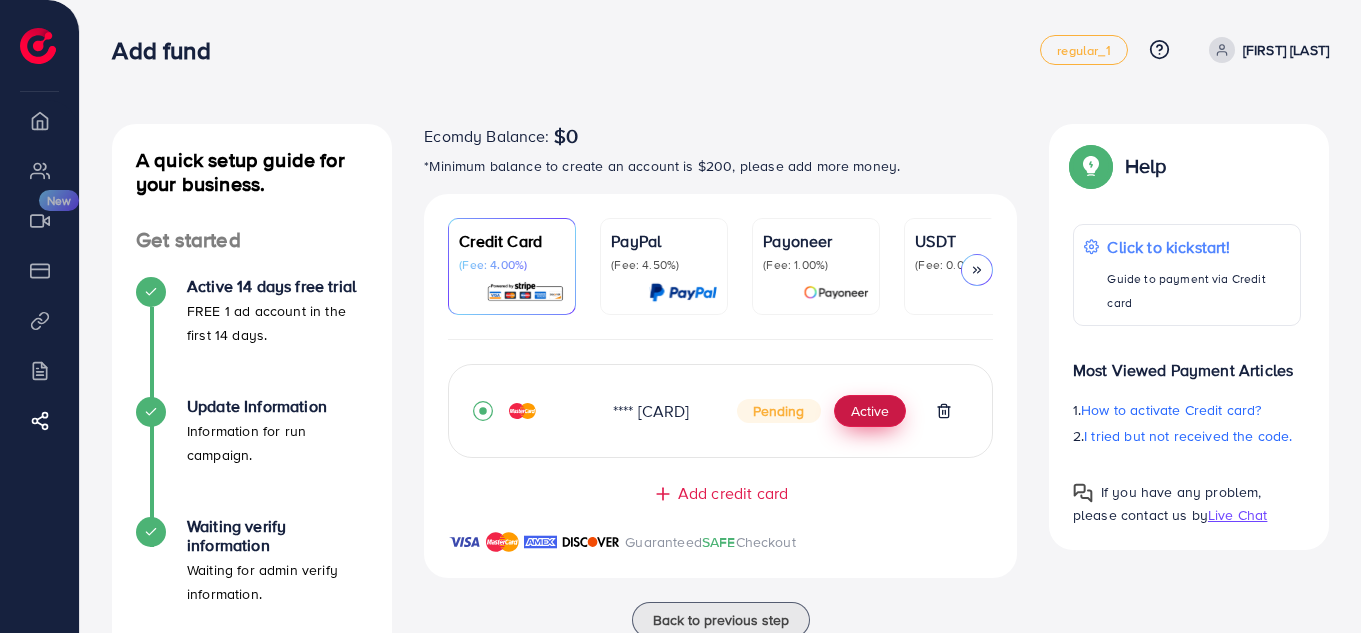 click on "Active" at bounding box center [870, 411] 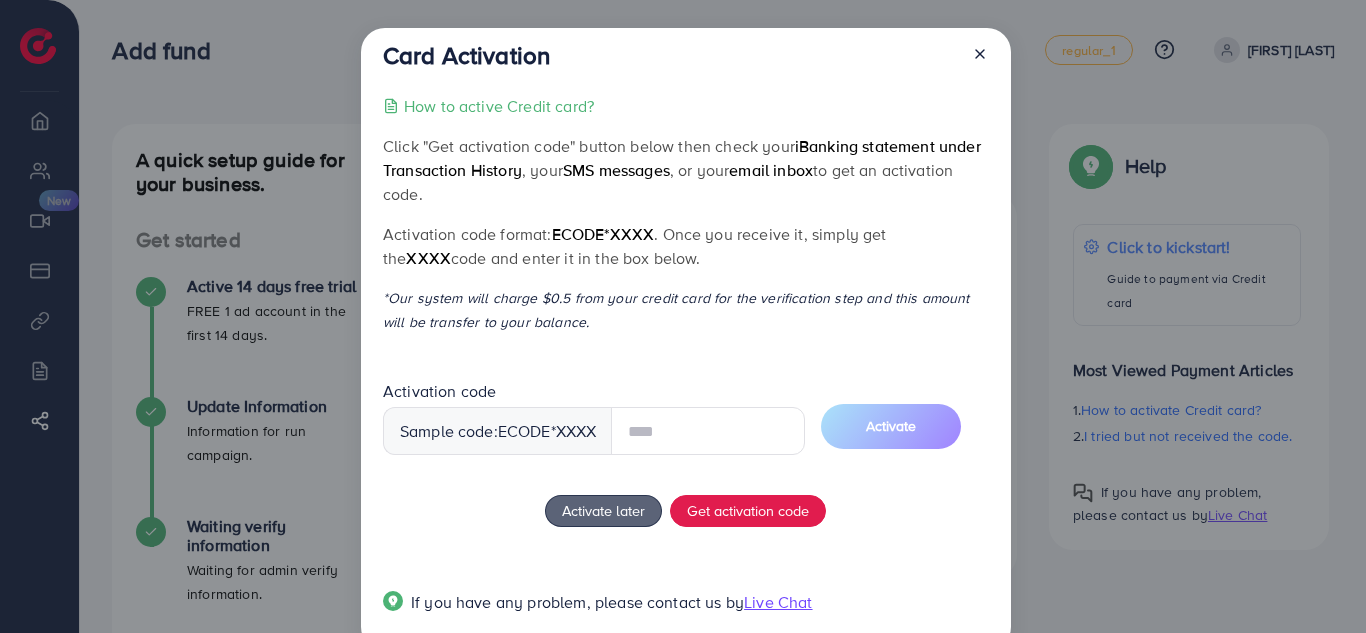 click 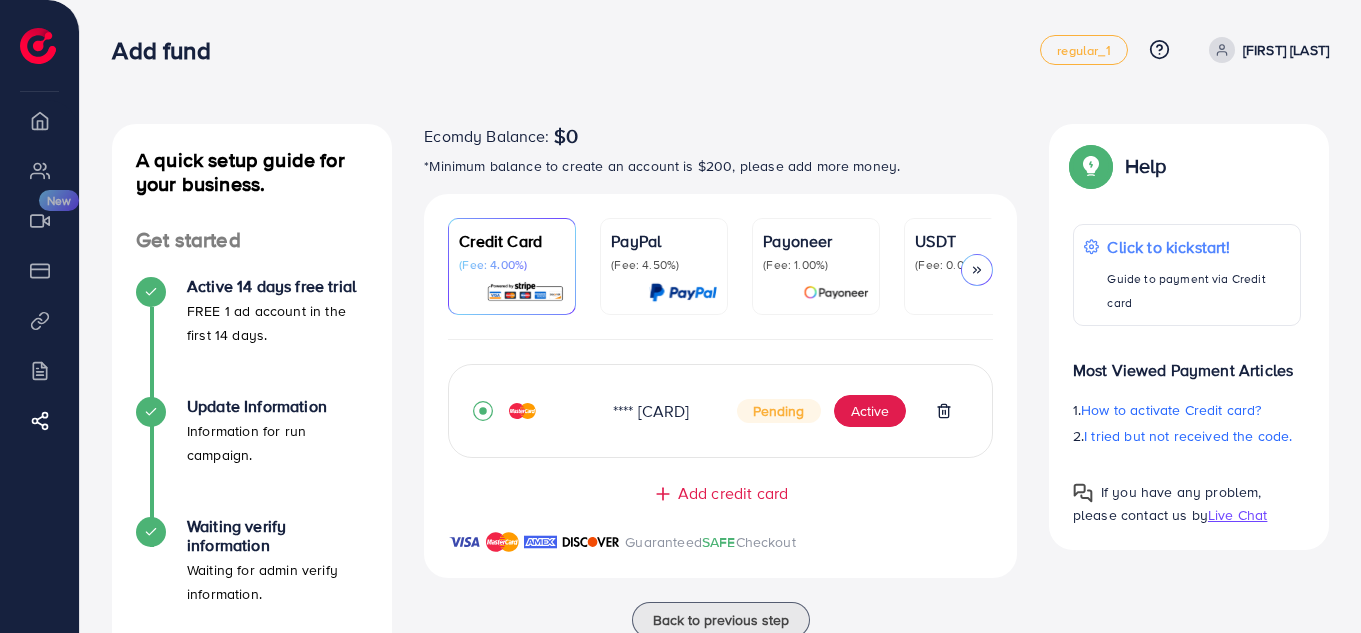 click on "(Fee: 4.50%)" at bounding box center (664, 265) 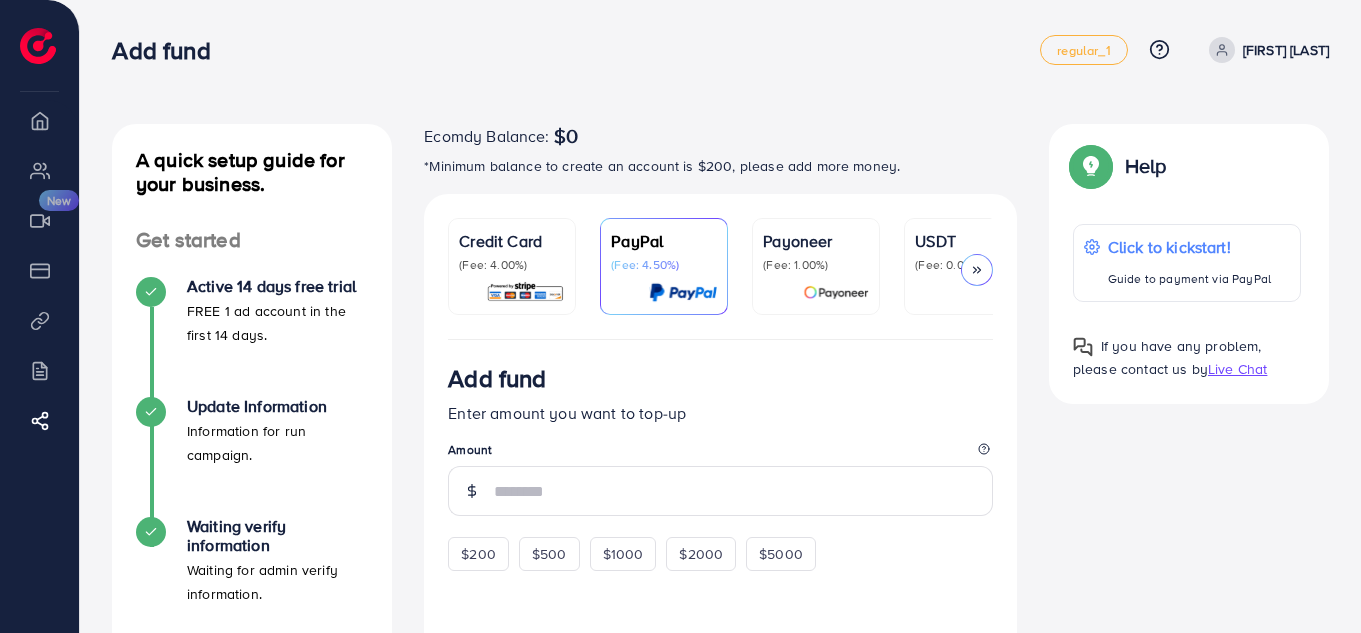 click on "(Fee: 4.00%)" at bounding box center [512, 265] 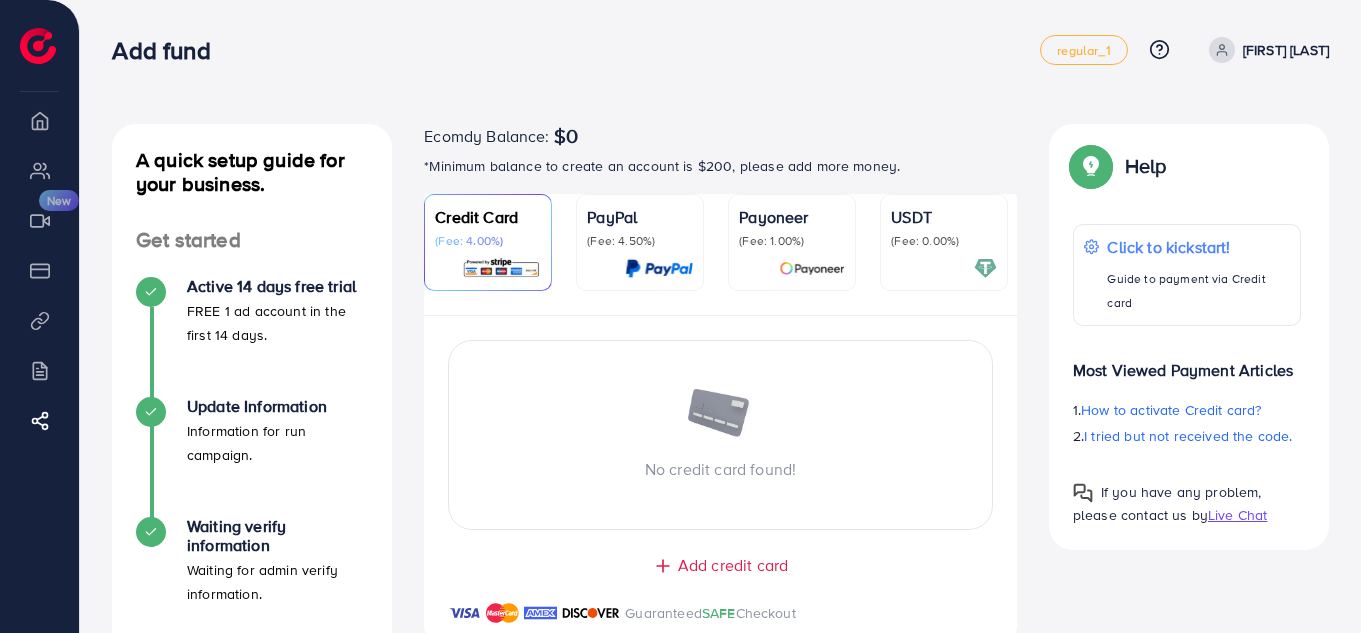 scroll, scrollTop: 348, scrollLeft: 0, axis: vertical 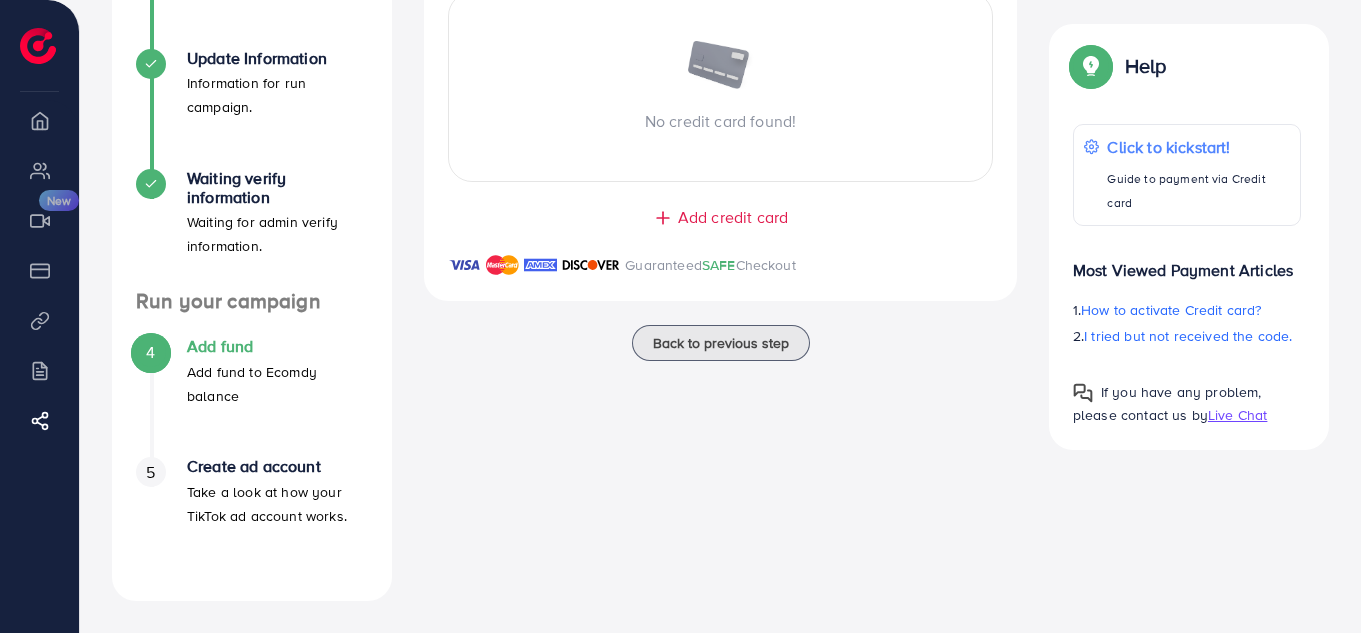 click on "5" at bounding box center (150, 472) 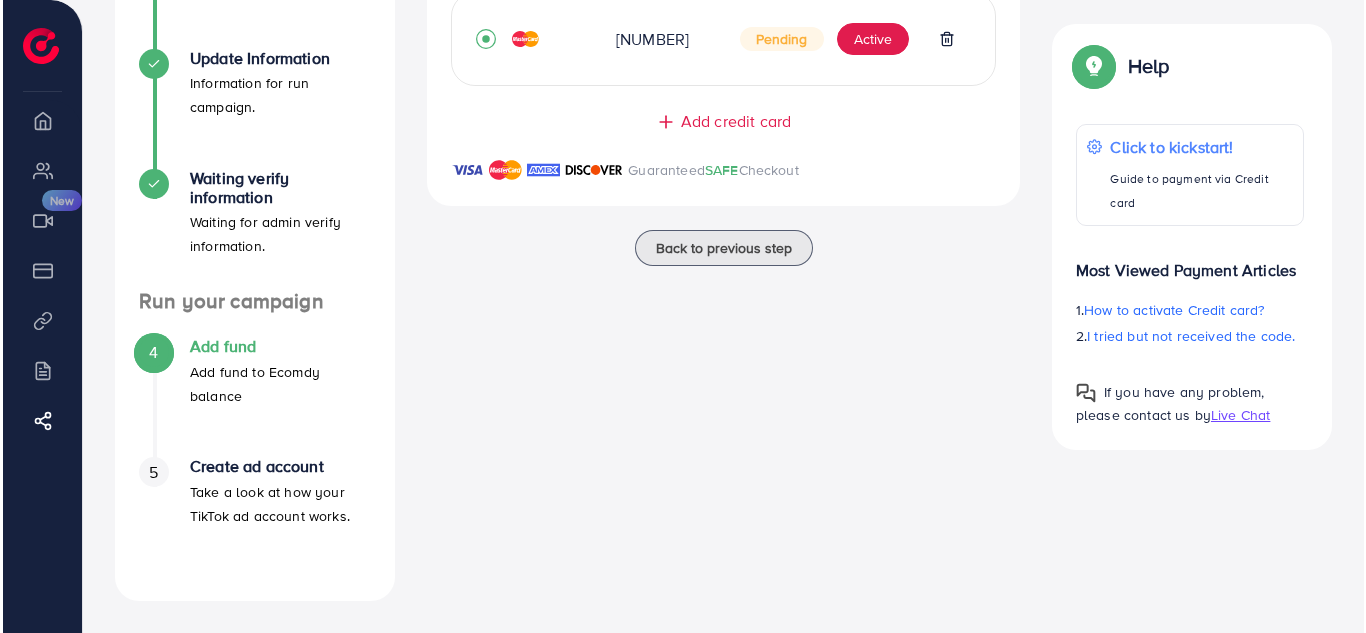 scroll, scrollTop: 0, scrollLeft: 0, axis: both 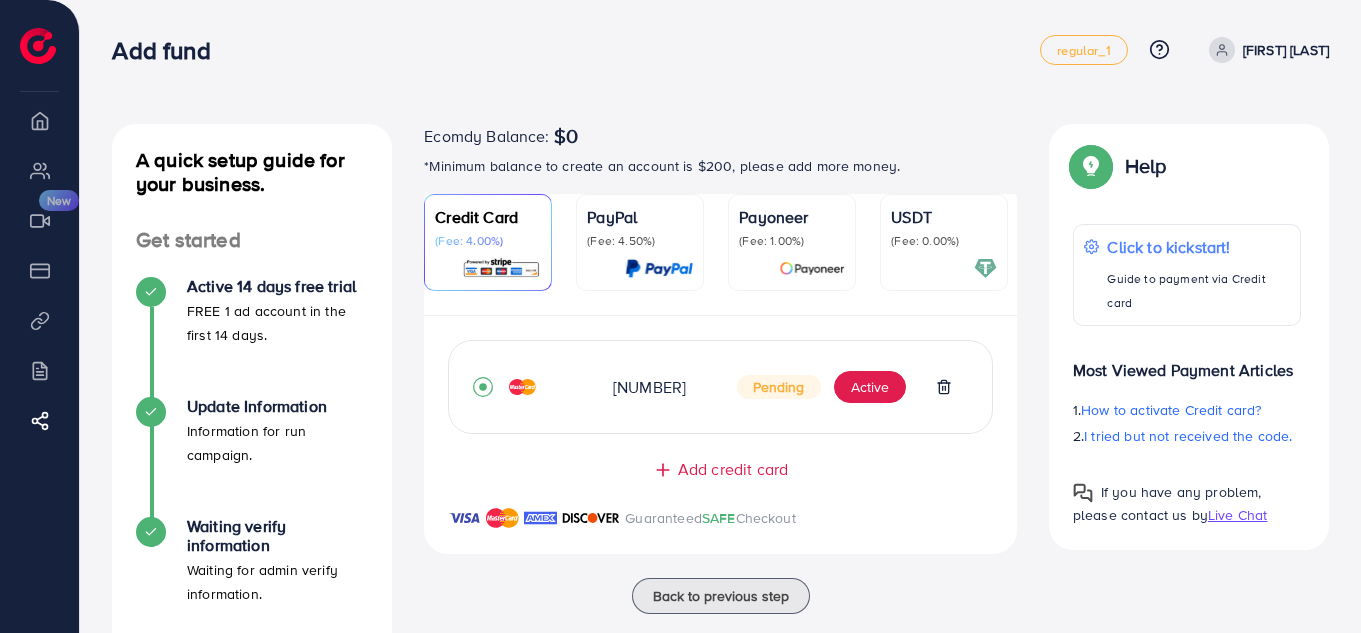 click at bounding box center (522, 387) 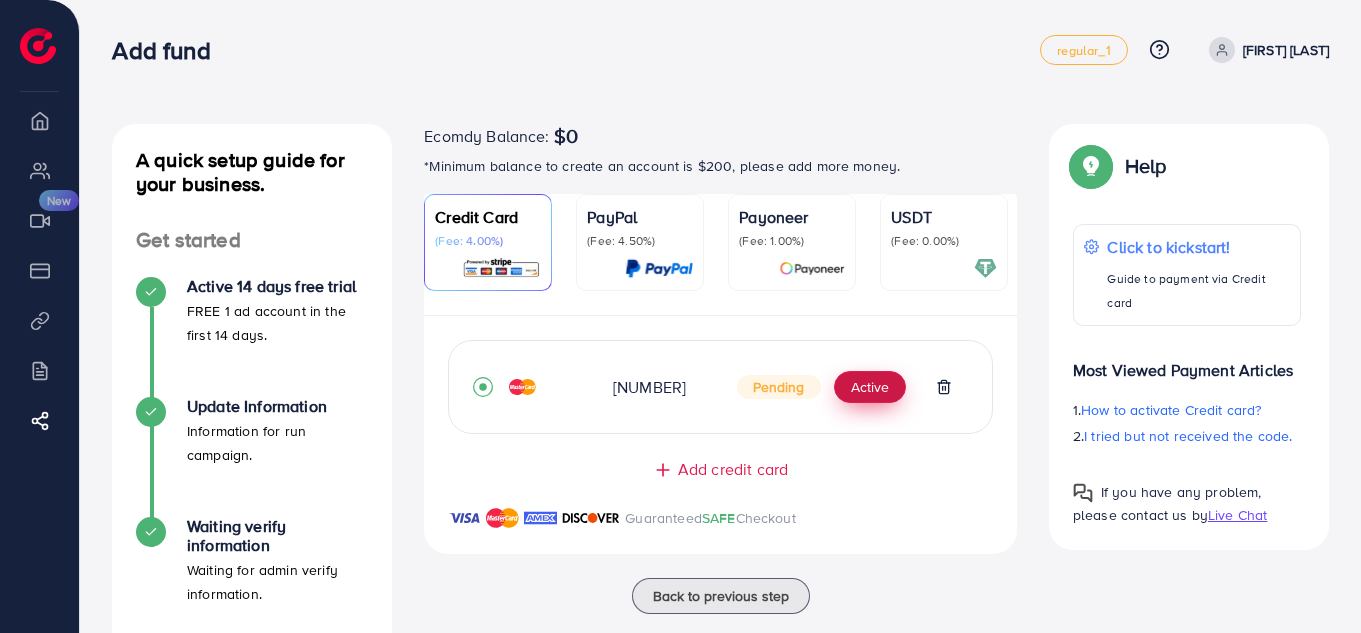 click on "Active" at bounding box center [870, 387] 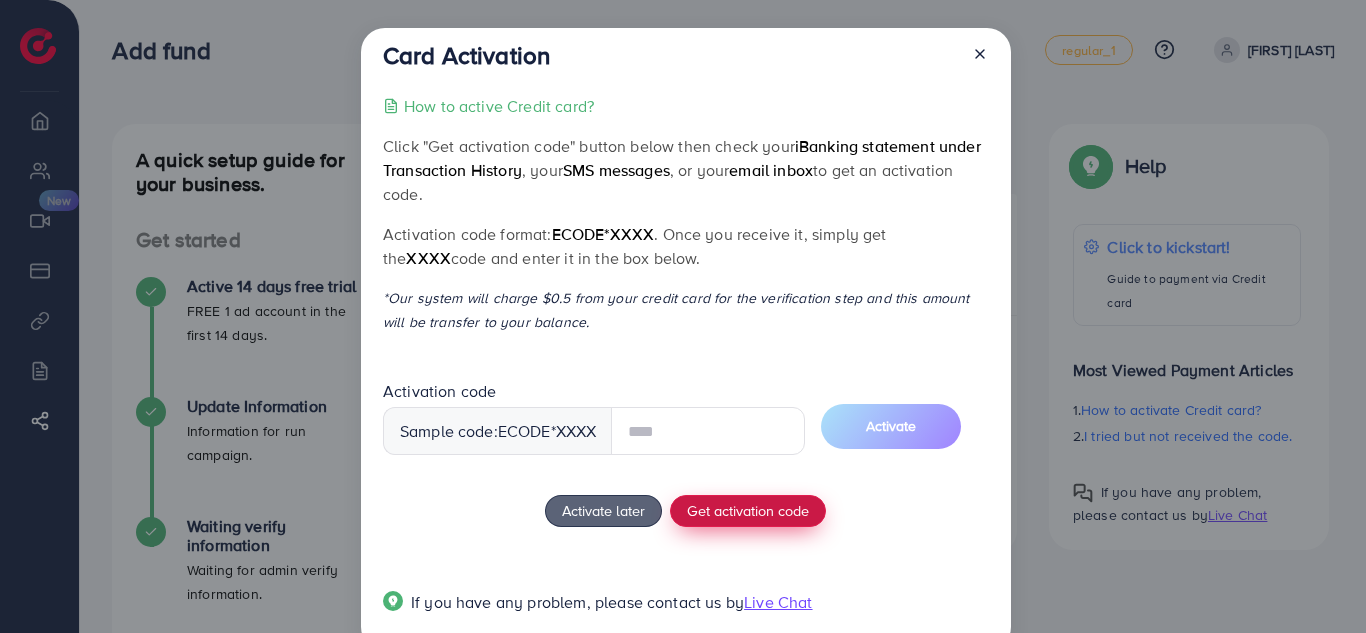 click on "How to active Credit card?   Click "Get activation code" button below then check your  iBanking statement under Transaction History , your  SMS messages , or your  email inbox  to get an activation code.   Activation code format:  ecode*XXXX . Once you receive it, simply get the  XXXX  code and enter it in the box below.   *Our system will charge $0.5 from your credit card for the verification step and this amount will be transfer to your balance.   Activation code   Sample code:  ecode *XXXX   Activate   Activate later   Get activation code   If you have any problem, please contact us by   Live Chat" at bounding box center (685, 366) 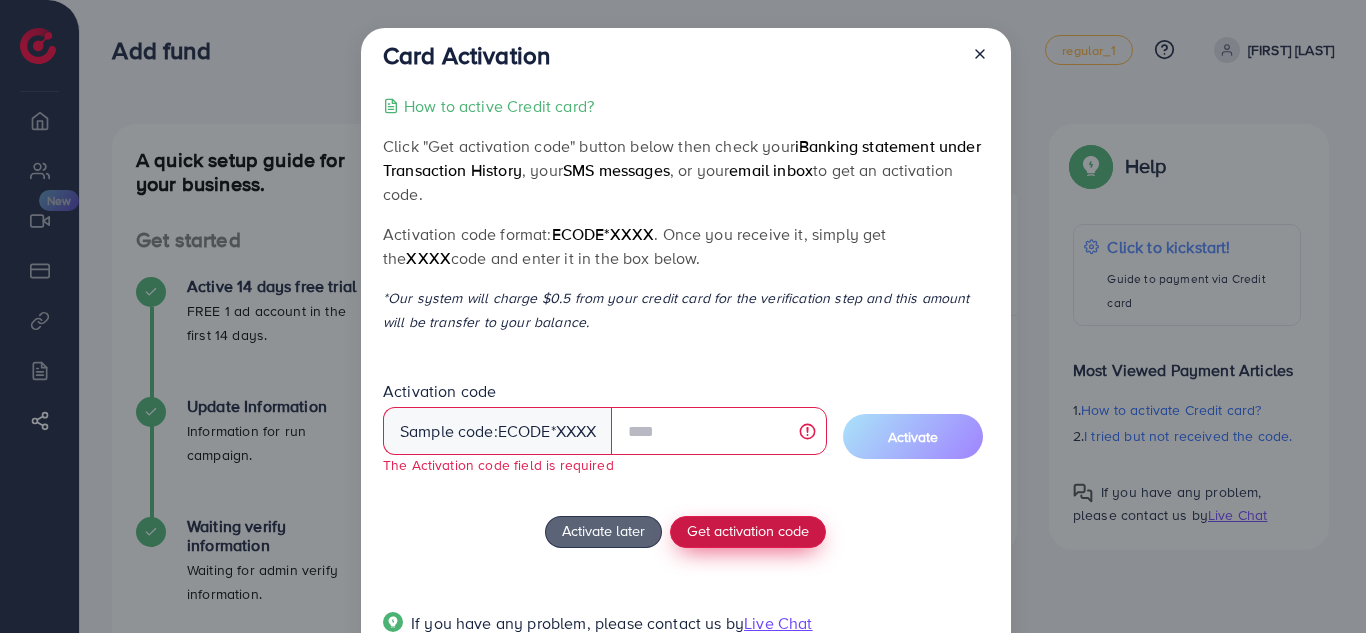 click on "Get activation code" at bounding box center [748, 530] 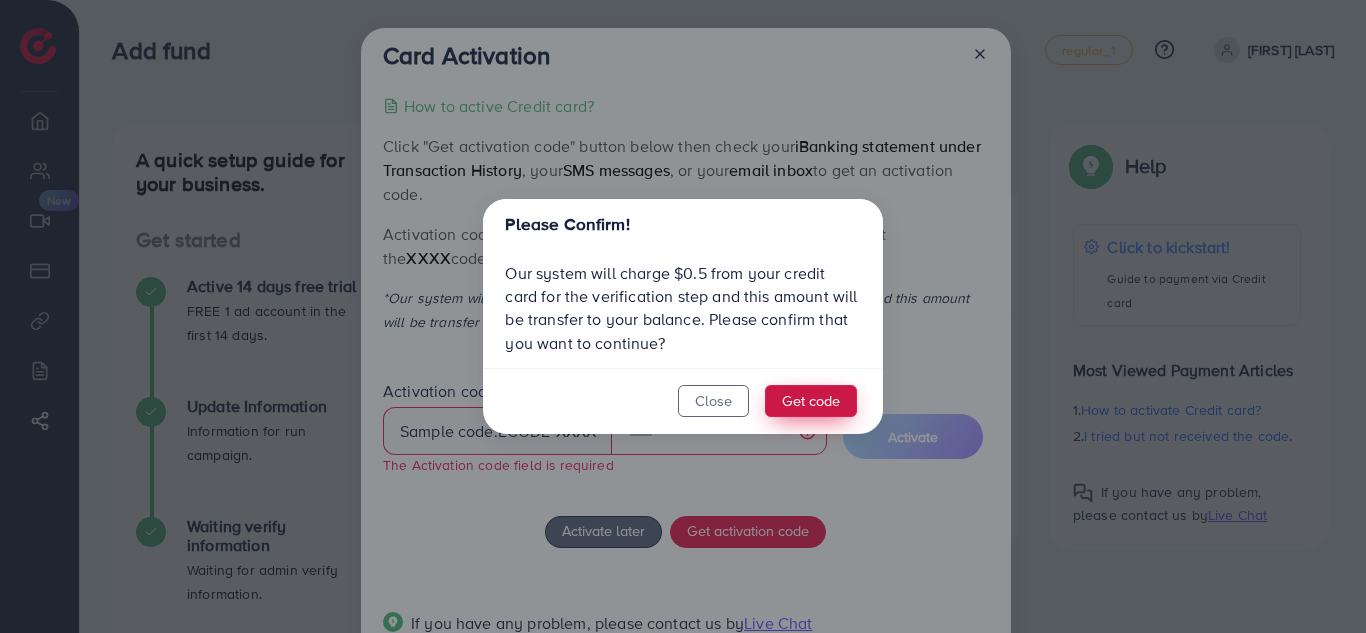 click on "Get code" at bounding box center (811, 401) 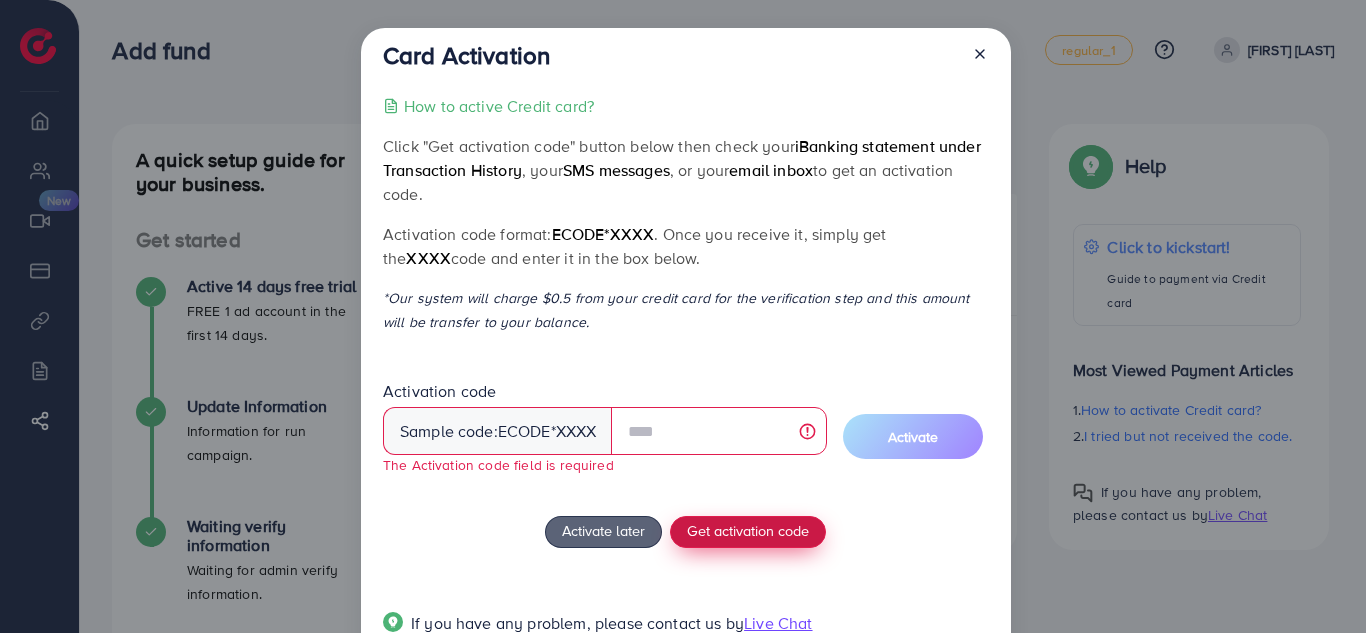 click on "Get activation code" at bounding box center (748, 530) 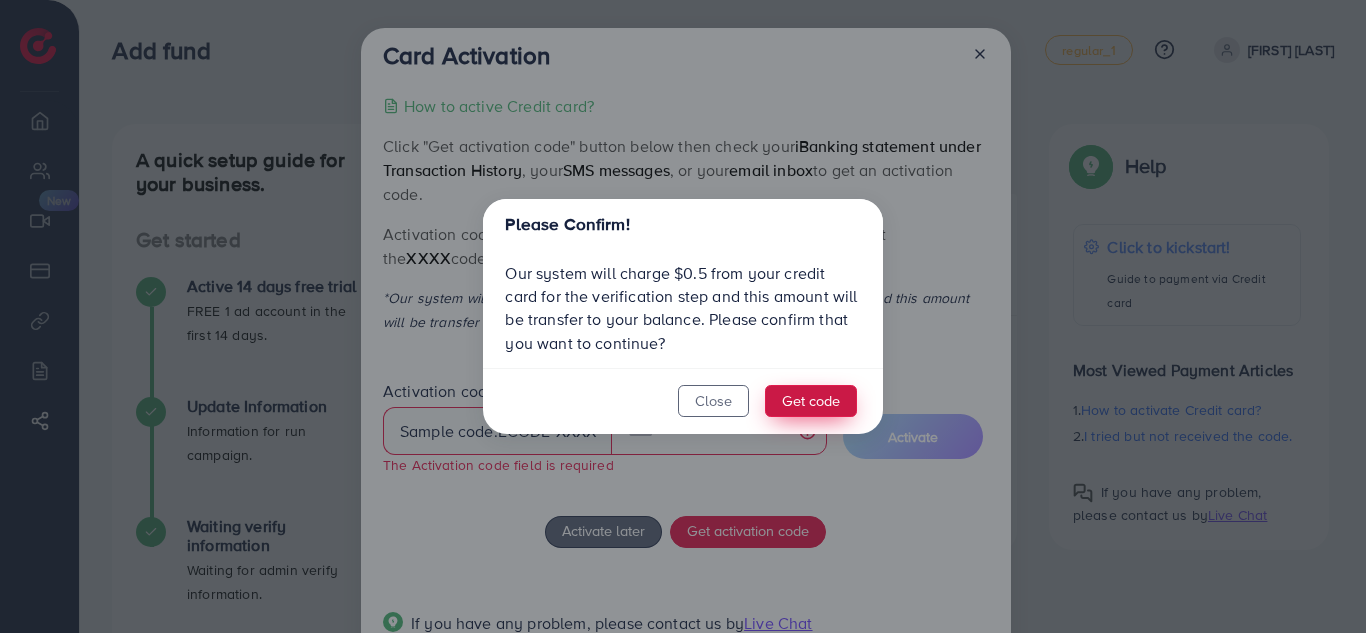 click on "Get code" at bounding box center (811, 401) 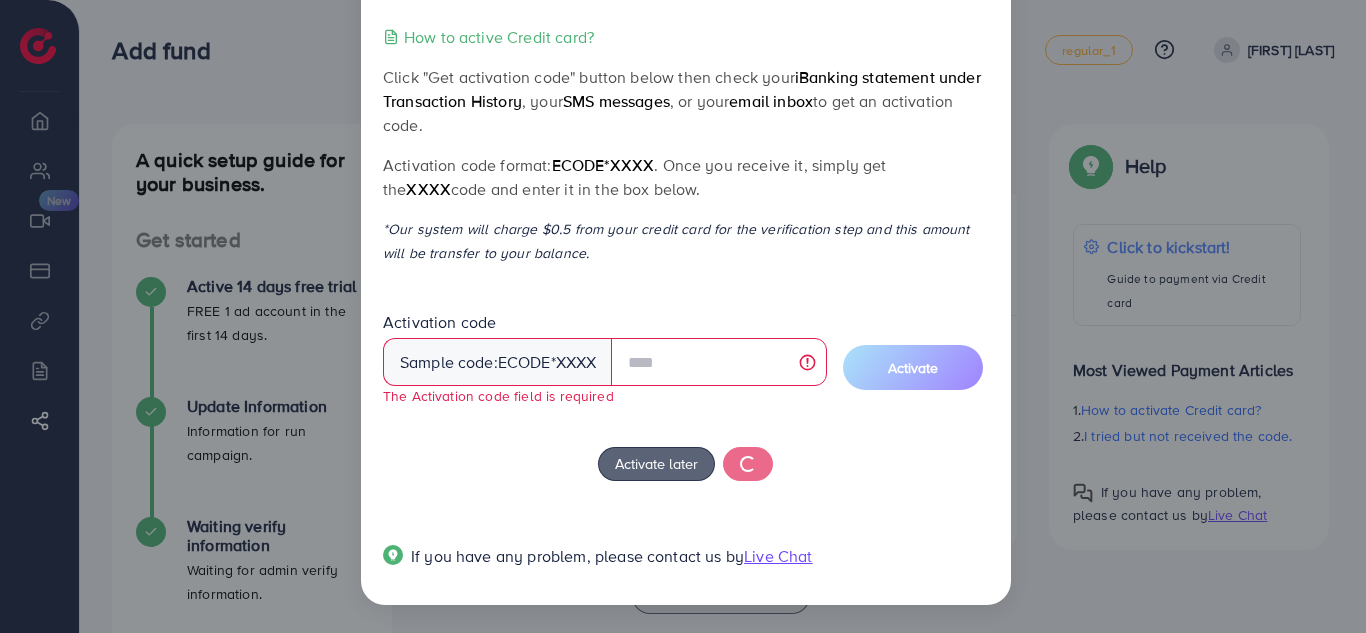 scroll, scrollTop: 0, scrollLeft: 0, axis: both 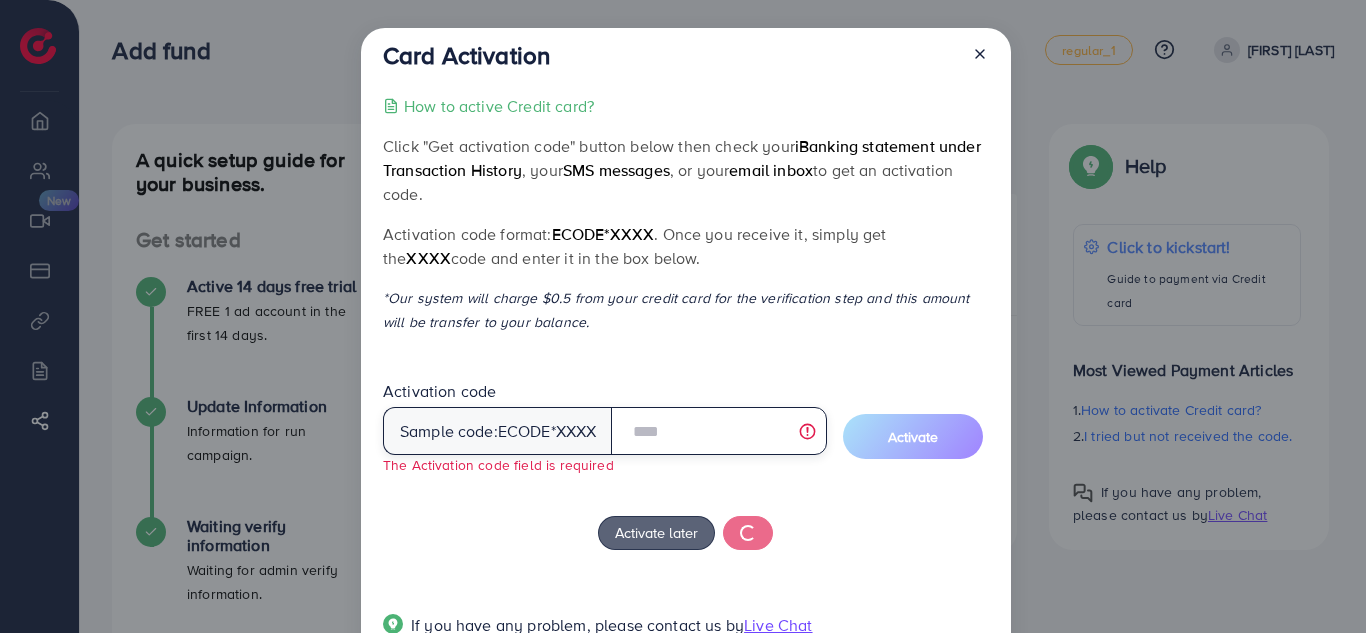 click at bounding box center (718, 431) 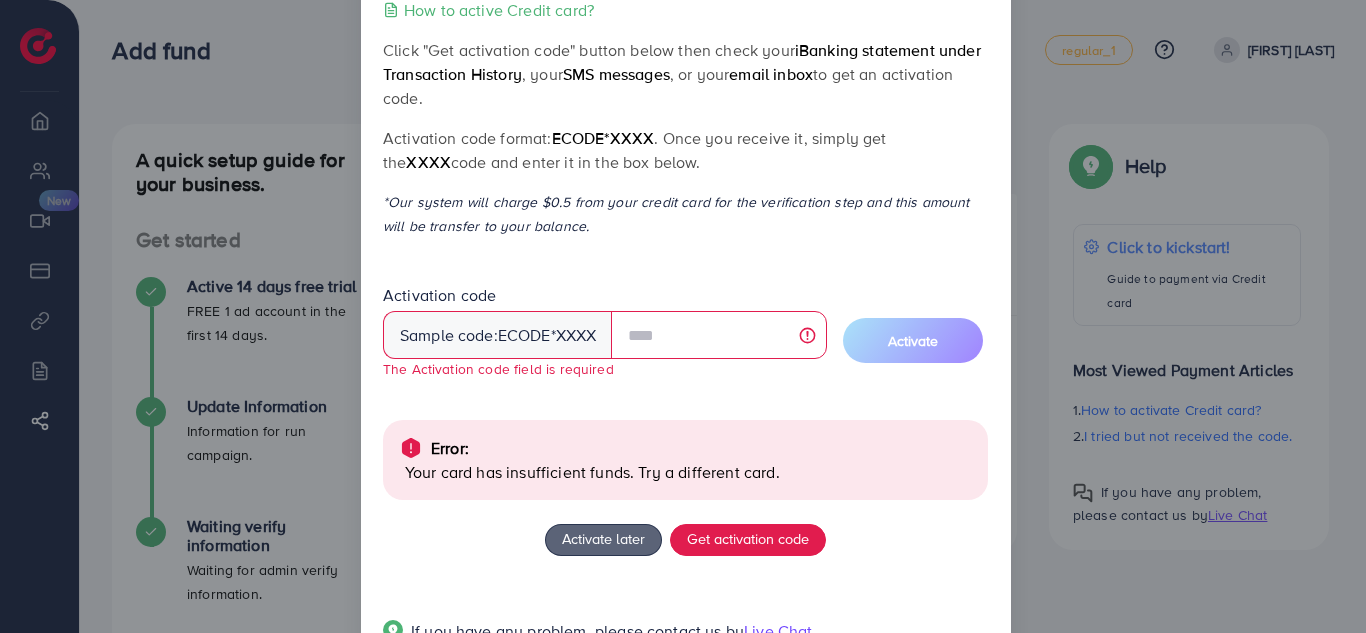 scroll, scrollTop: 171, scrollLeft: 0, axis: vertical 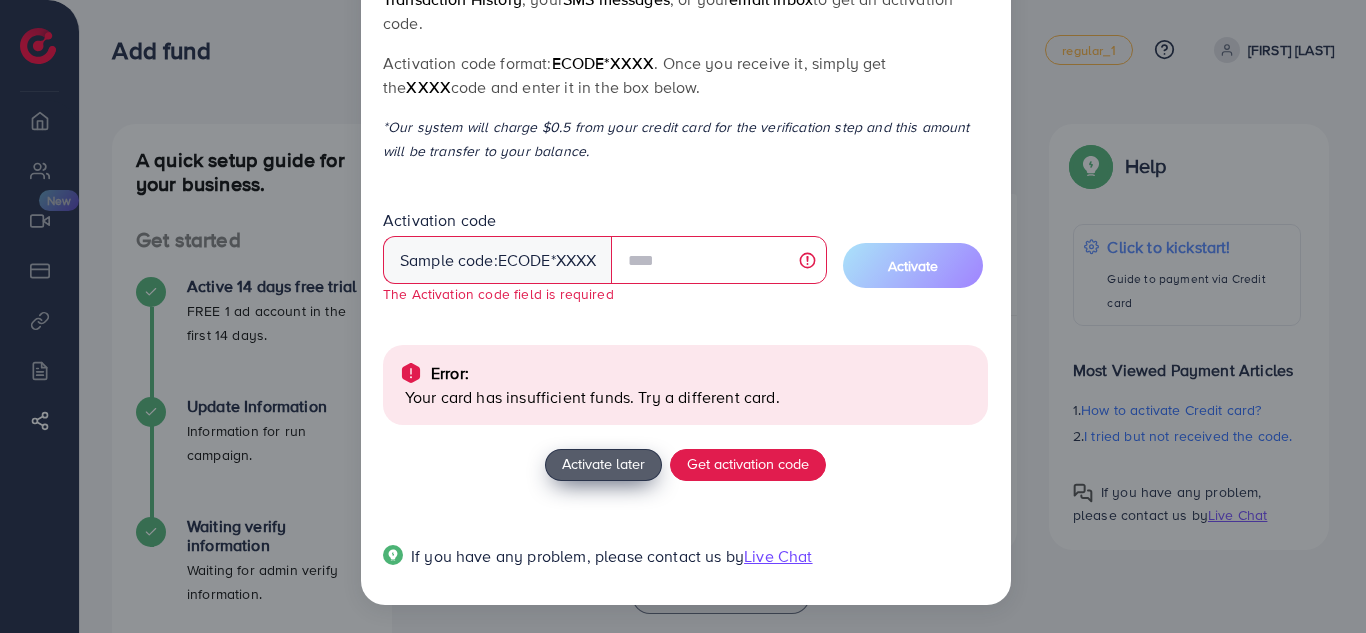 click on "Activate later" at bounding box center [603, 463] 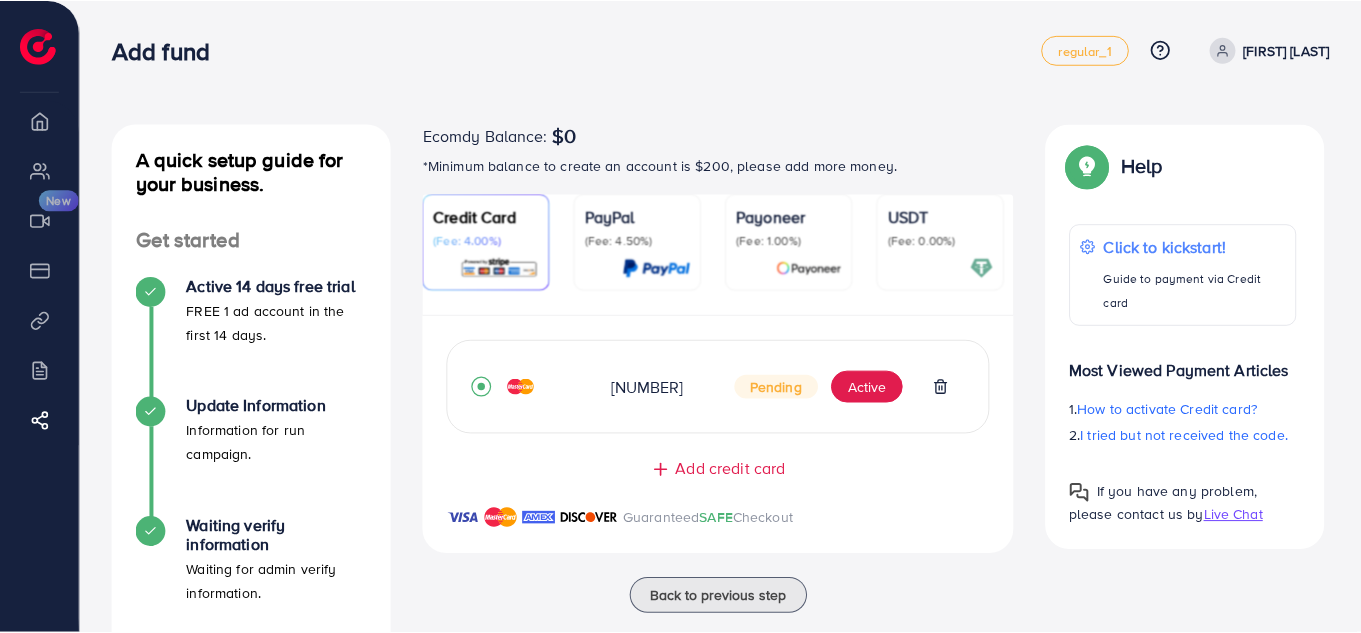 scroll, scrollTop: 67, scrollLeft: 0, axis: vertical 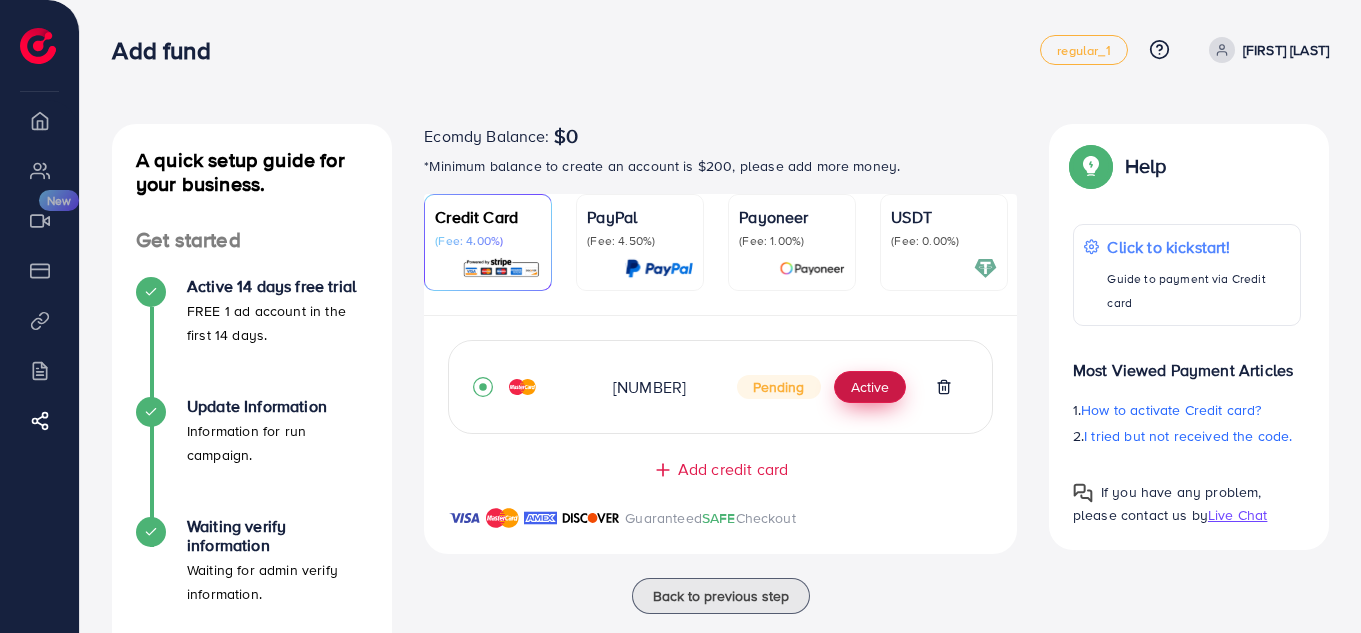 click on "Active" at bounding box center (870, 387) 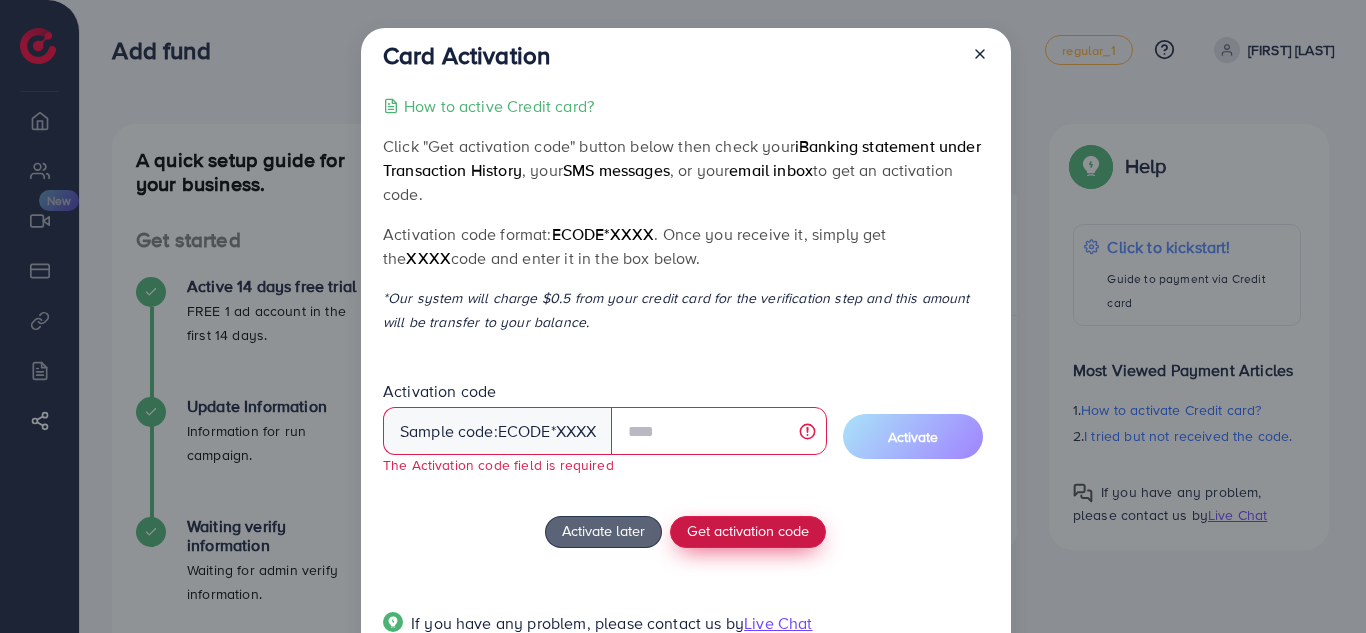 click on "How to active Credit card?   Click "Get activation code" button below then check your  iBanking statement under Transaction History , your  SMS messages , or your  email inbox  to get an activation code.   Activation code format:  ecode*XXXX . Once you receive it, simply get the  XXXX  code and enter it in the box below.   *Our system will charge $0.5 from your credit card for the verification step and this amount will be transfer to your balance.   Activation code   Sample code:  ecode *XXXX  The Activation code field is required  Activate   Activate later   Get activation code   If you have any problem, please contact us by   Live Chat" at bounding box center [685, 376] 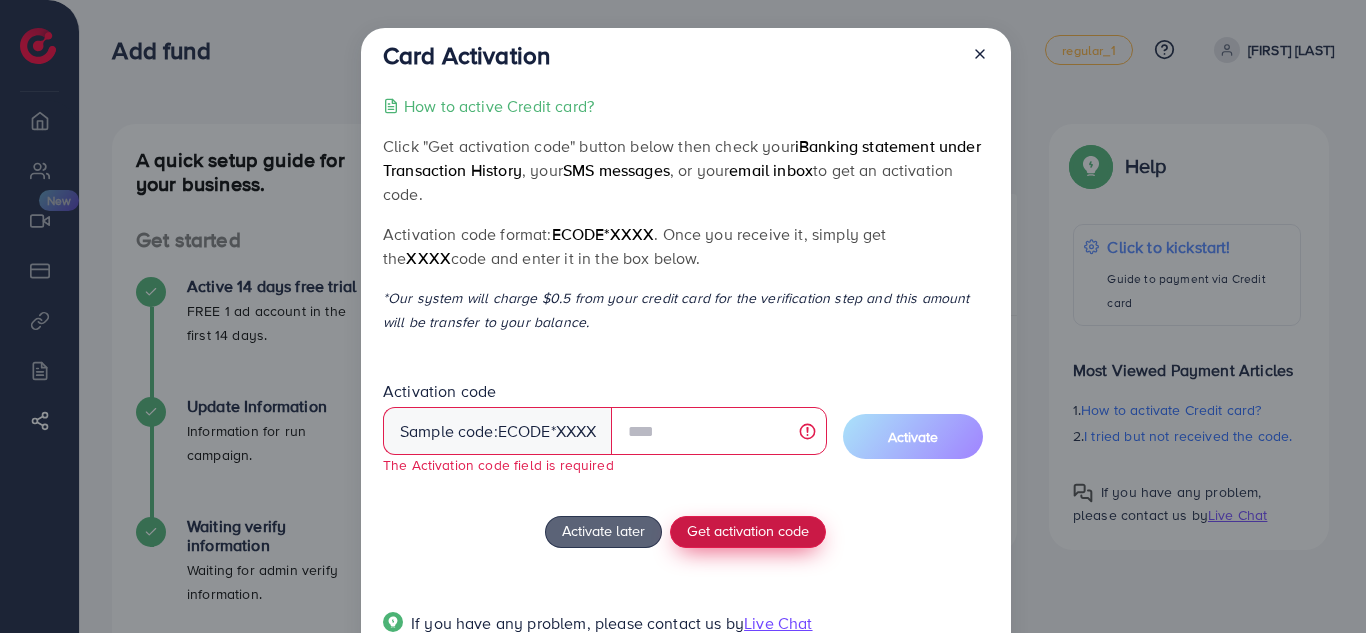 click on "Get activation code" at bounding box center (748, 530) 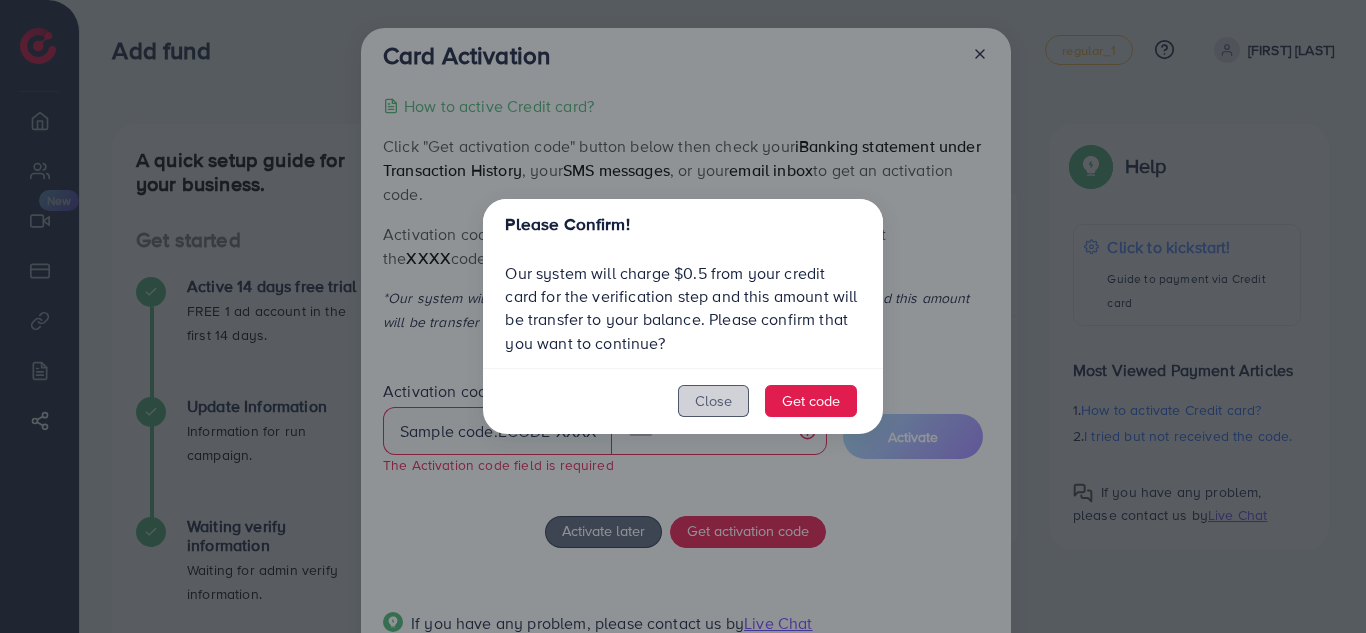 click on "Close" at bounding box center (713, 401) 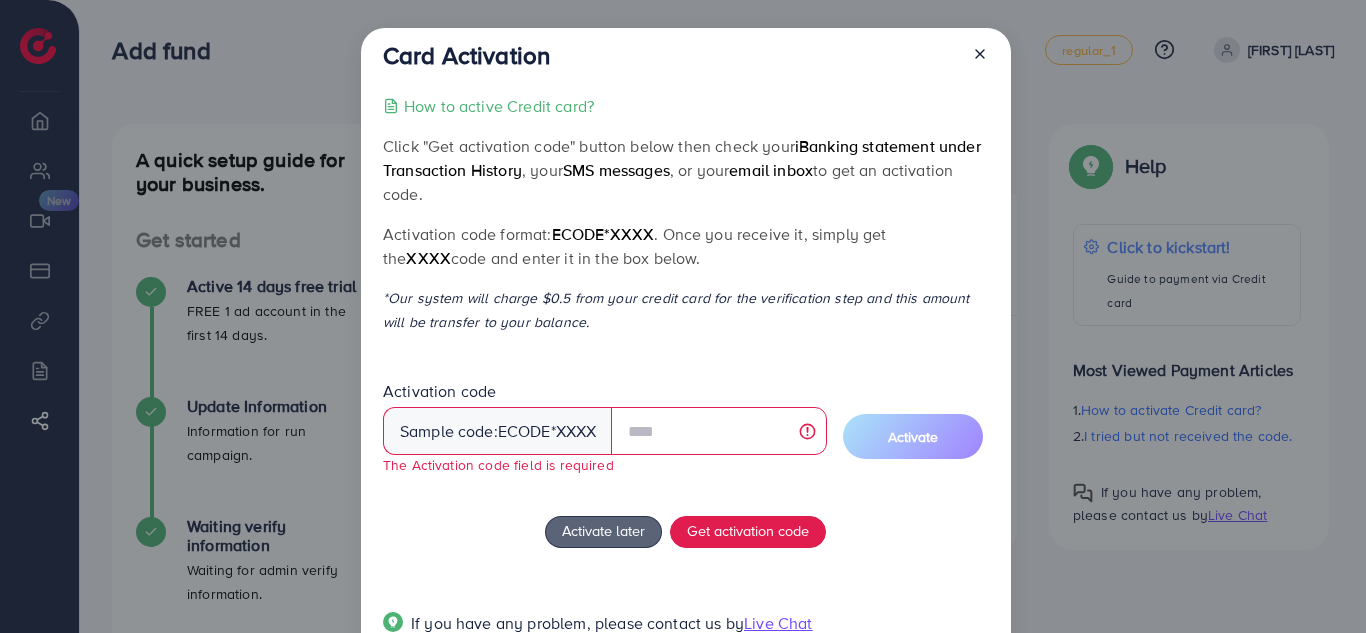 click 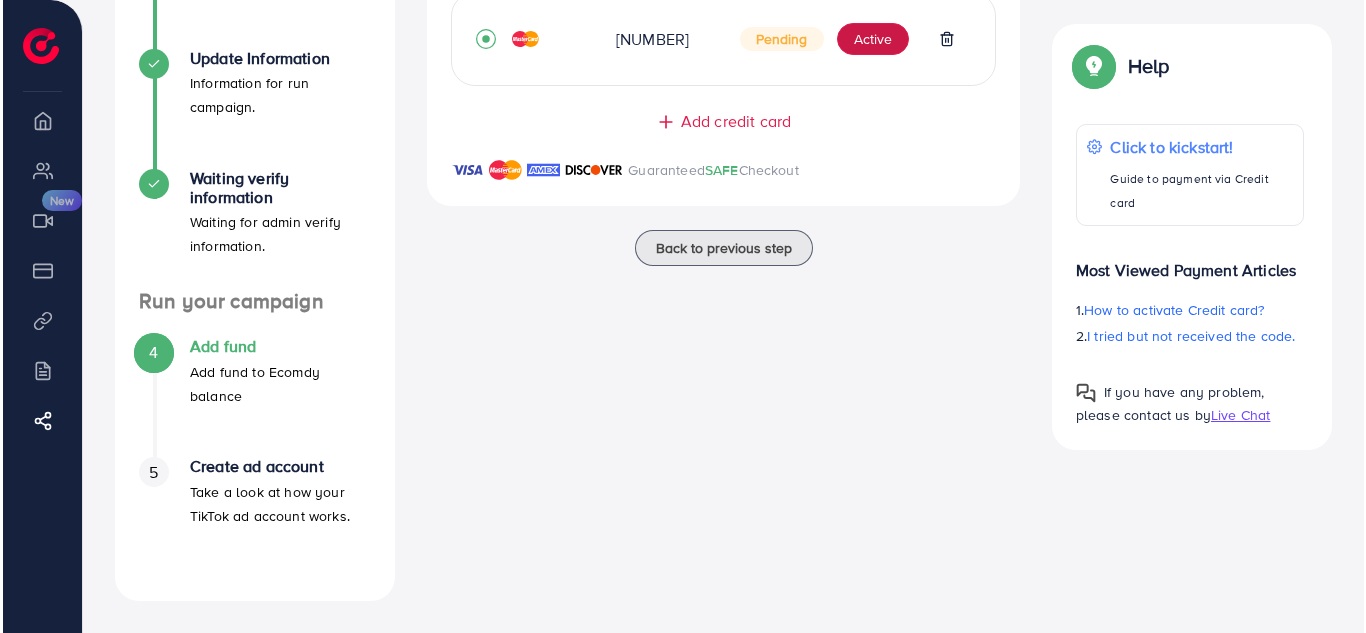 scroll, scrollTop: 0, scrollLeft: 0, axis: both 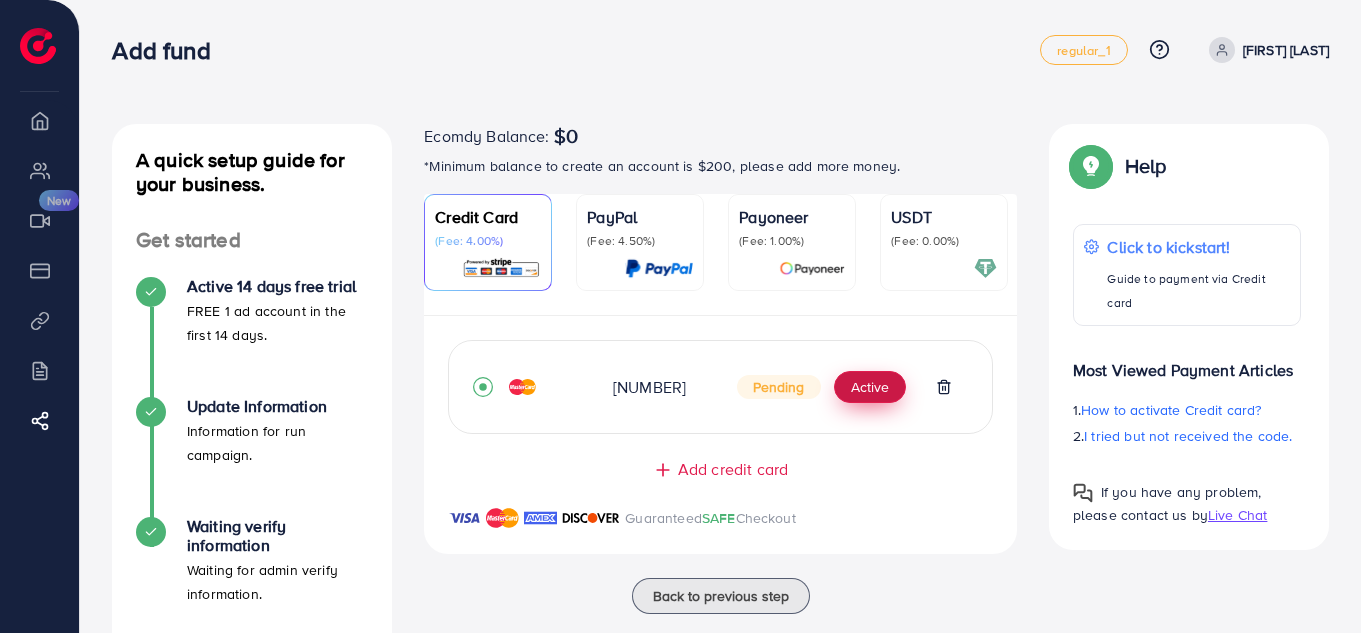 click on "Active" at bounding box center (870, 387) 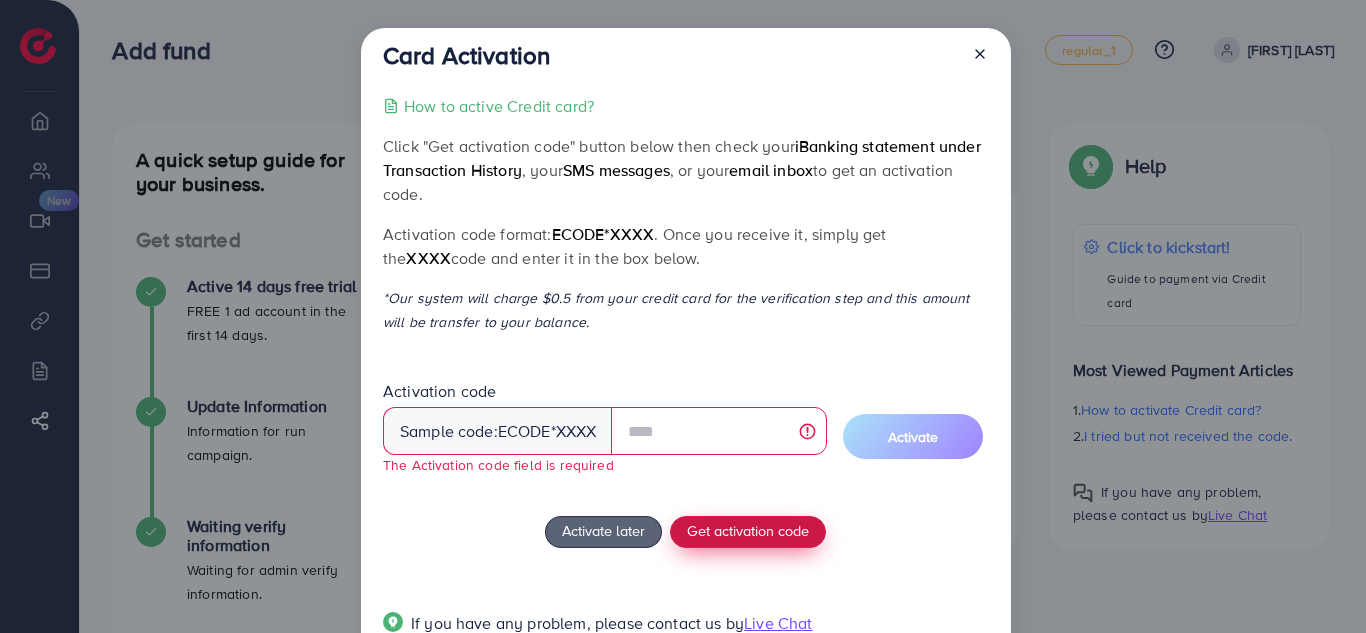 click on "Get activation code" at bounding box center (748, 532) 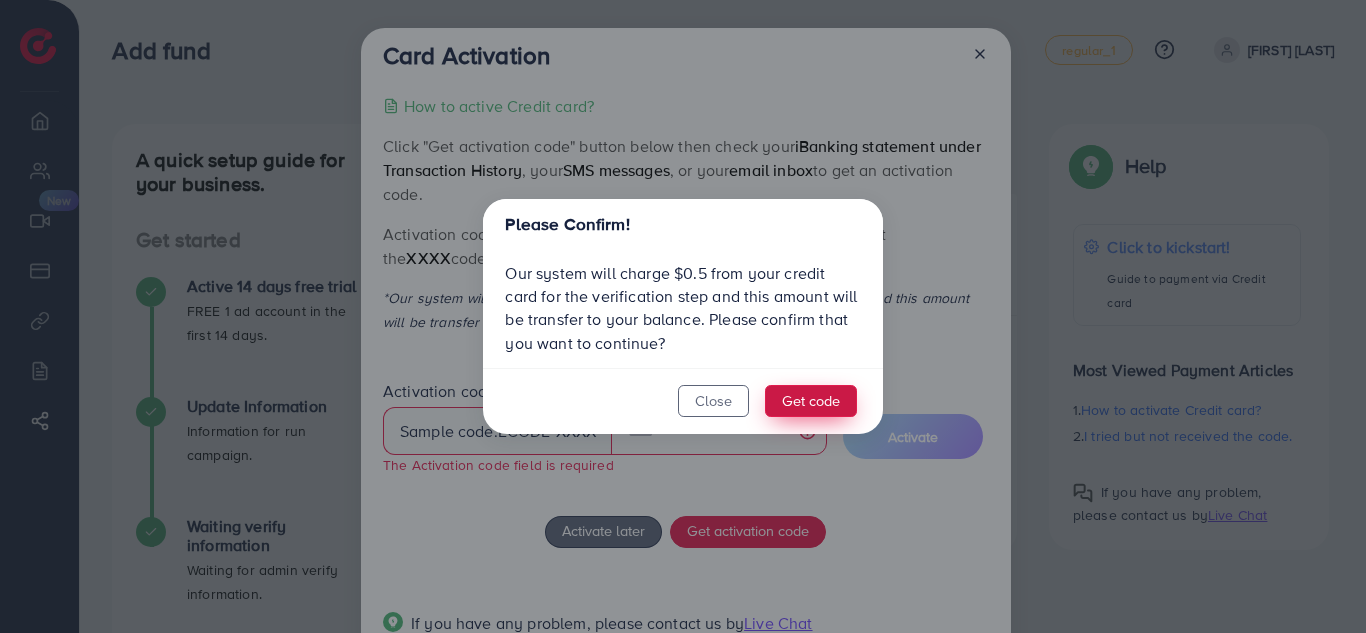 click on "Get code" at bounding box center [811, 401] 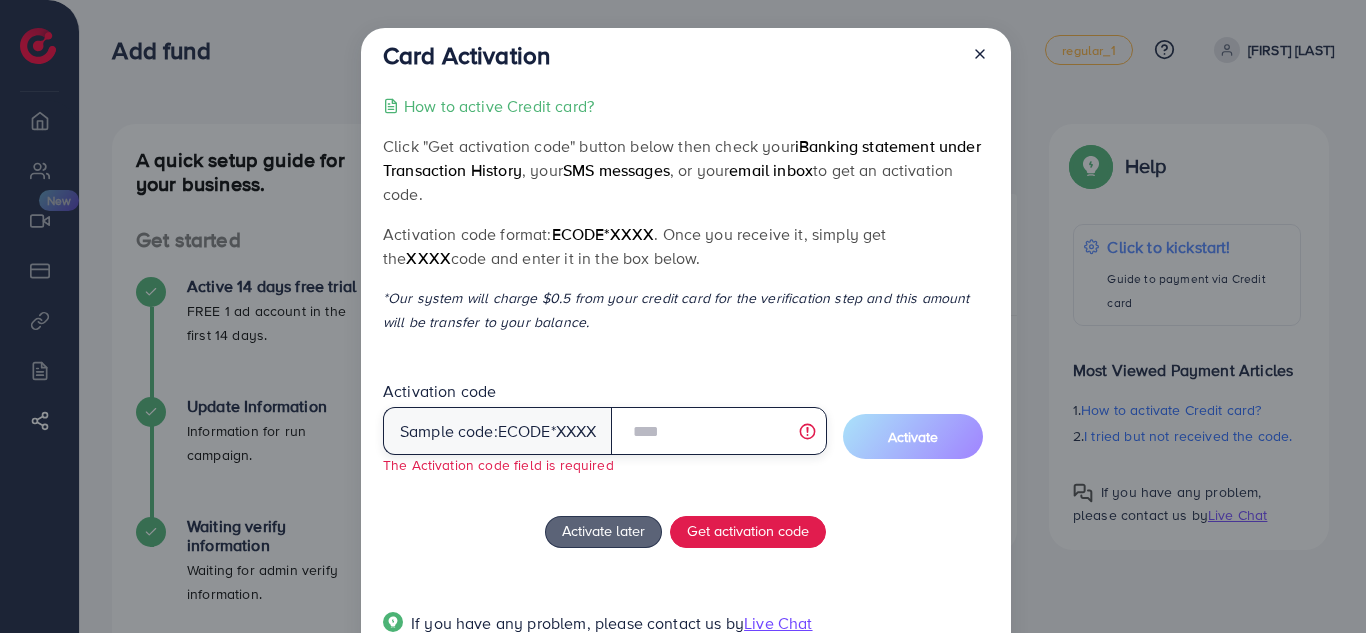 click at bounding box center [718, 431] 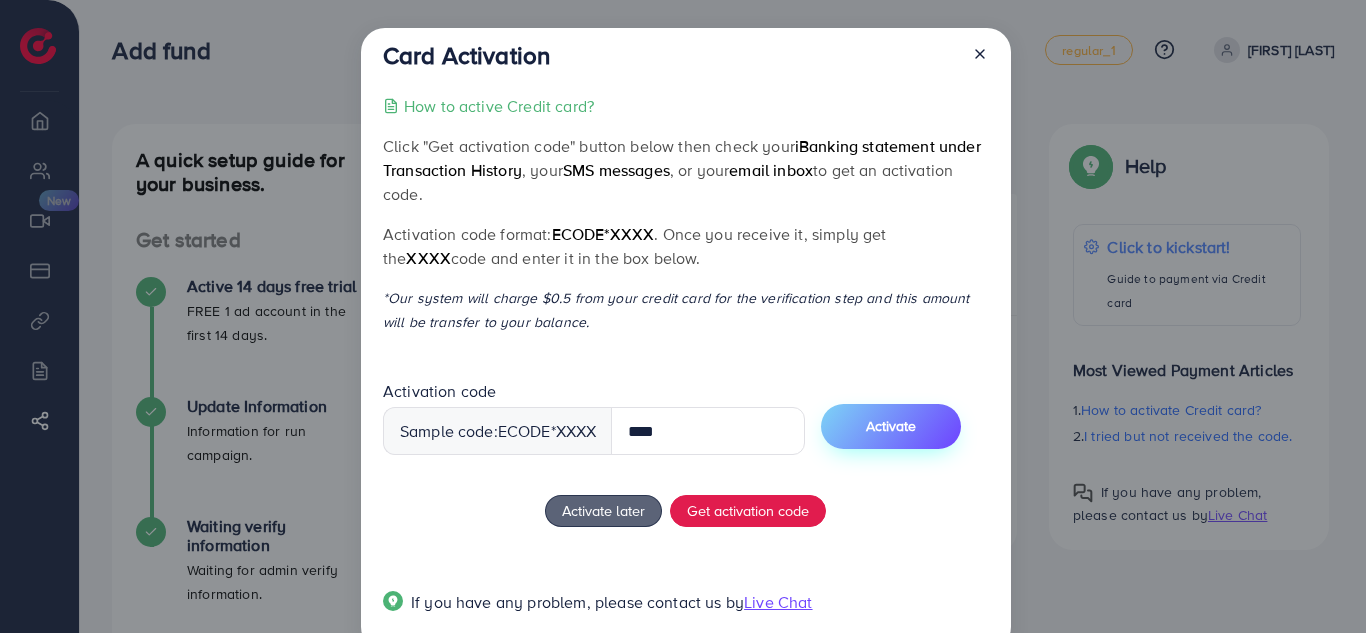click on "Activate" at bounding box center [891, 426] 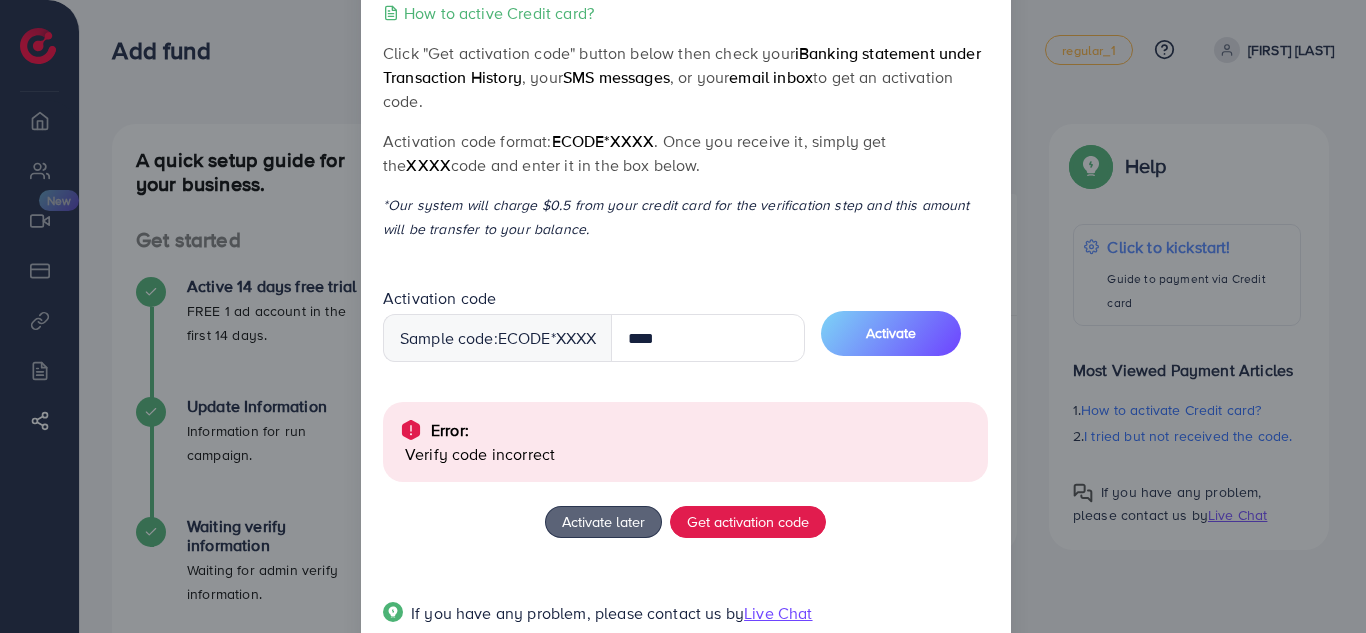 scroll, scrollTop: 150, scrollLeft: 0, axis: vertical 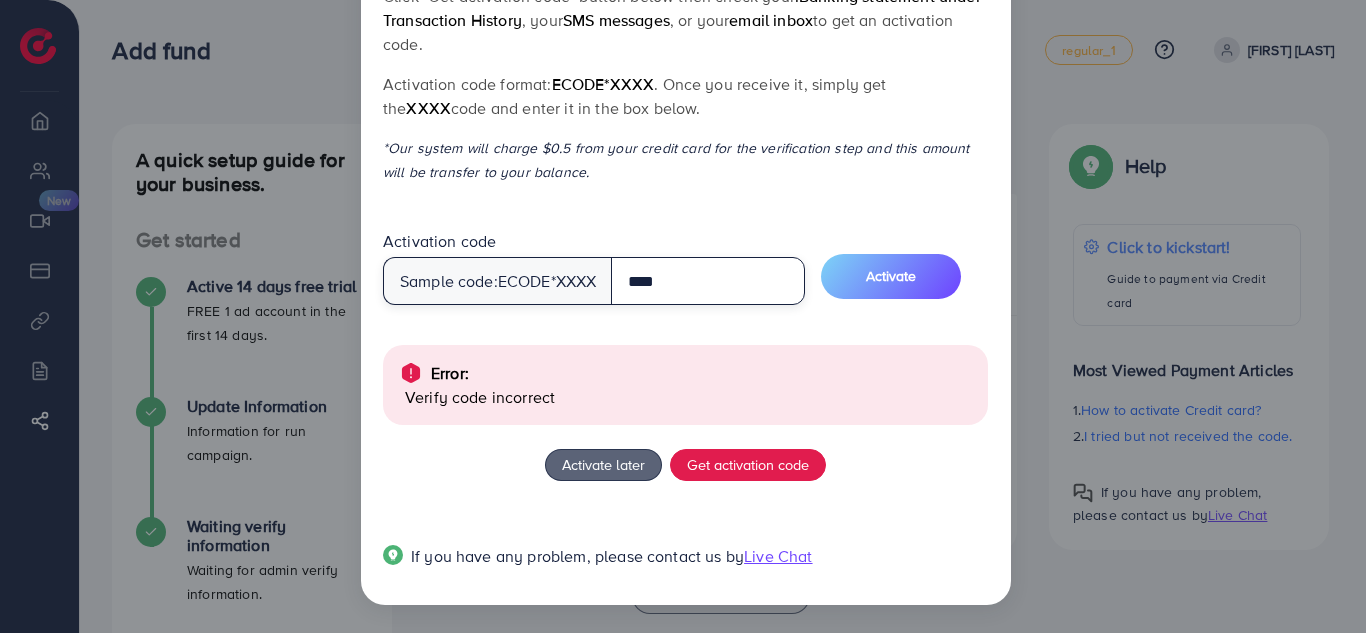 click on "****" at bounding box center [708, 281] 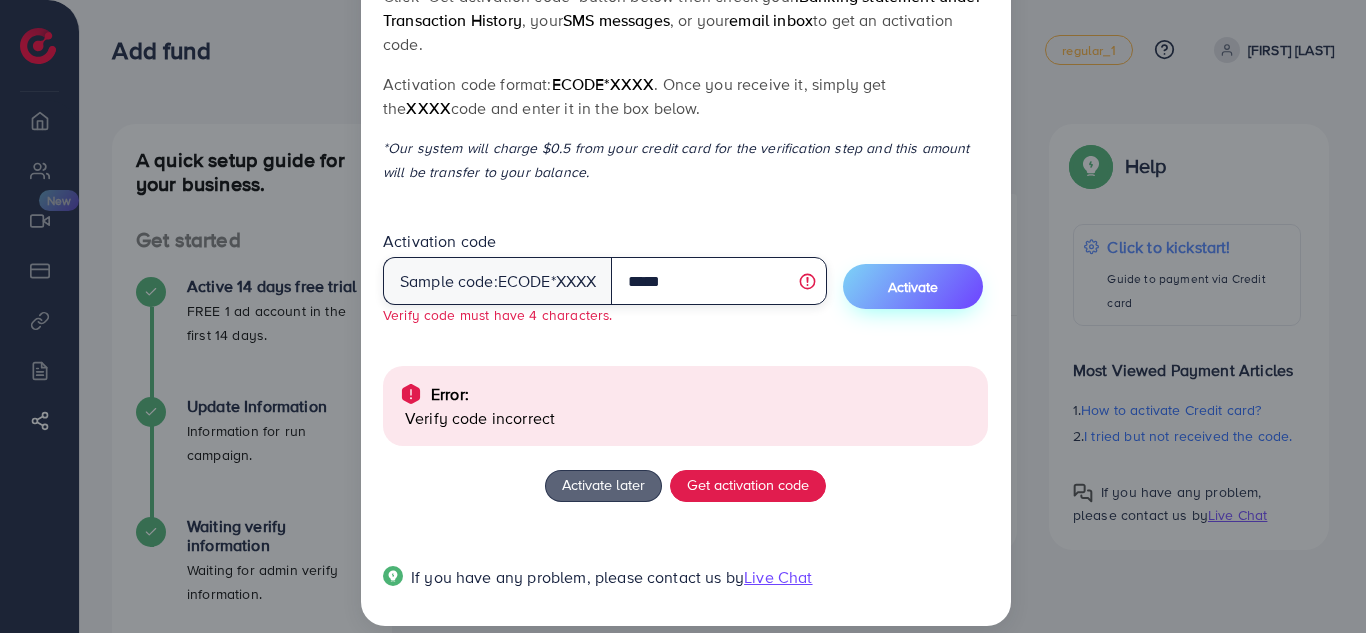 type on "*****" 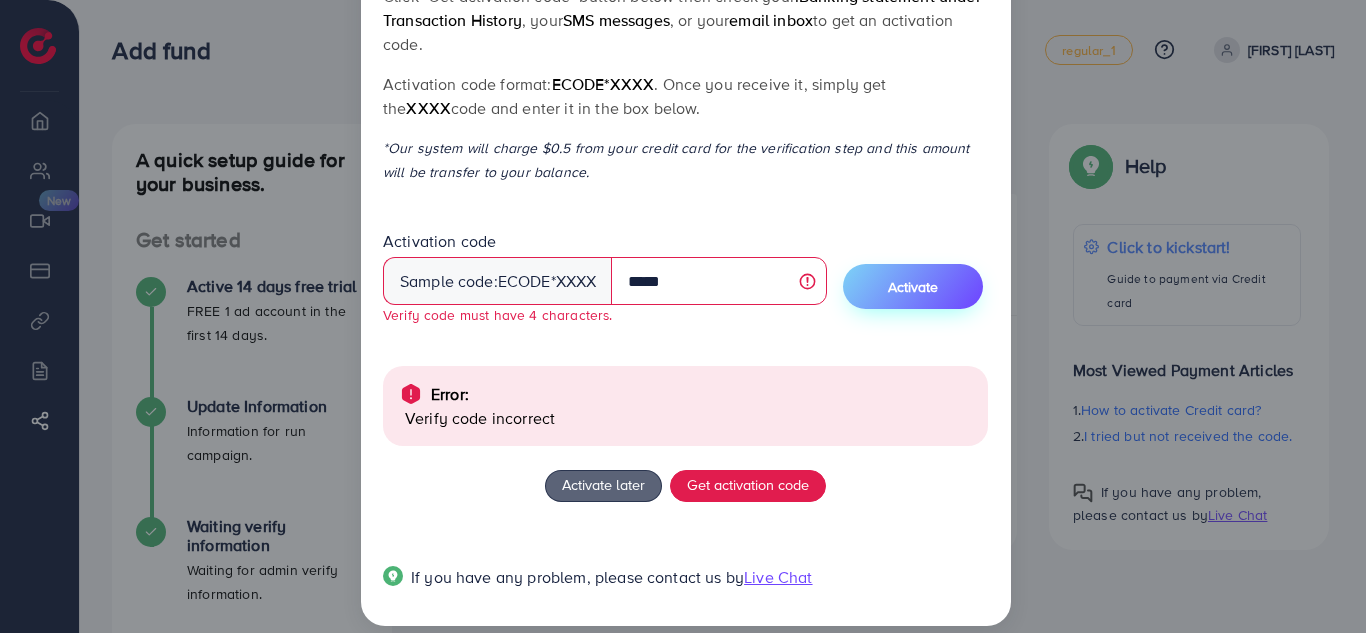 click on "Activate" at bounding box center (913, 286) 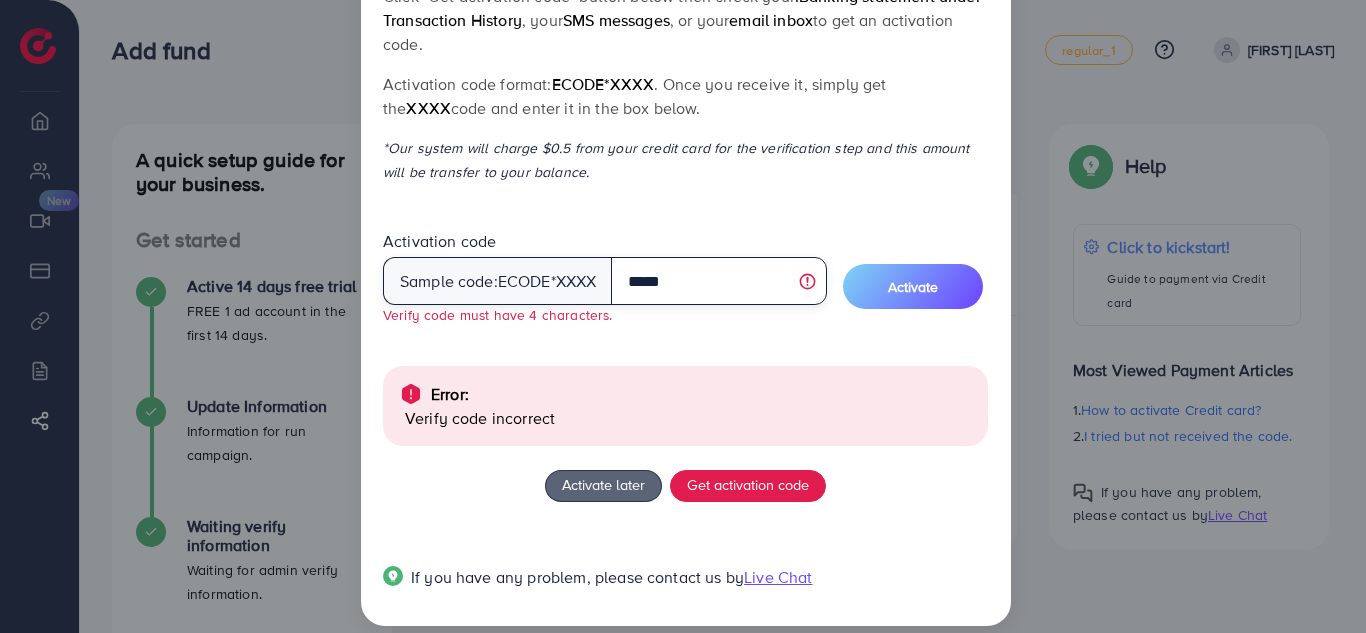 click on "*****" at bounding box center (718, 281) 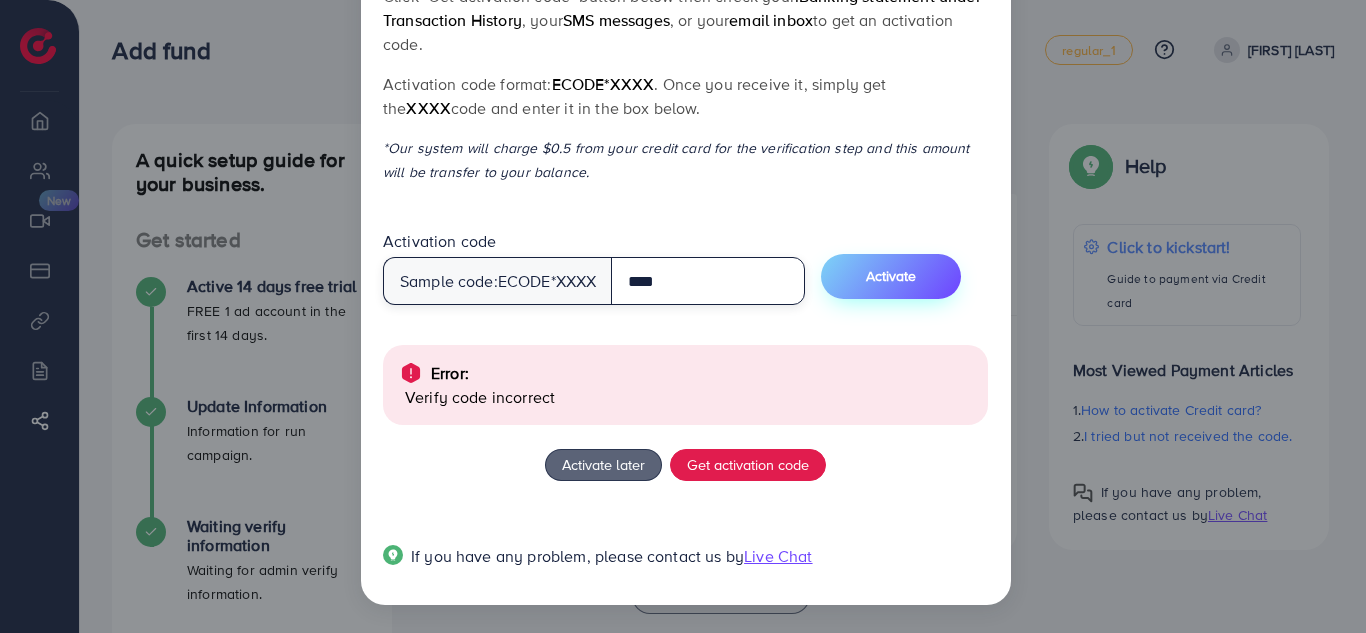 type on "****" 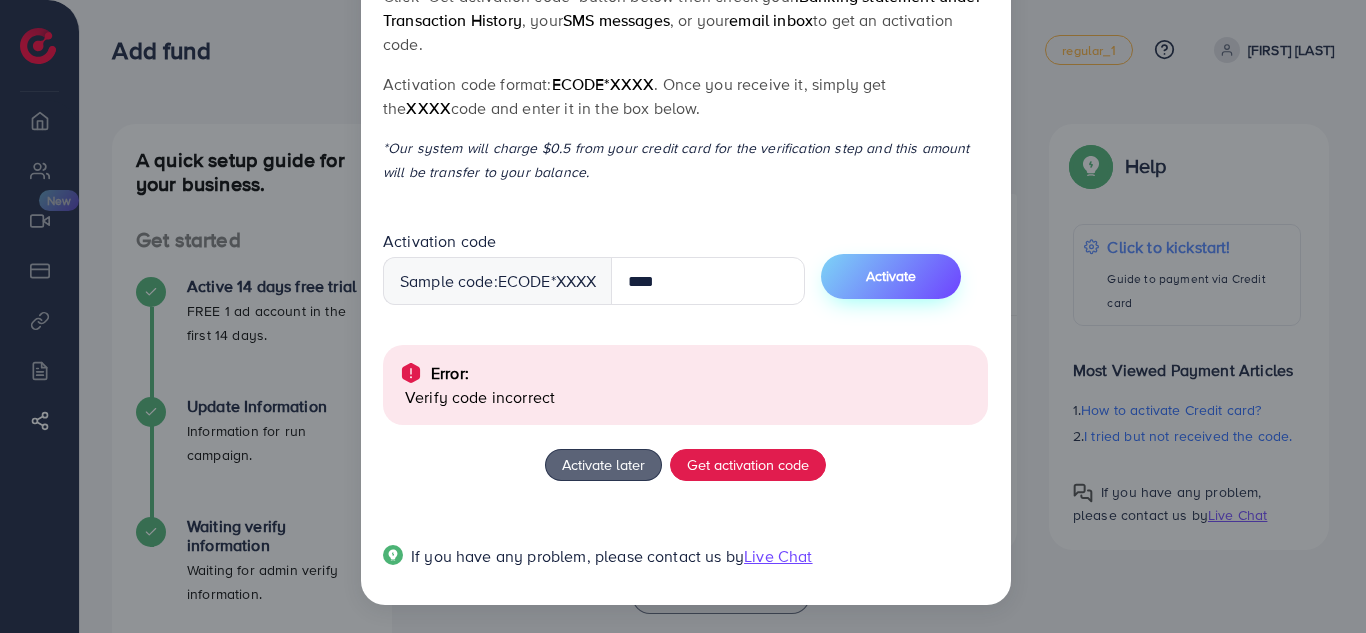 click on "Activate" at bounding box center [891, 276] 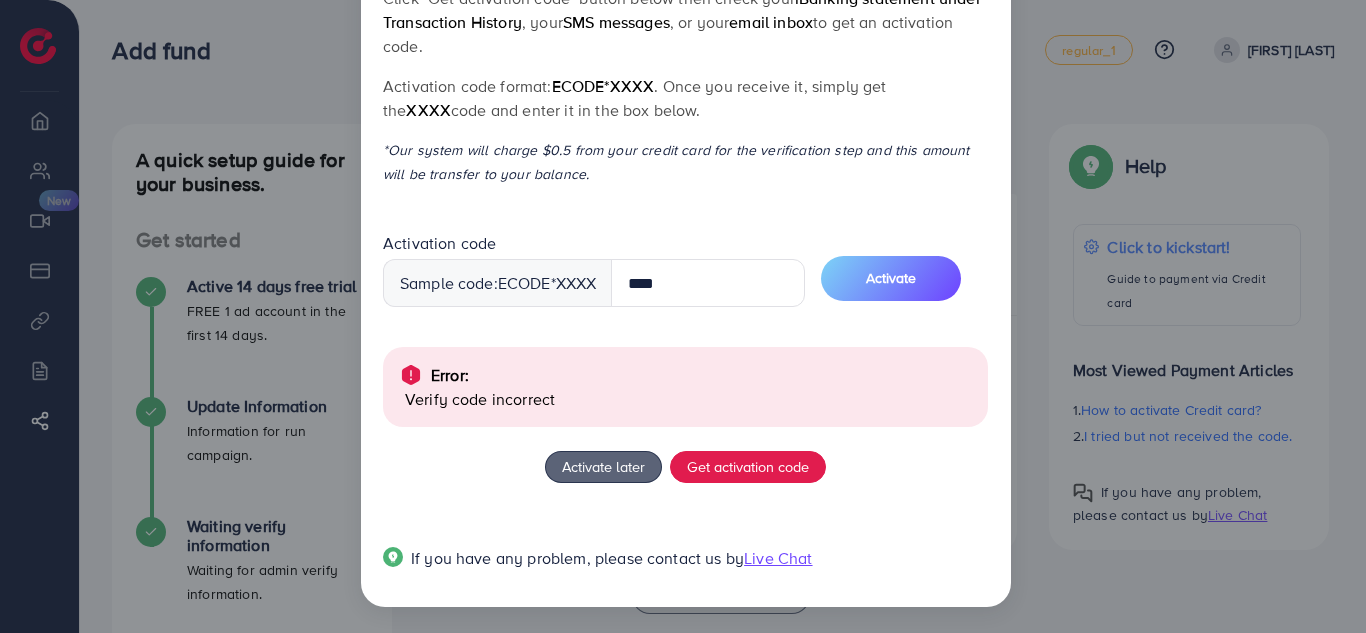 scroll, scrollTop: 150, scrollLeft: 0, axis: vertical 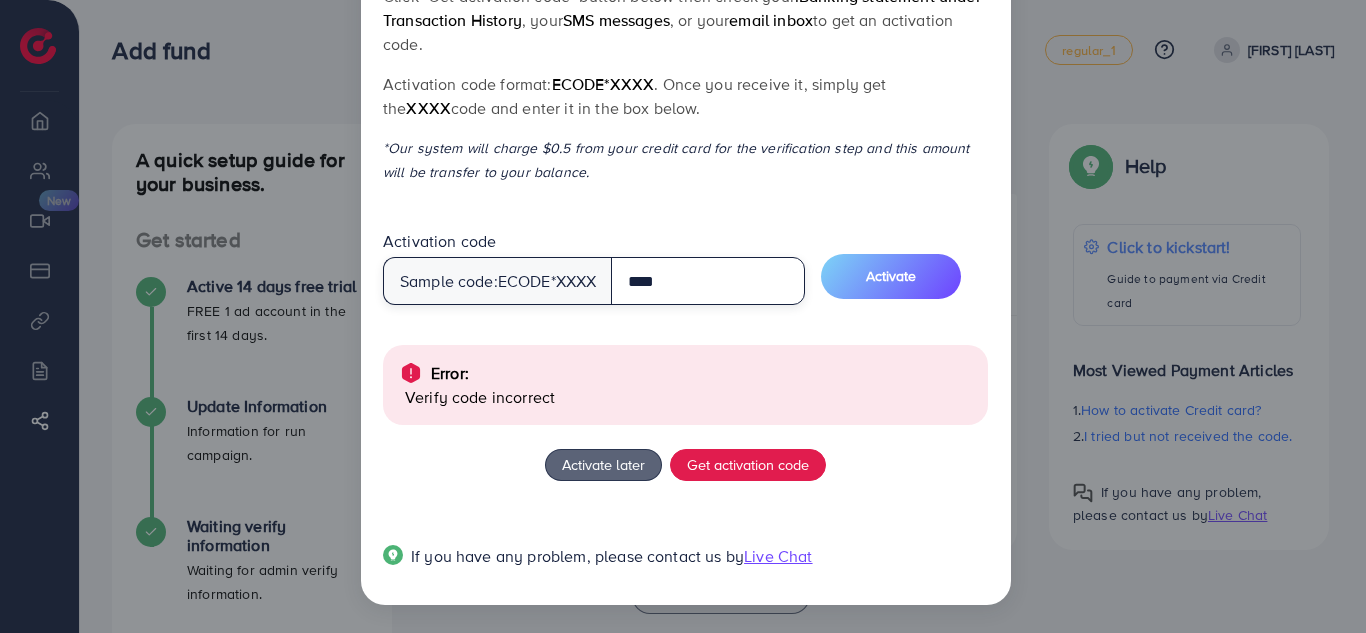 click on "****" at bounding box center [708, 281] 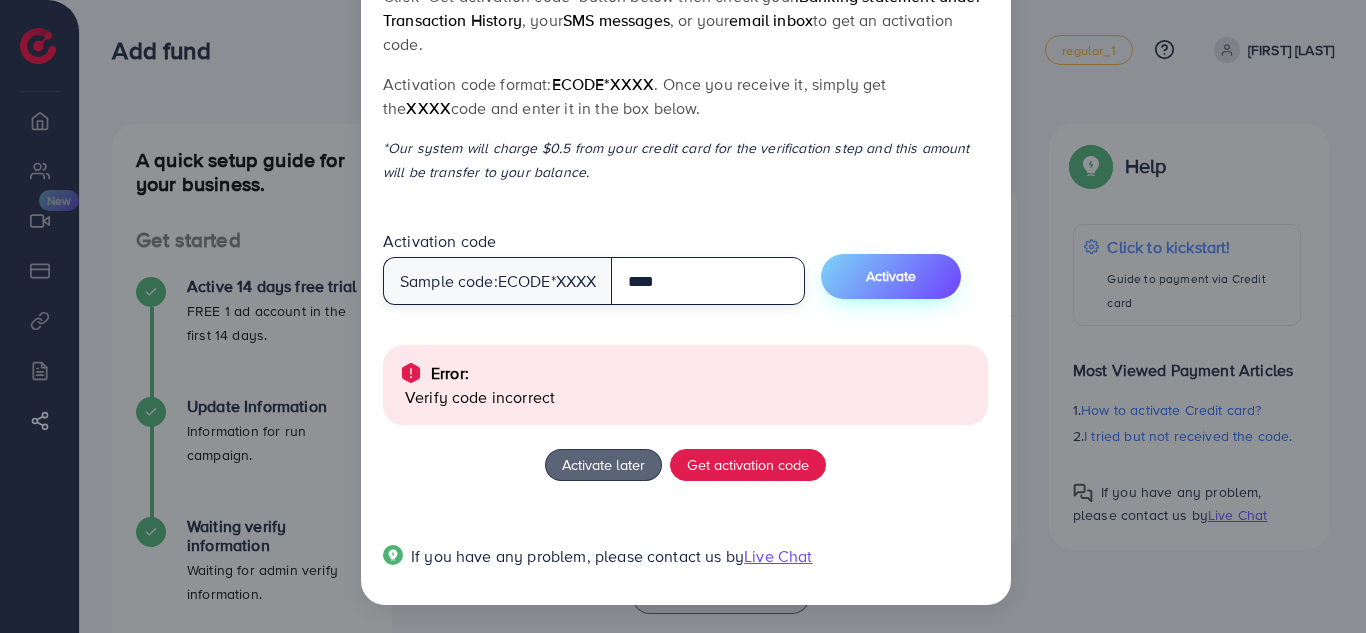 type on "****" 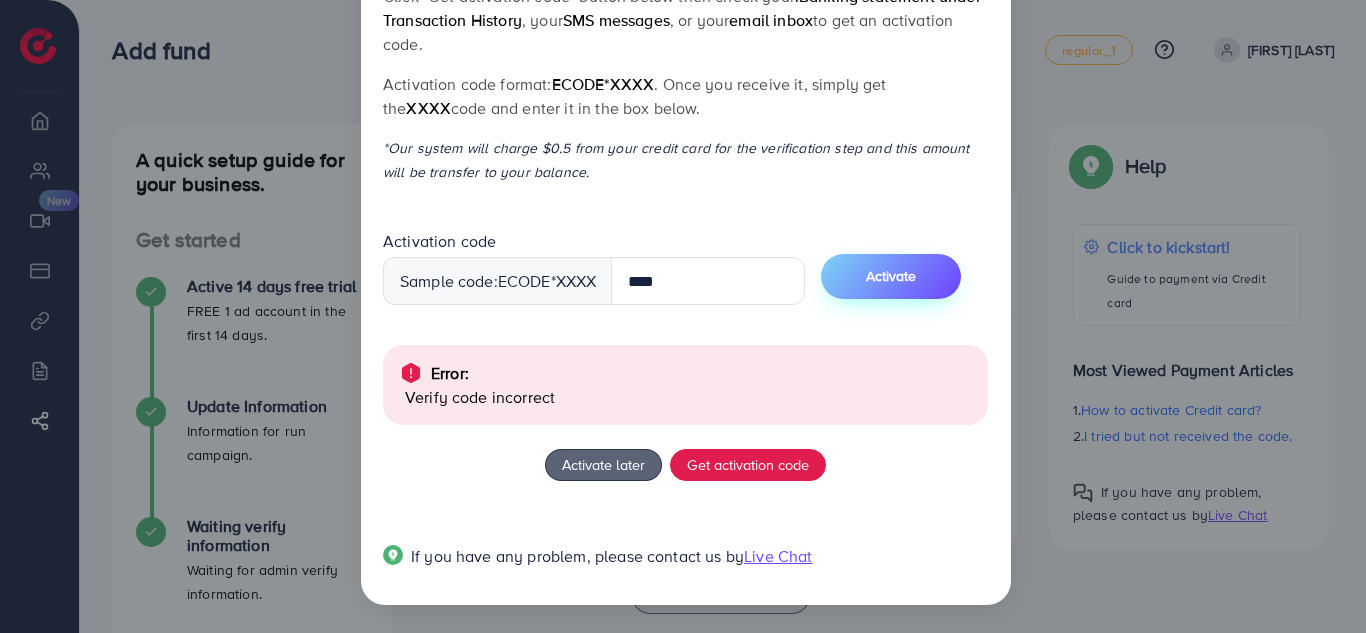 click on "Activate" at bounding box center (891, 276) 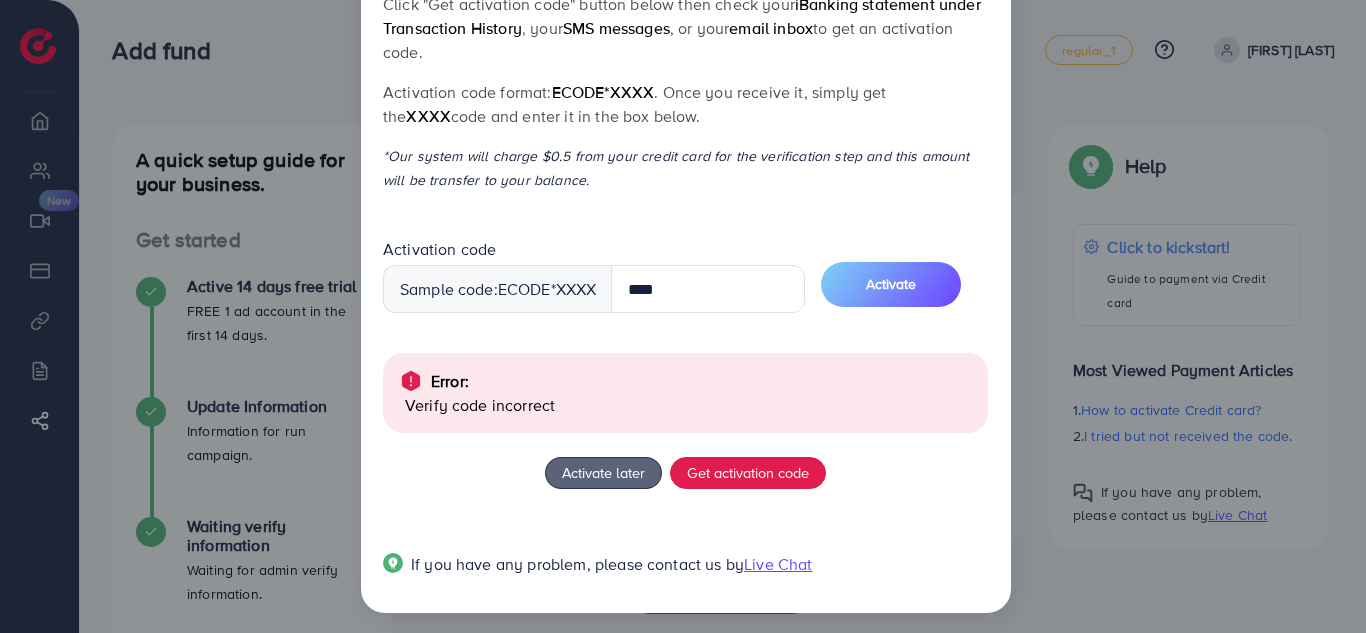 scroll, scrollTop: 150, scrollLeft: 0, axis: vertical 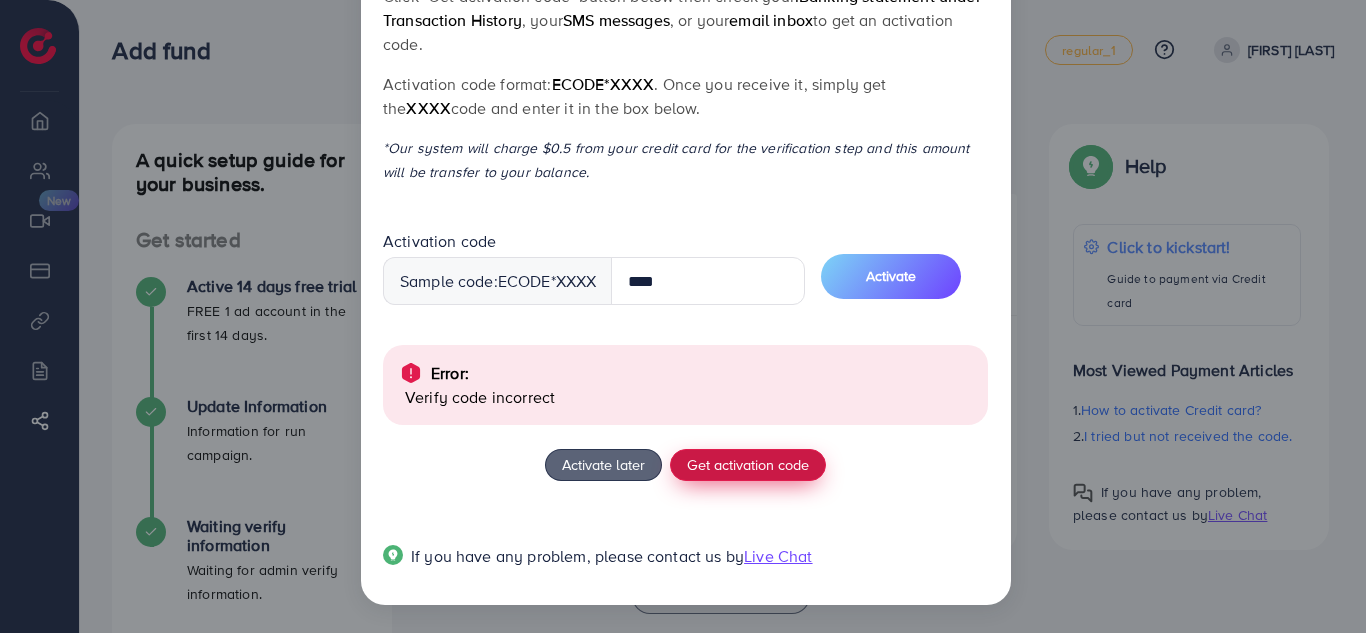 click on "Get activation code" at bounding box center (748, 464) 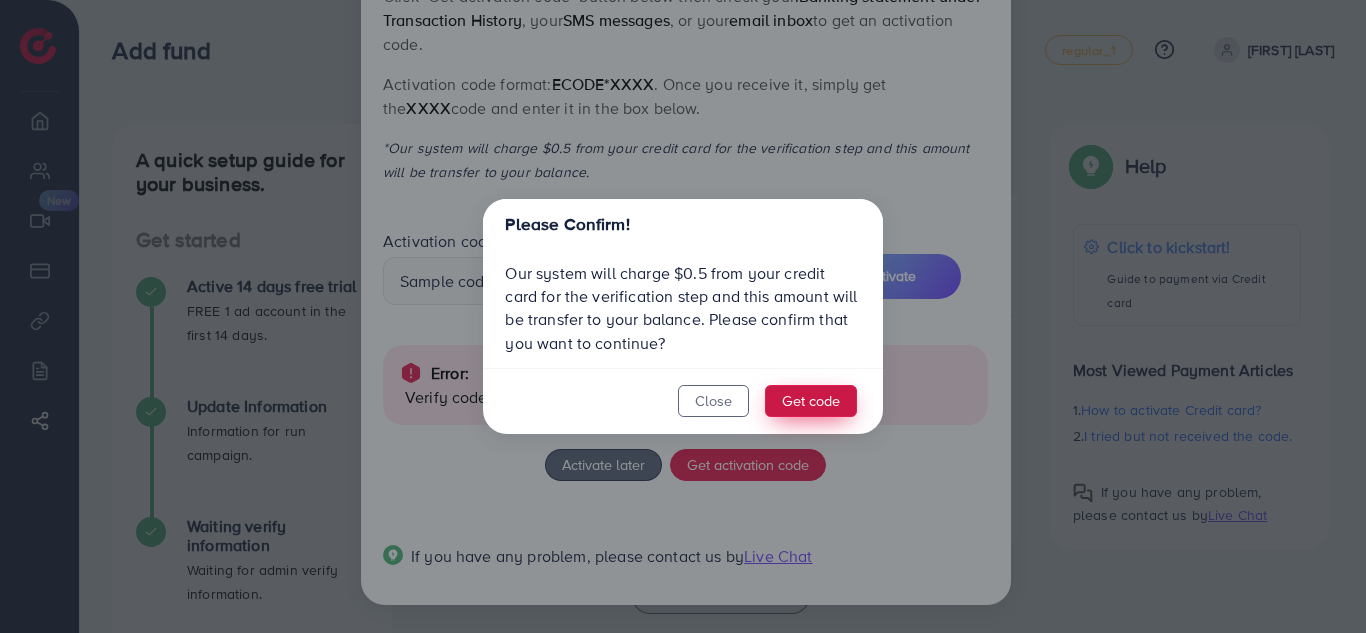 click on "Get code" at bounding box center [811, 401] 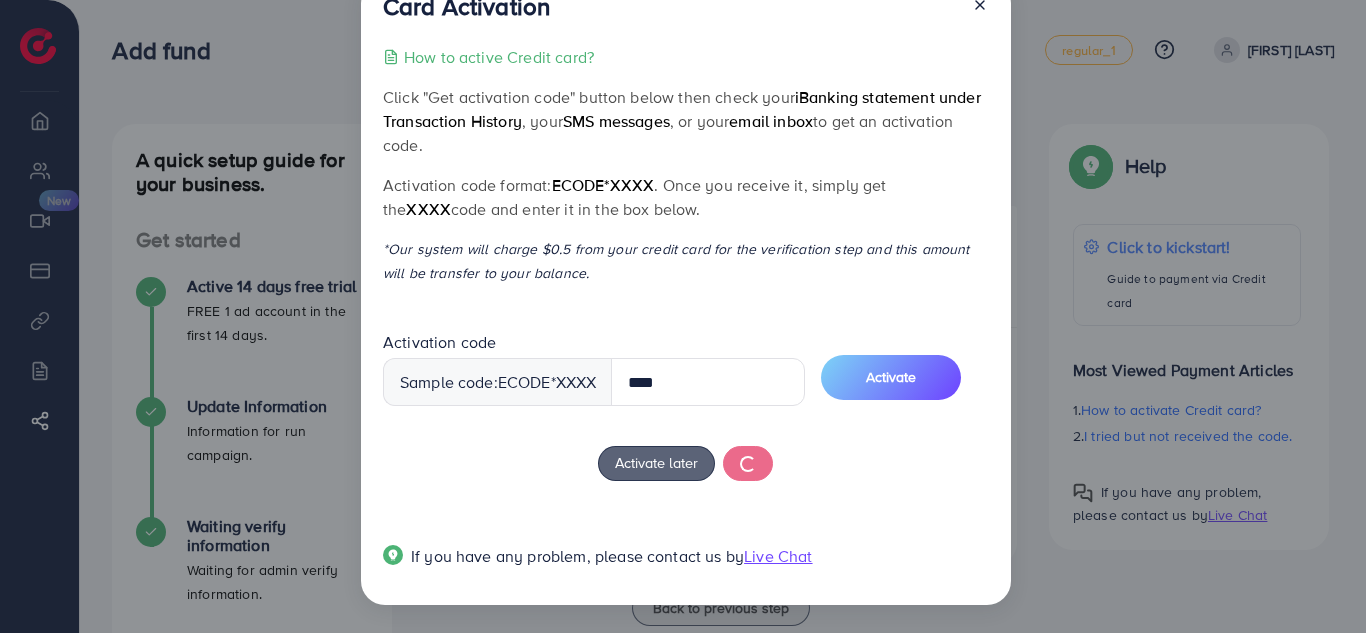 scroll, scrollTop: 174, scrollLeft: 0, axis: vertical 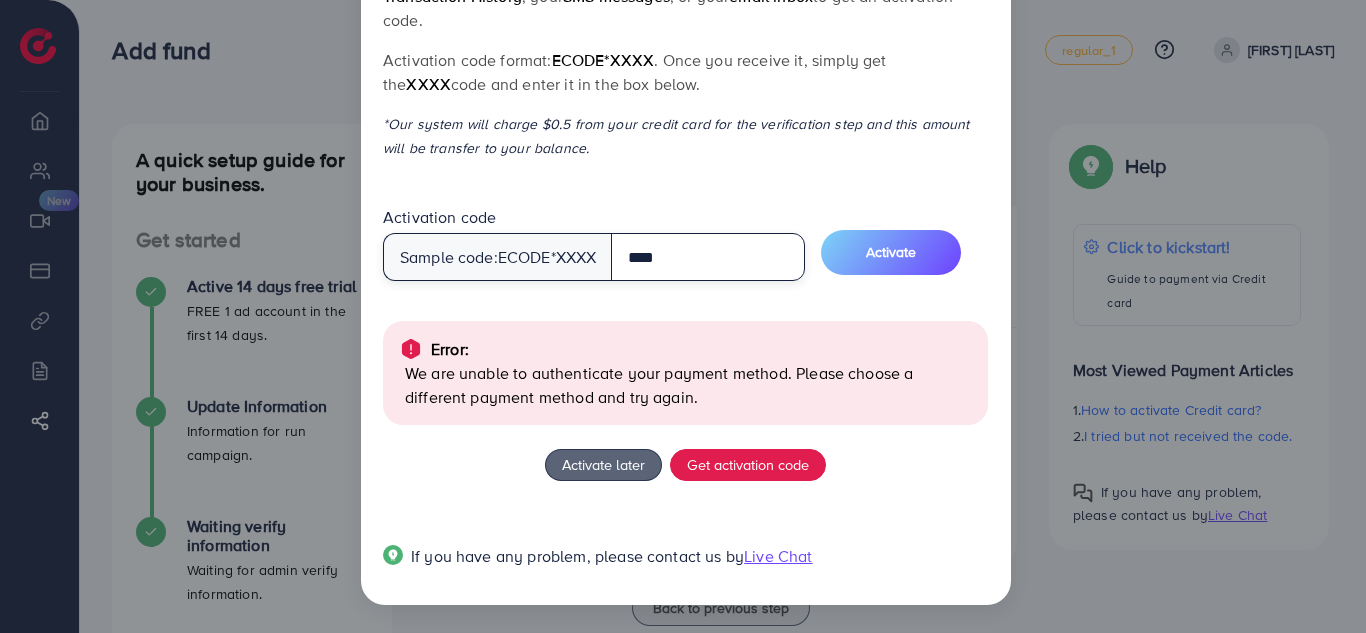 click on "****" at bounding box center (708, 257) 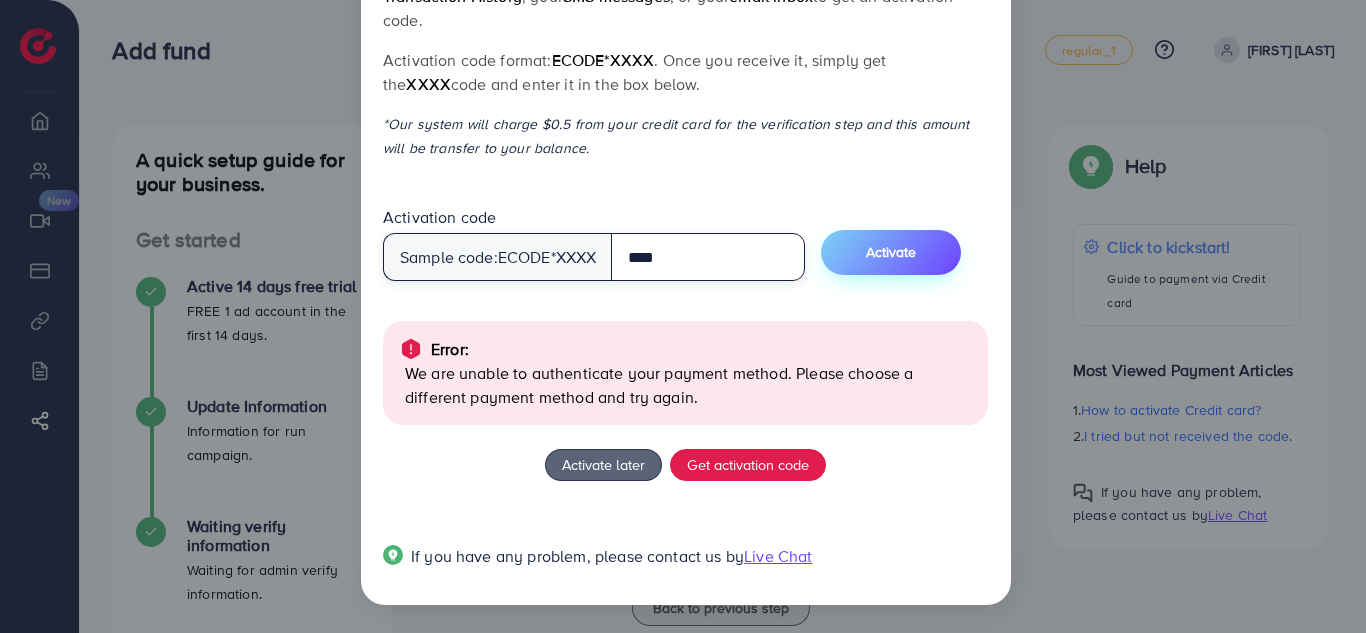 type on "****" 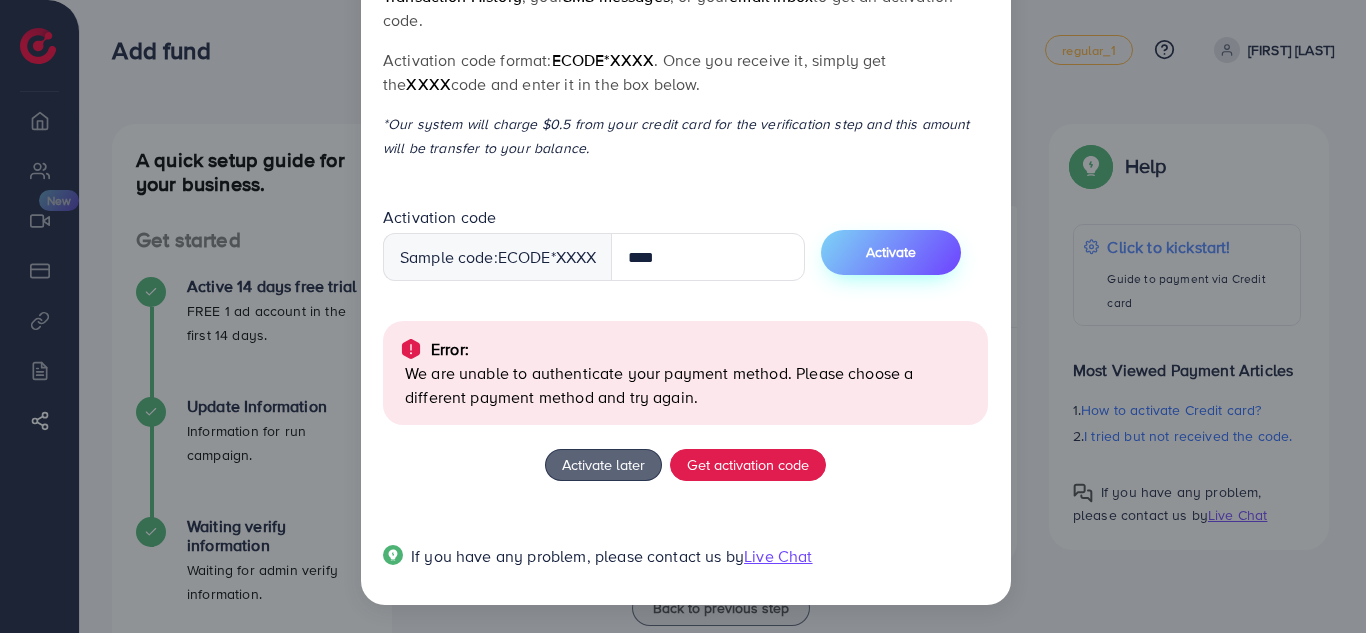 click on "Activate" at bounding box center [891, 252] 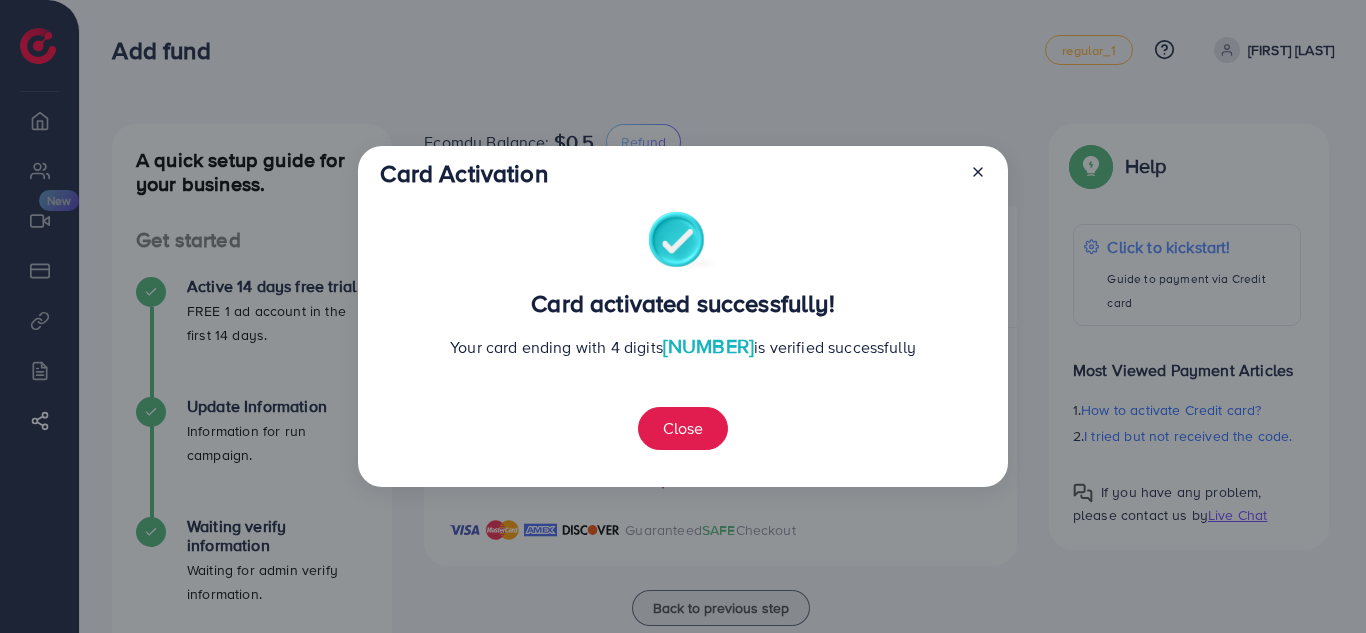 scroll, scrollTop: 0, scrollLeft: 0, axis: both 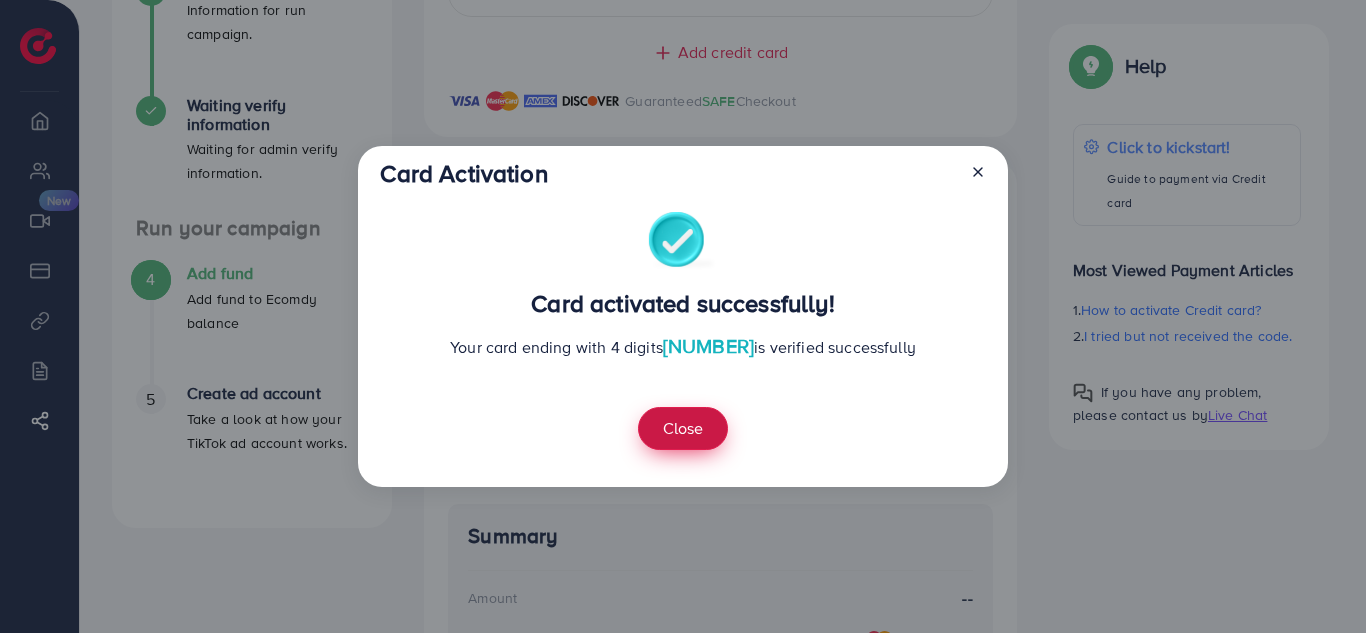 click on "Close" at bounding box center [683, 428] 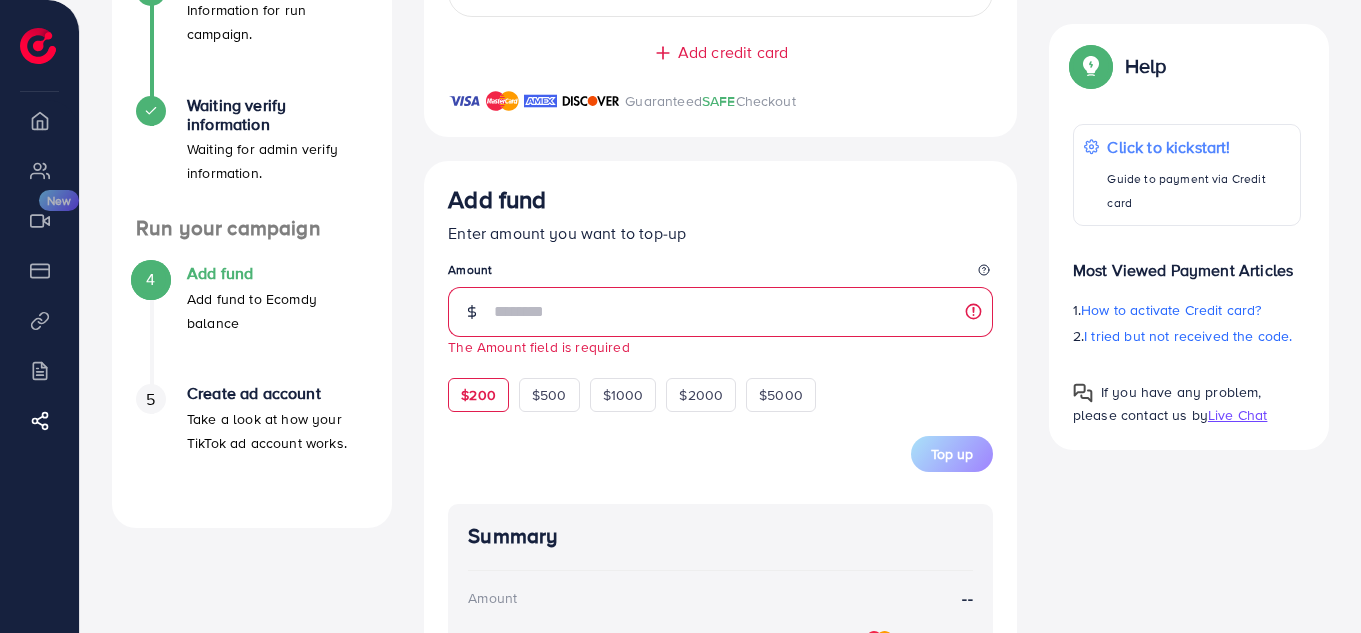 click on "$200" at bounding box center [478, 395] 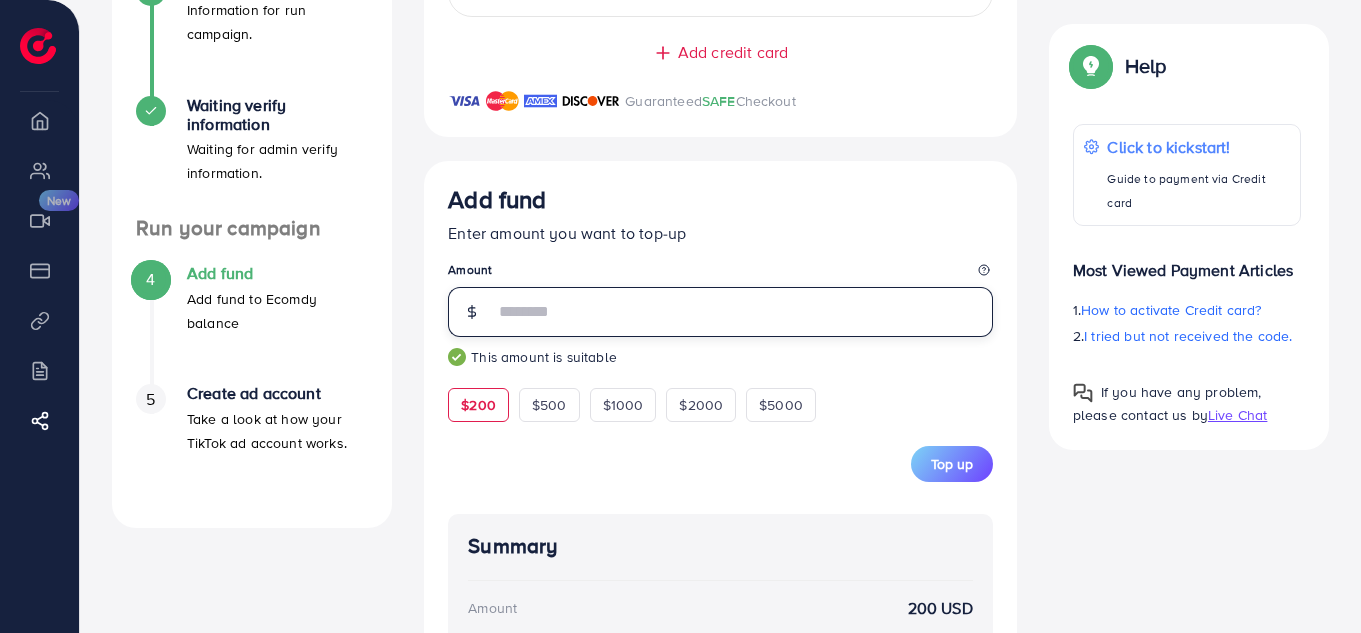 click on "***" at bounding box center [743, 312] 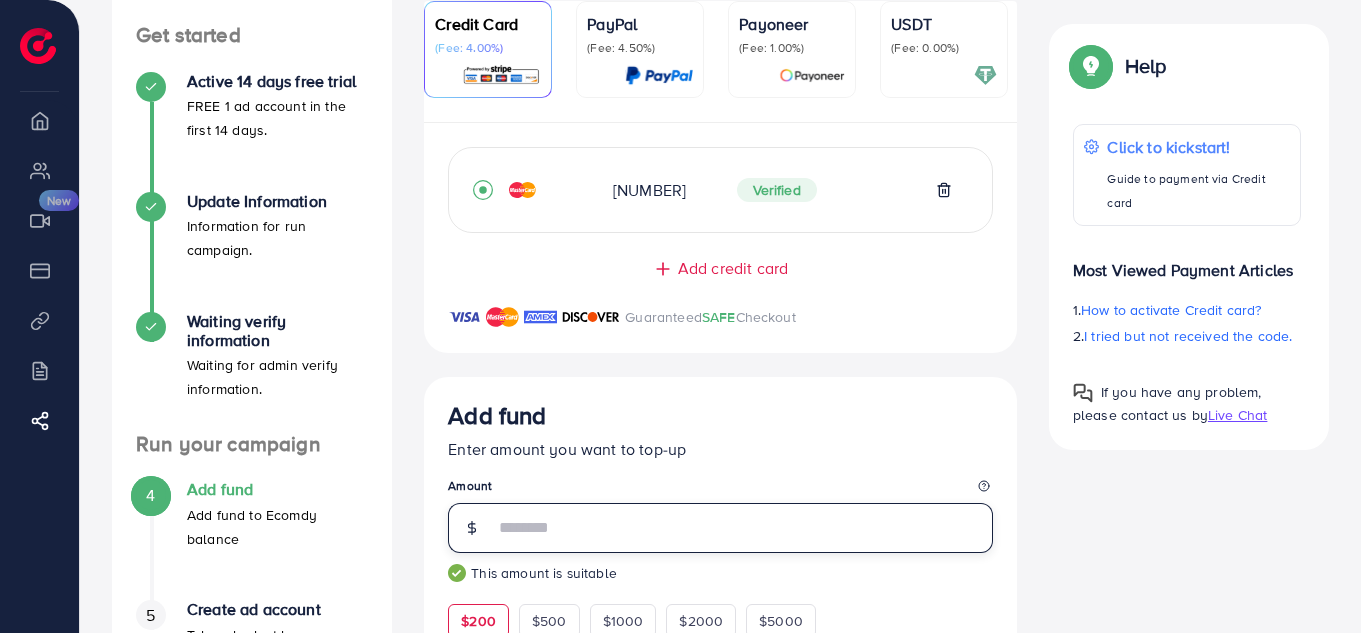 scroll, scrollTop: 321, scrollLeft: 0, axis: vertical 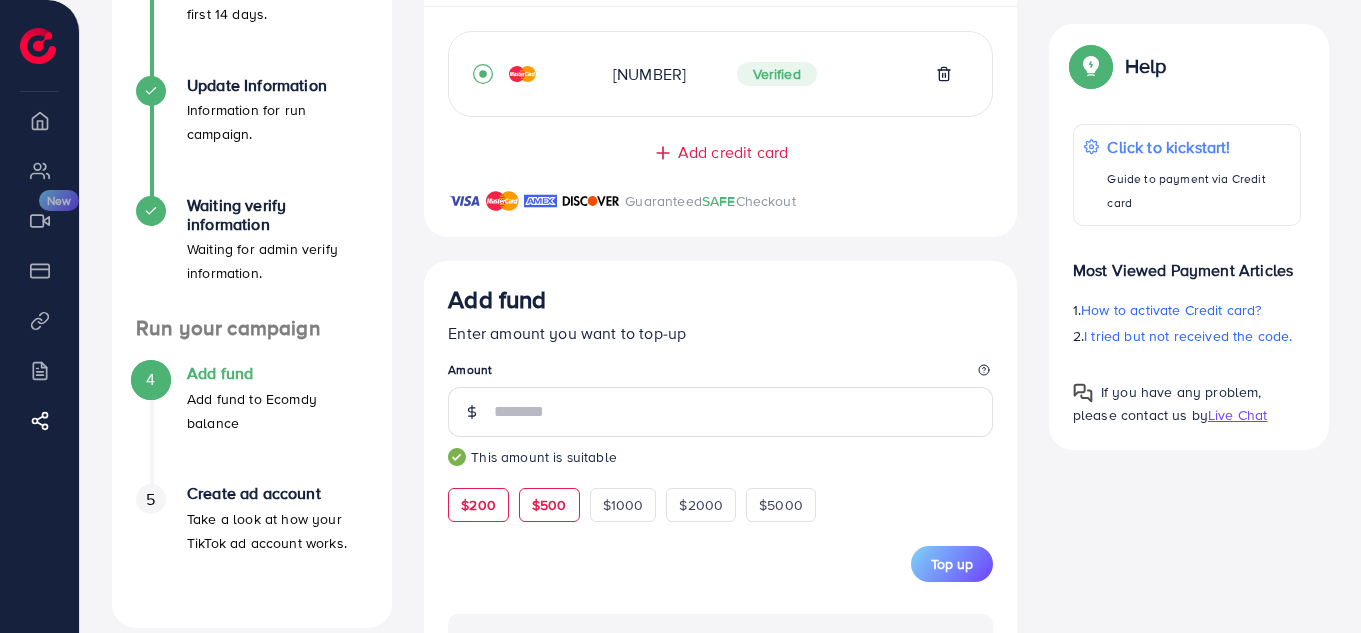 click on "$500" at bounding box center [549, 505] 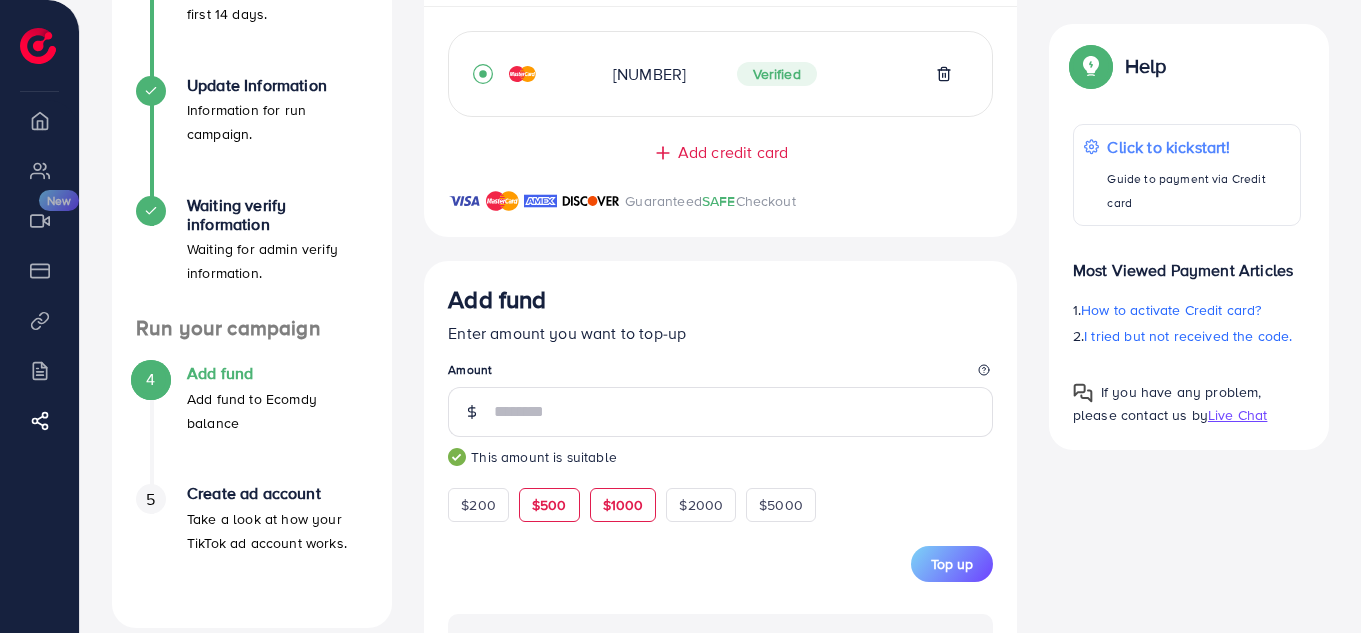 click on "$1000" at bounding box center (623, 505) 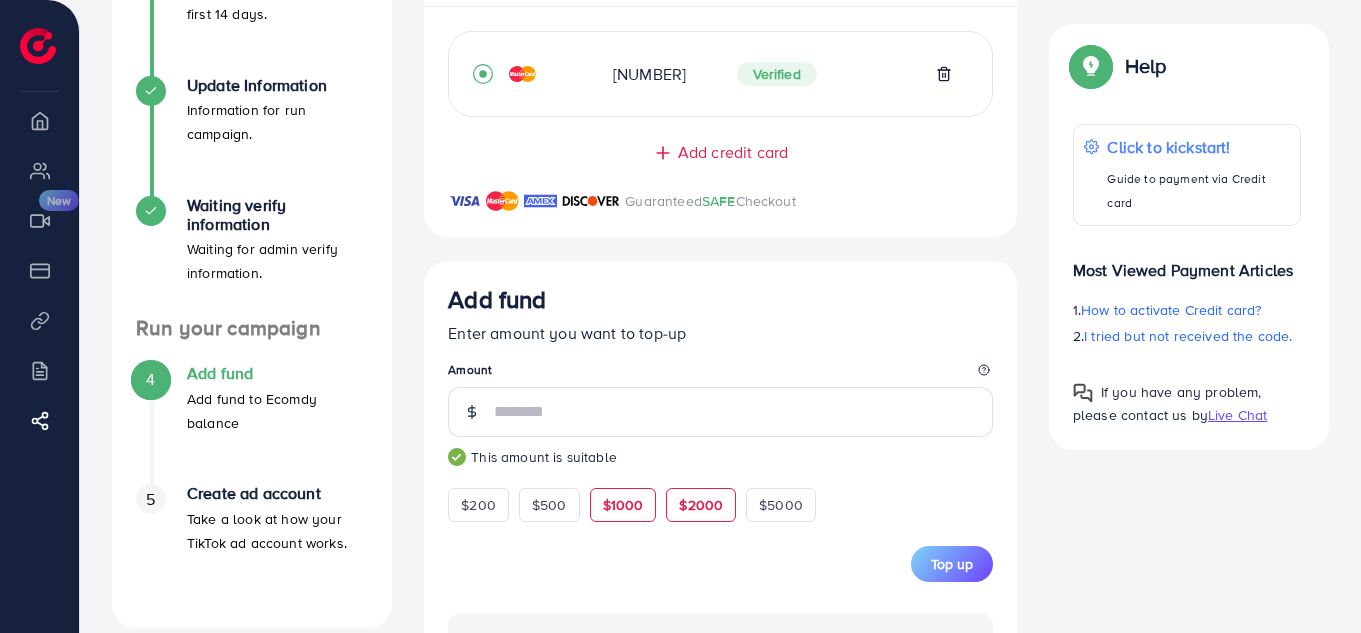 click on "$2000" at bounding box center [701, 505] 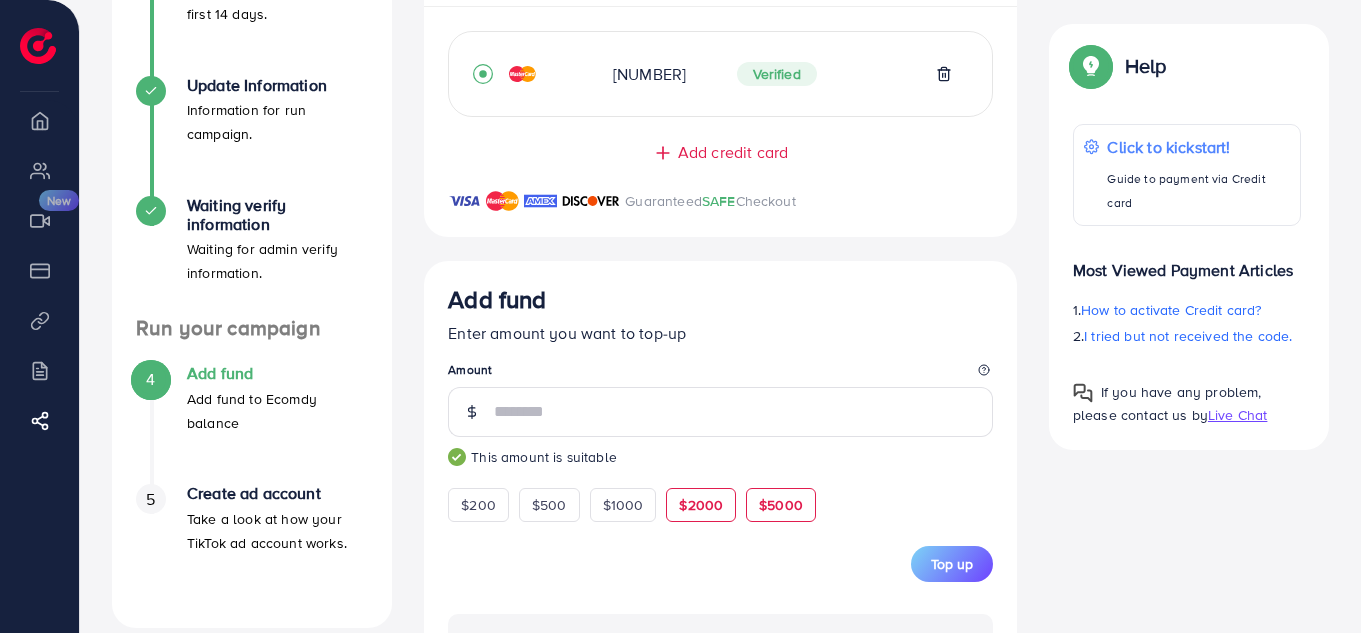 click on "$5000" at bounding box center [781, 505] 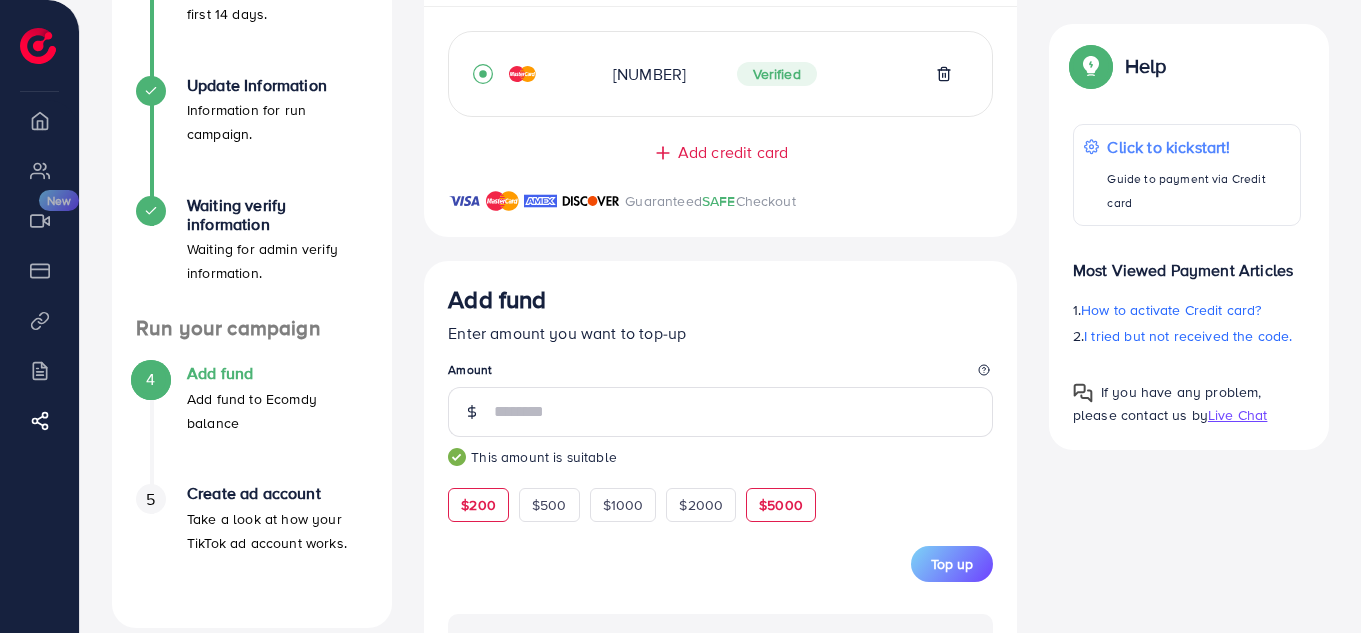 click on "$200" at bounding box center [478, 505] 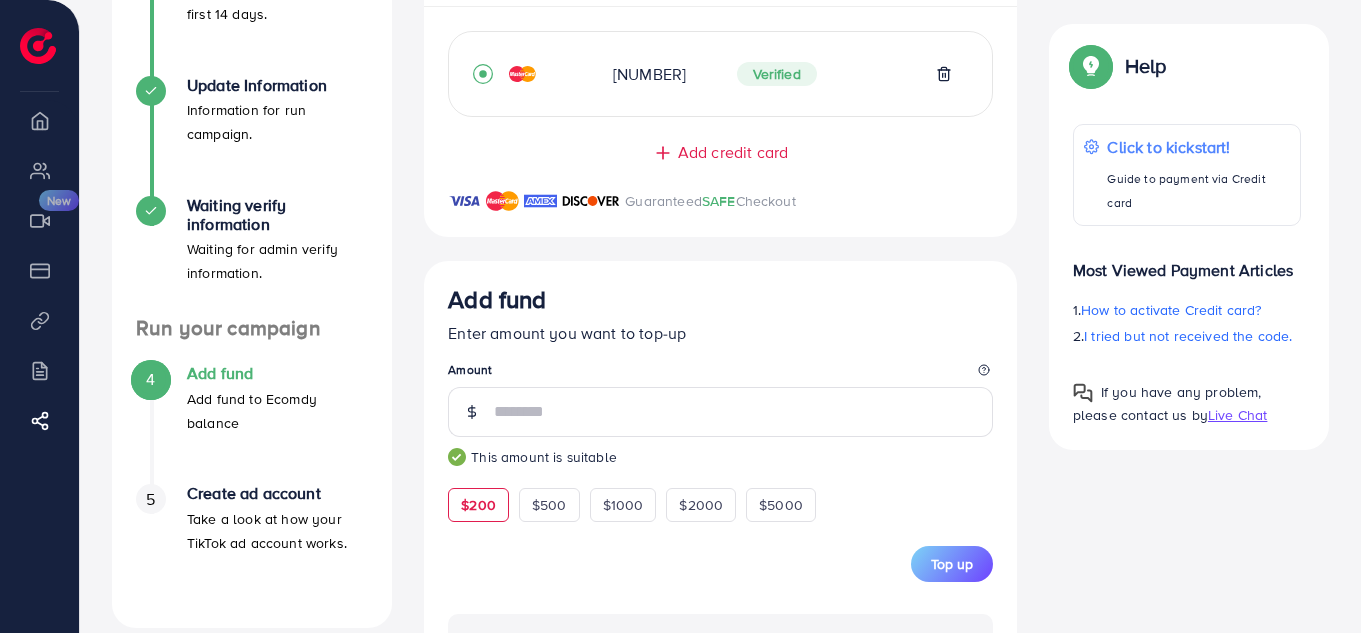 scroll, scrollTop: 0, scrollLeft: 0, axis: both 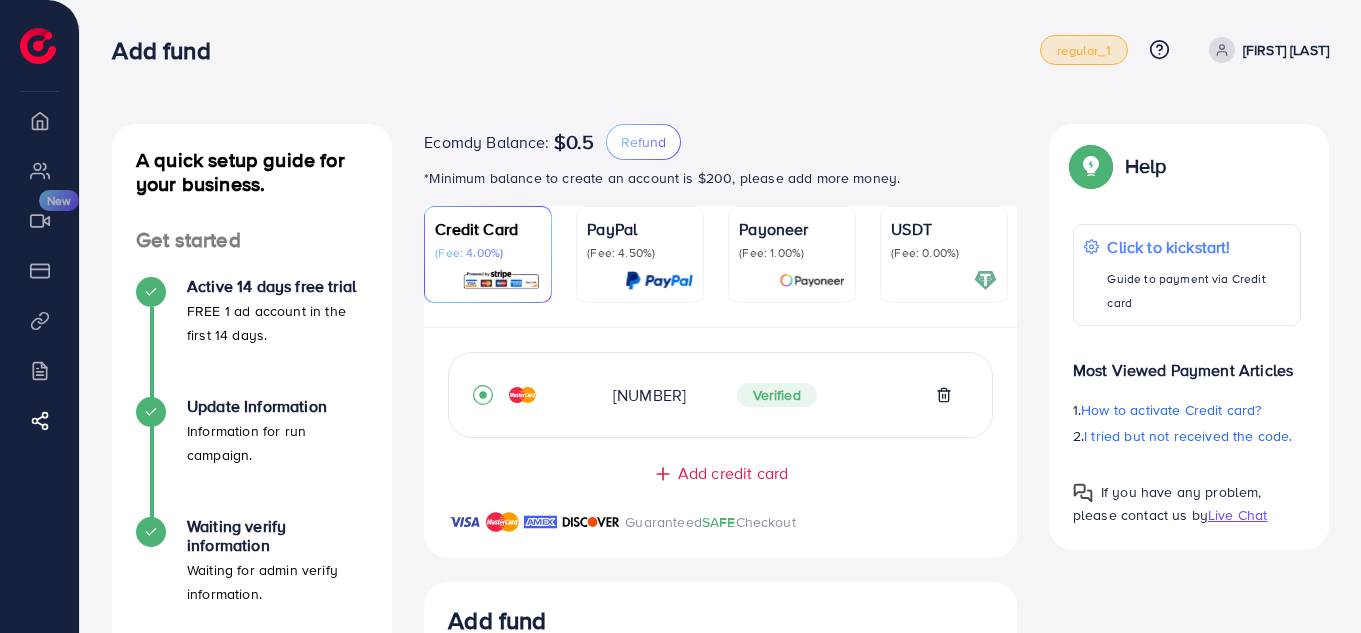 click on "regular_1" at bounding box center (1083, 50) 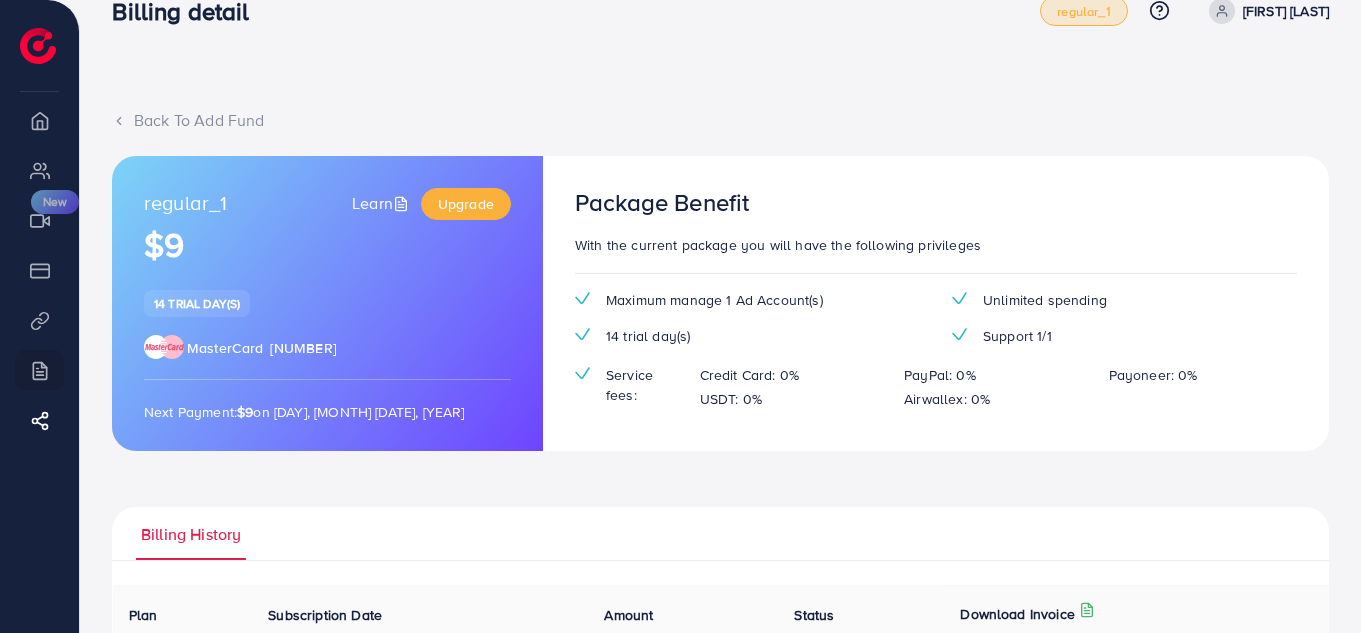 scroll, scrollTop: 0, scrollLeft: 0, axis: both 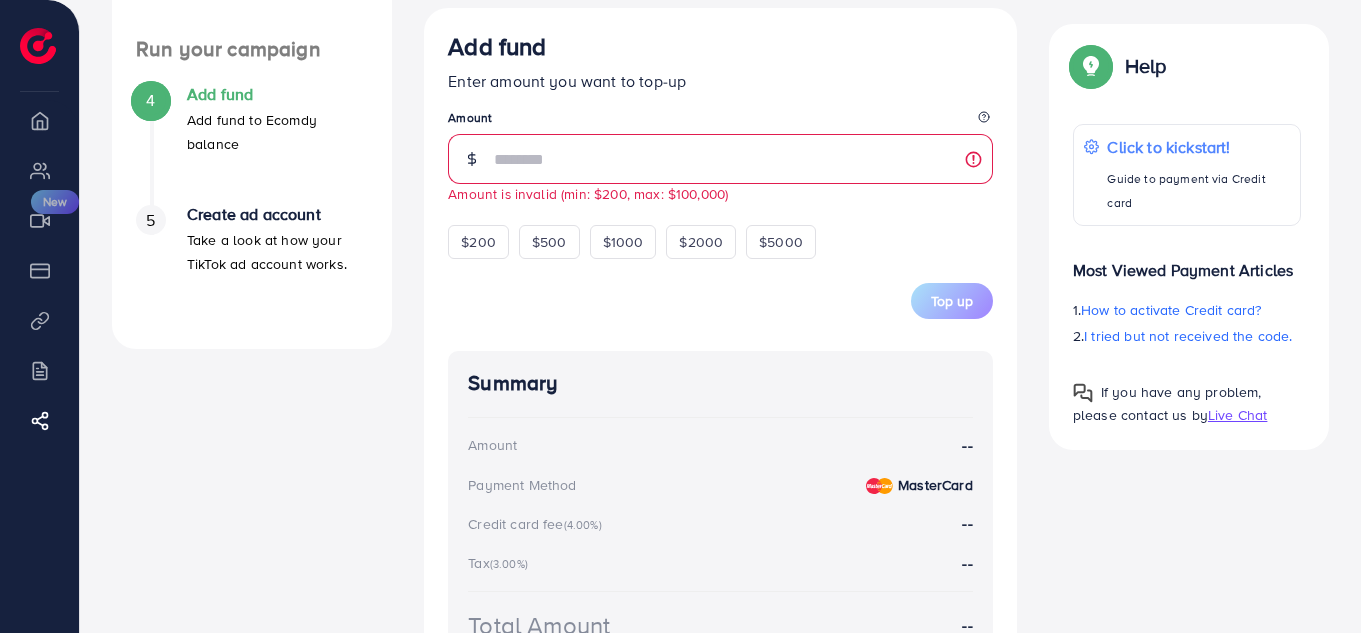 type on "*" 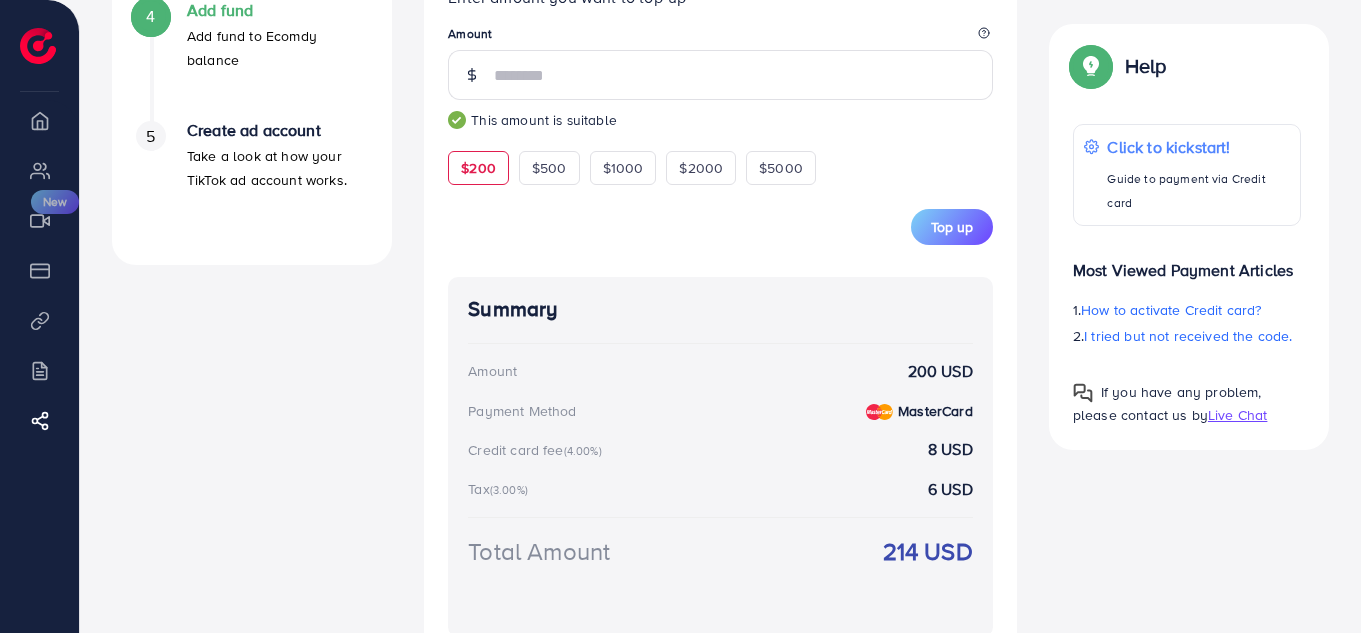 scroll, scrollTop: 800, scrollLeft: 0, axis: vertical 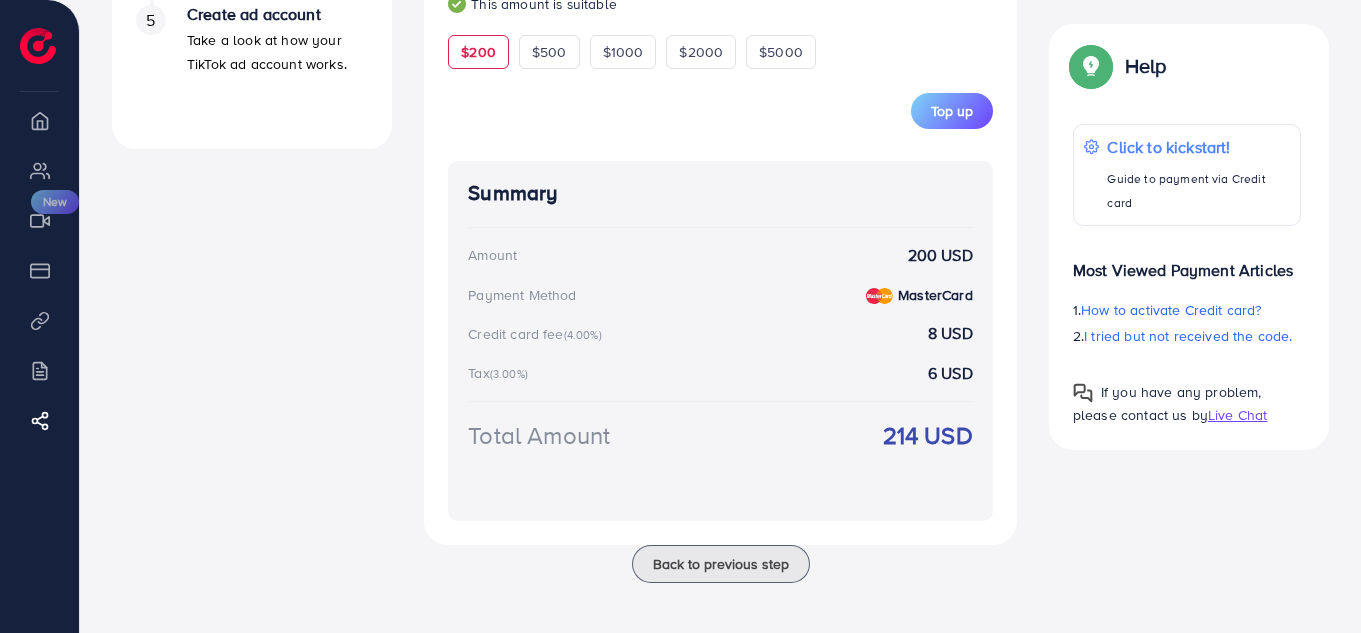 type on "***" 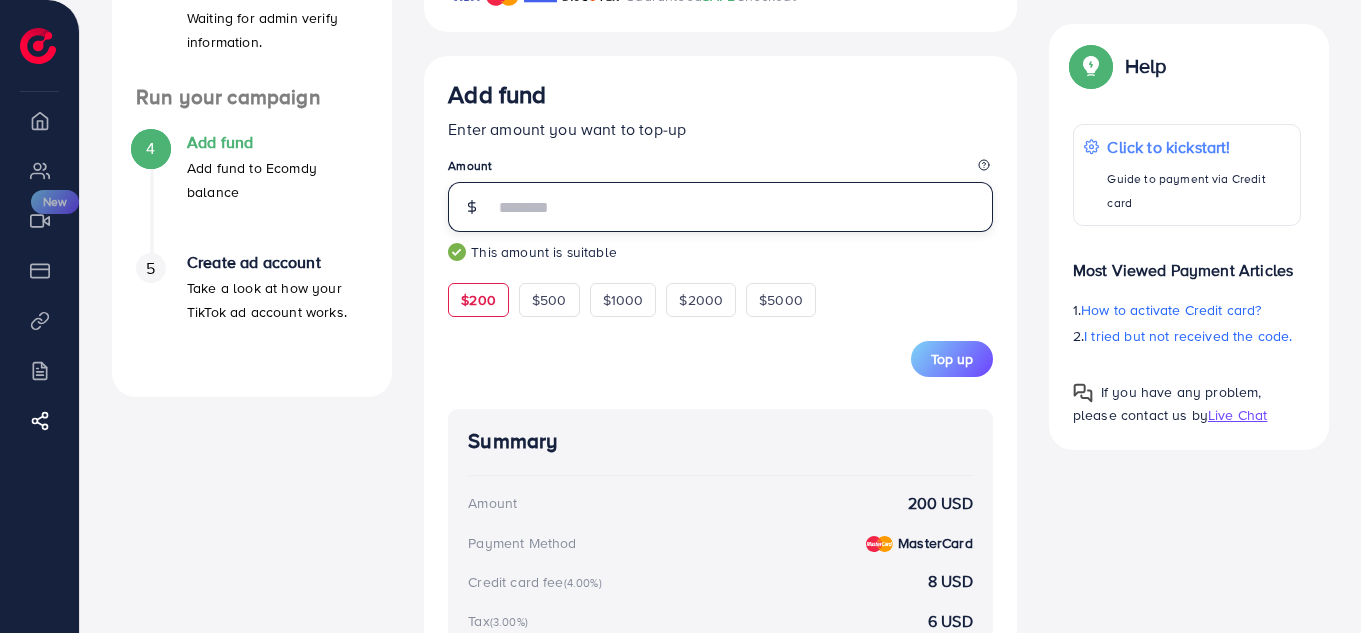 scroll, scrollTop: 600, scrollLeft: 0, axis: vertical 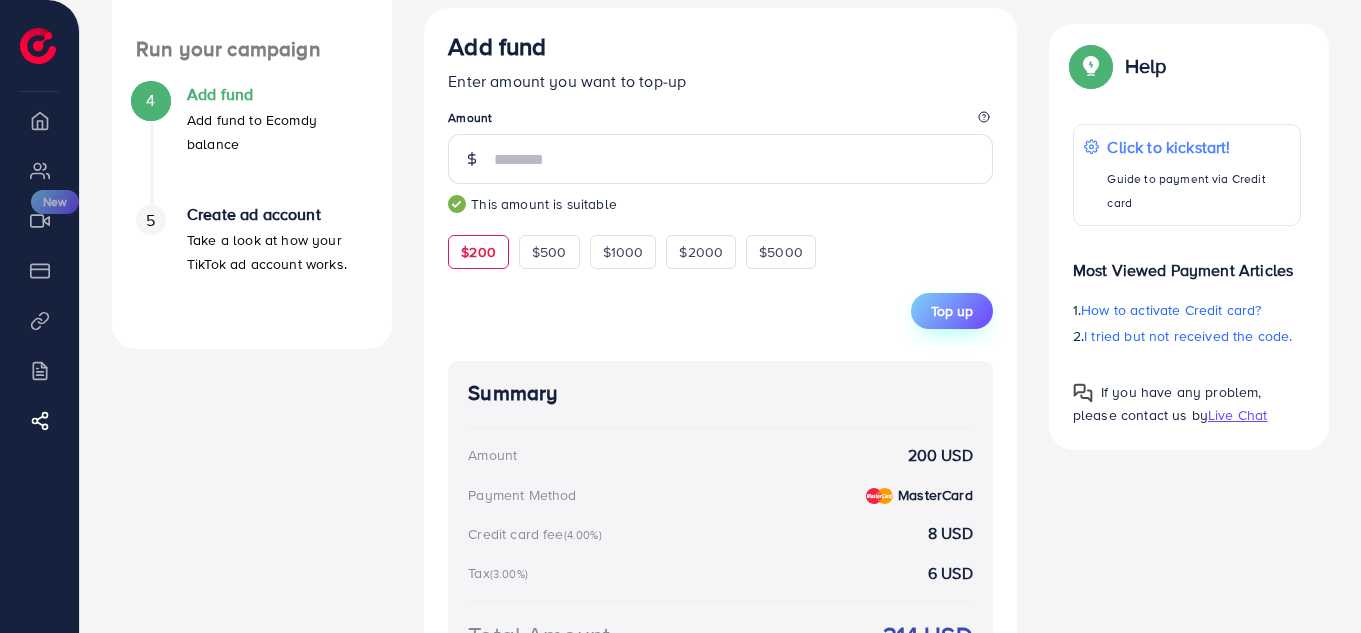 click on "Top up" at bounding box center (952, 311) 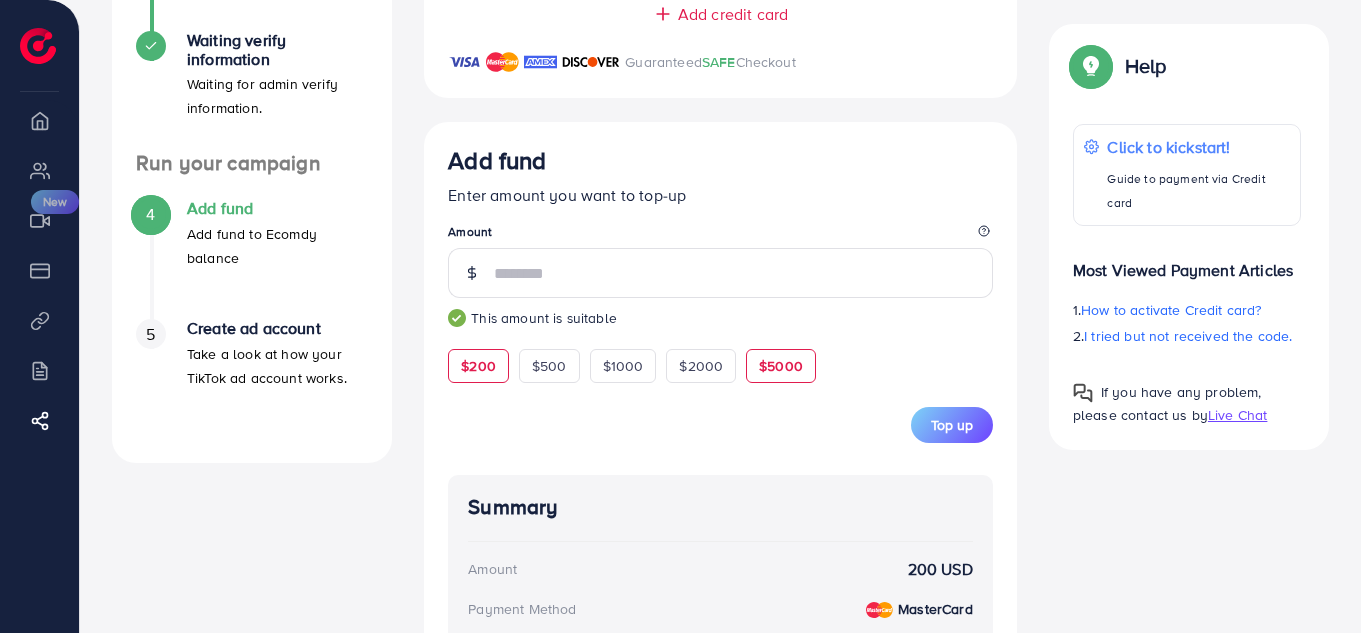 scroll, scrollTop: 439, scrollLeft: 0, axis: vertical 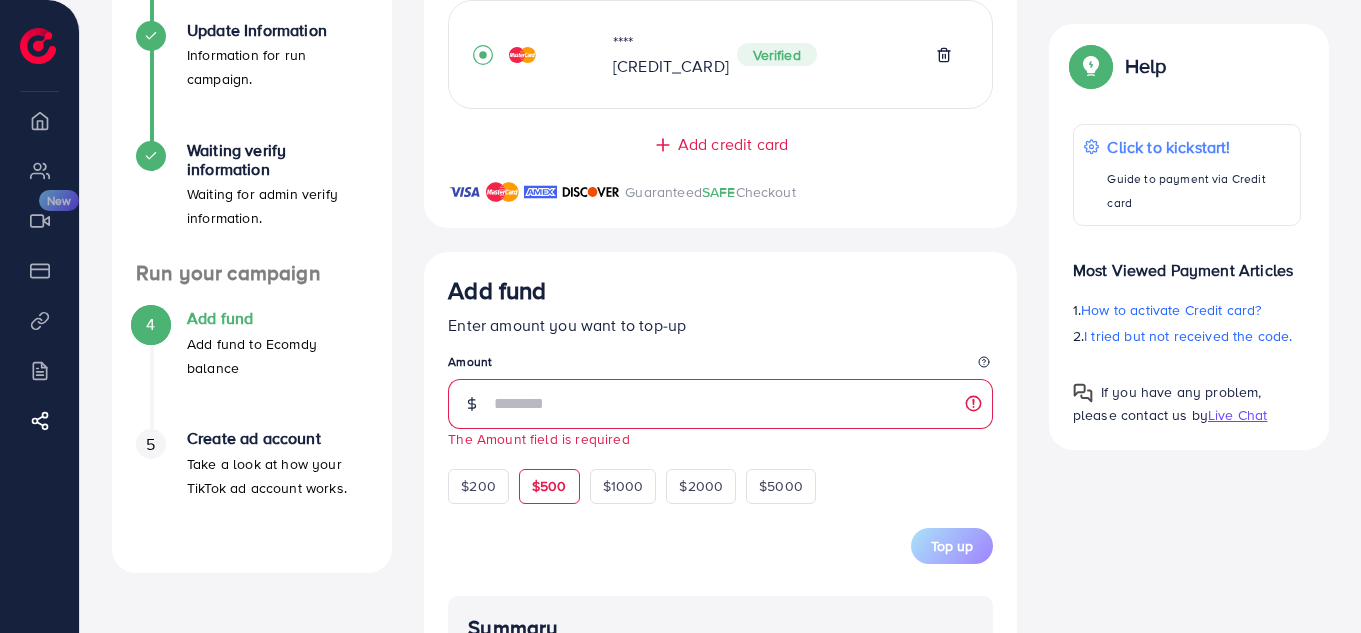 click on "Add fund  Enter amount you want to top-up Amount  The Amount field is required  $200 $500 $1000 $2000 $5000" at bounding box center (720, 389) 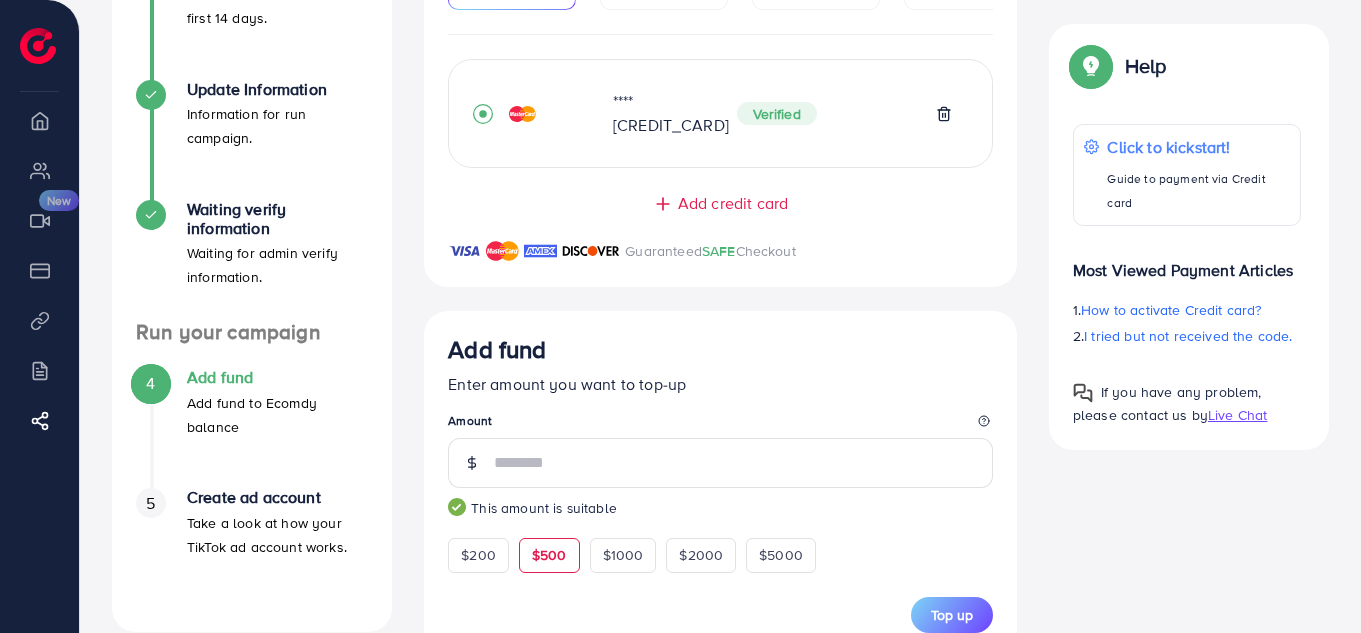 scroll, scrollTop: 306, scrollLeft: 0, axis: vertical 